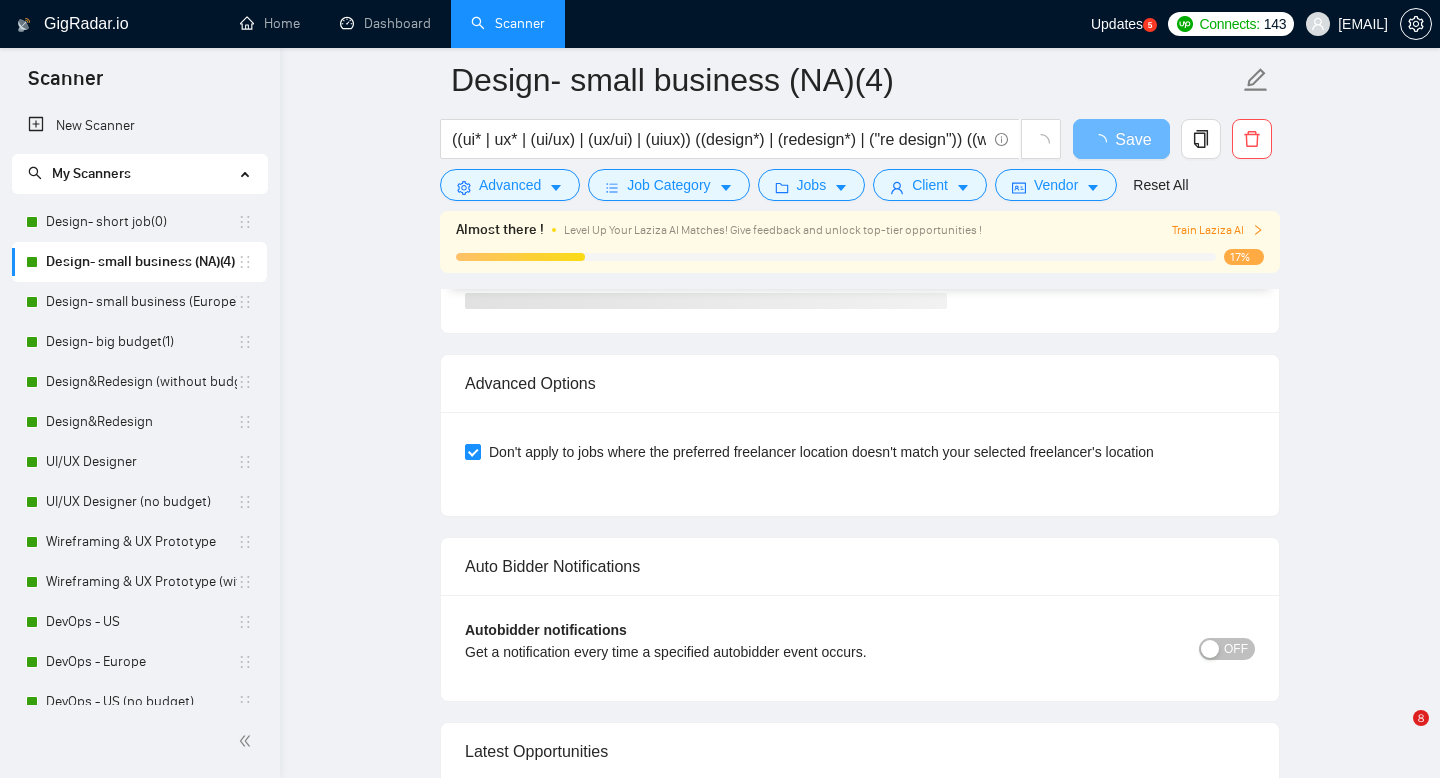scroll, scrollTop: 5507, scrollLeft: 0, axis: vertical 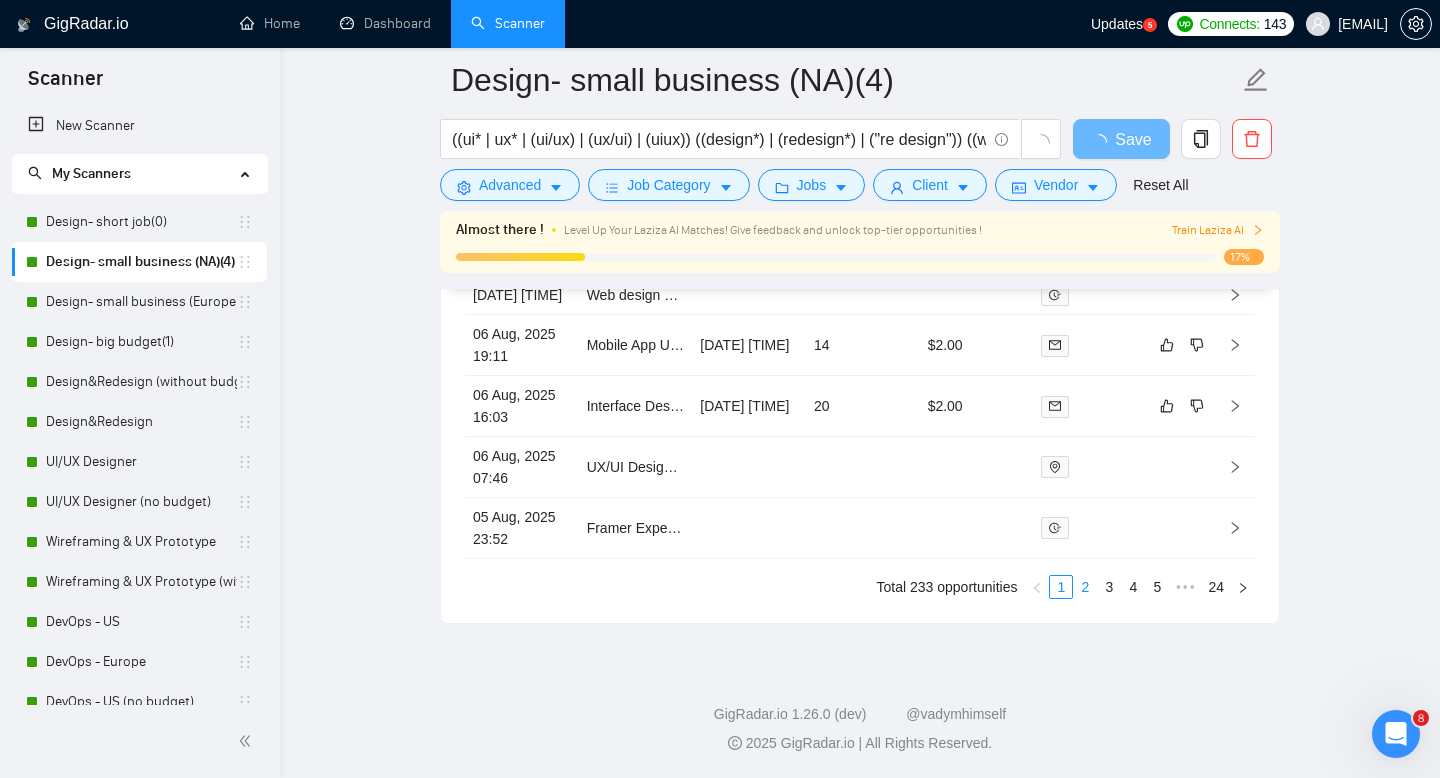 click on "2" at bounding box center (1085, 587) 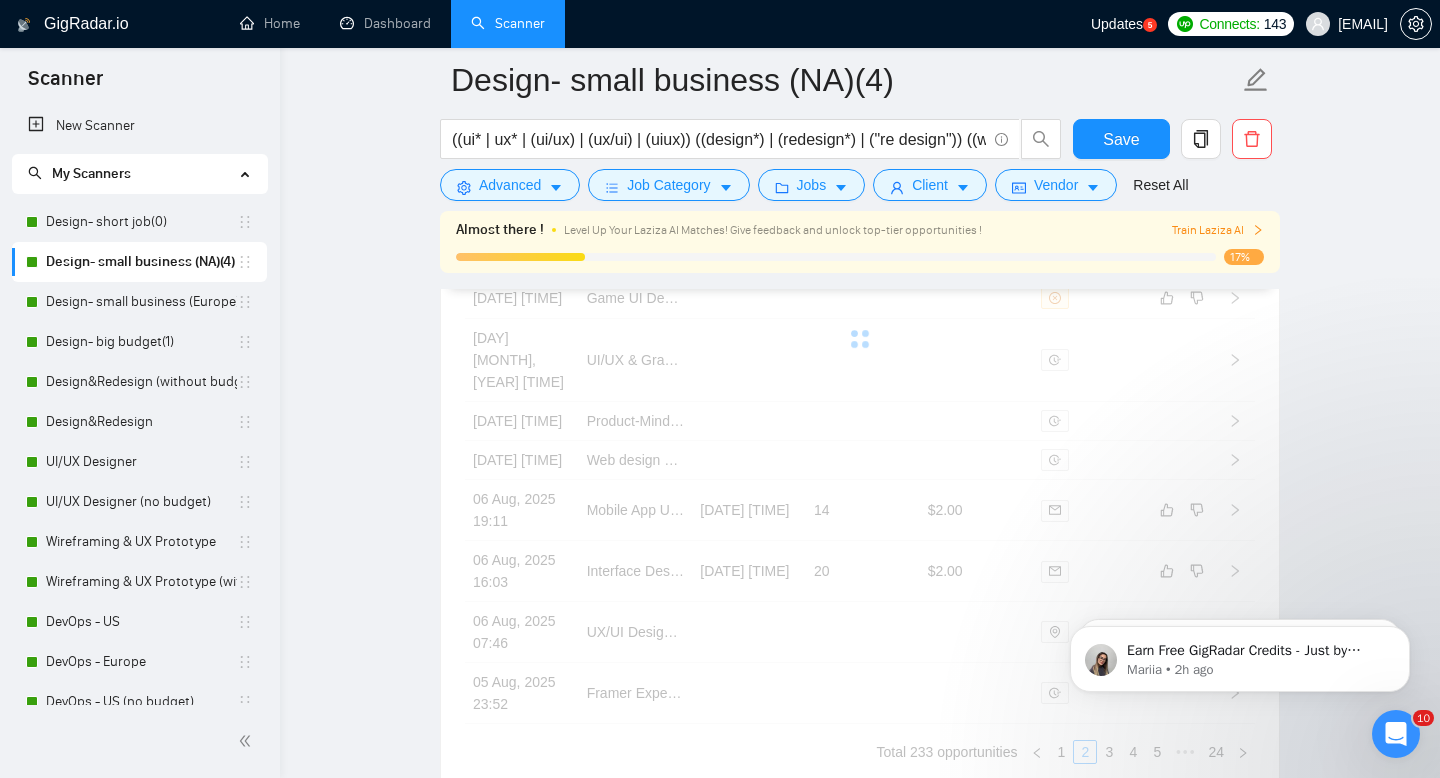 scroll, scrollTop: 0, scrollLeft: 0, axis: both 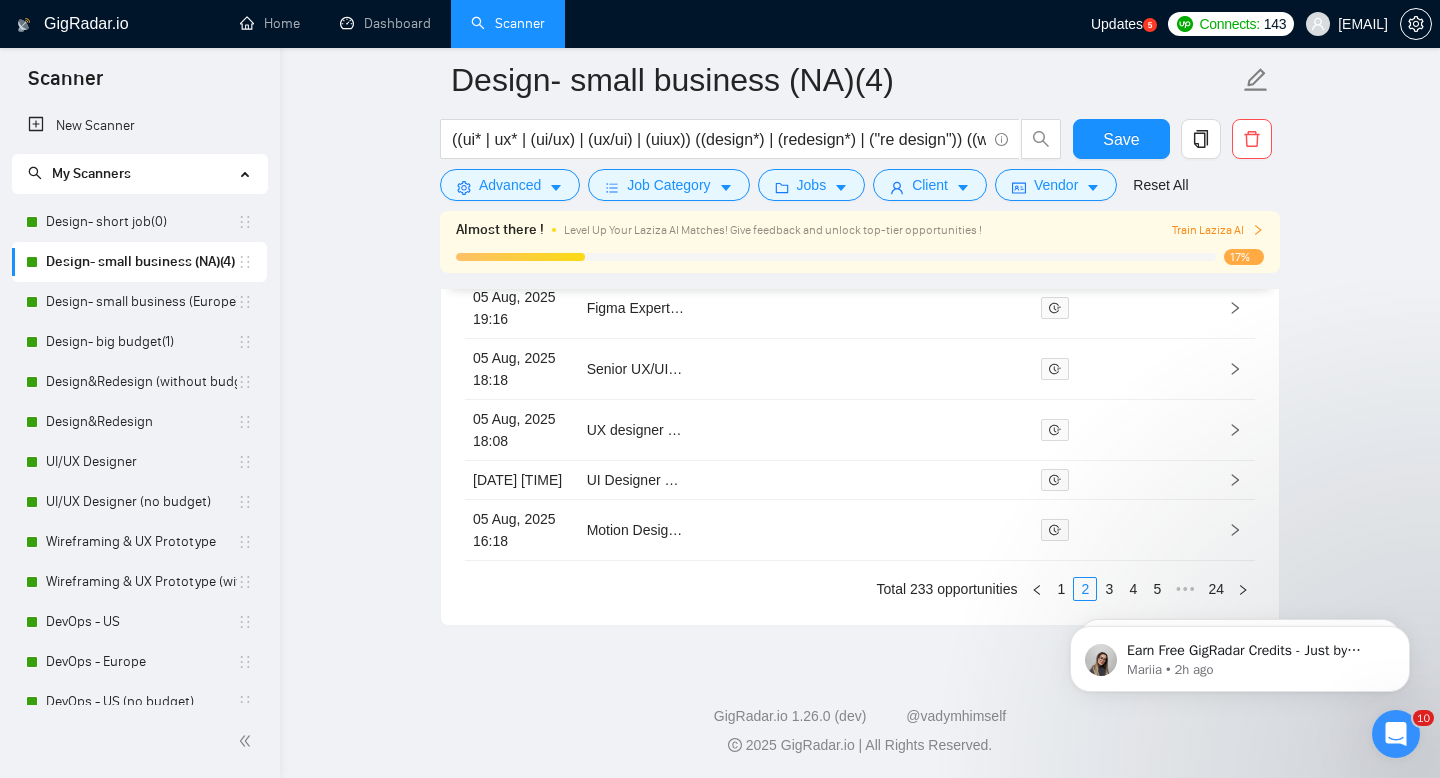 click on "Earn Free GigRadar Credits - Just by Sharing Your Story! 💬 Want more credits for sending proposals? It’s simple - share, inspire, and get rewarded! 🤫 Here’s how you can earn free credits: Introduce yourself in the #intros channel of the GigRadar Upwork Community and grab +20 credits for sending bids., Post your success story (closed projects, high LRR, etc.) in the #general channel and claim +50 credits for sending bids. Why? GigRadar is building a powerful network of freelancers and agencies. We want you to make valuable connections, showcase your wins, and inspire others while getting rewarded! 🚀 Not a member yet? Join our Slack community now 👉 Join Slack Community Claiming your credits is easy: Reply to this message with a screenshot of your post, and our Tech Support Team will instantly top up your credits! 💸 Mariia • [TIME] ago Mariia • [TIME] ago" 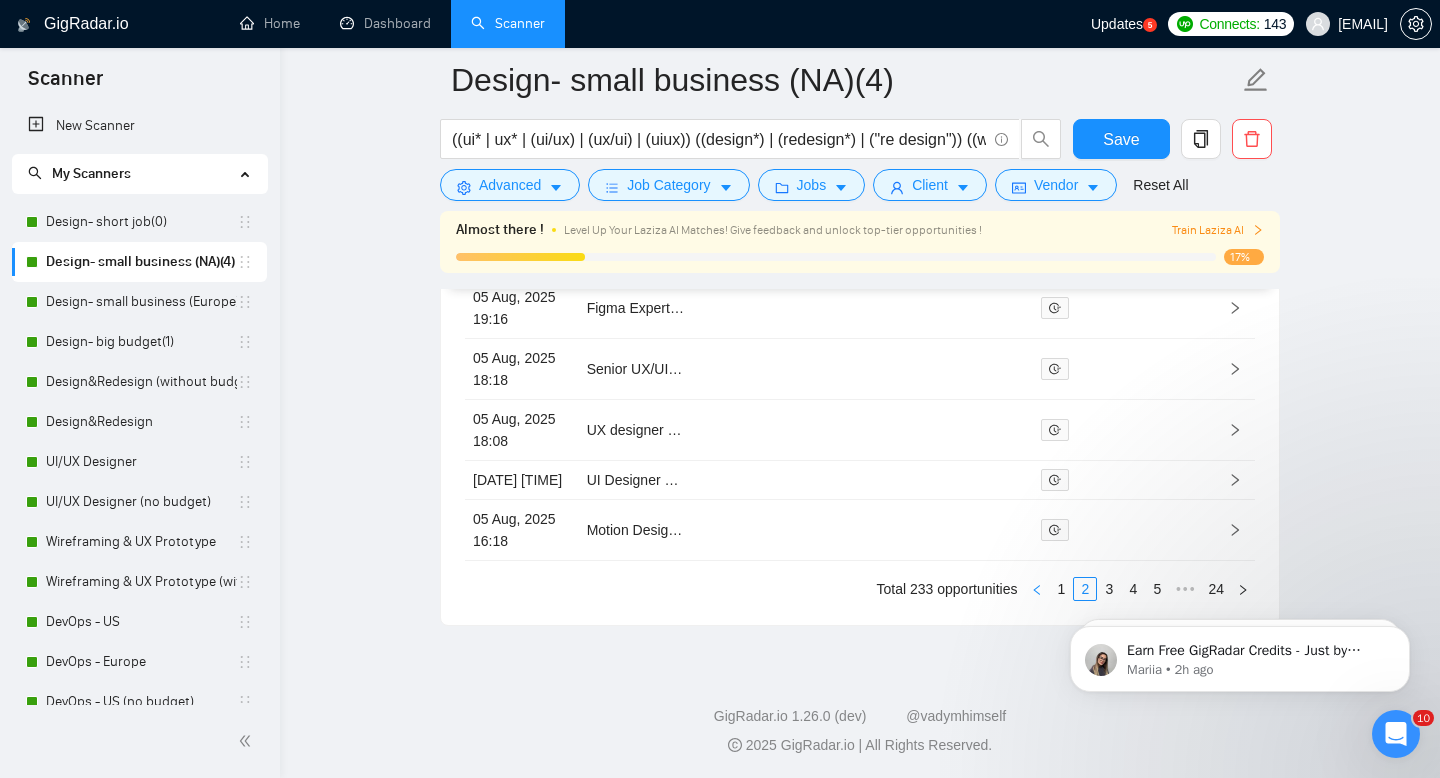 click at bounding box center (1037, 589) 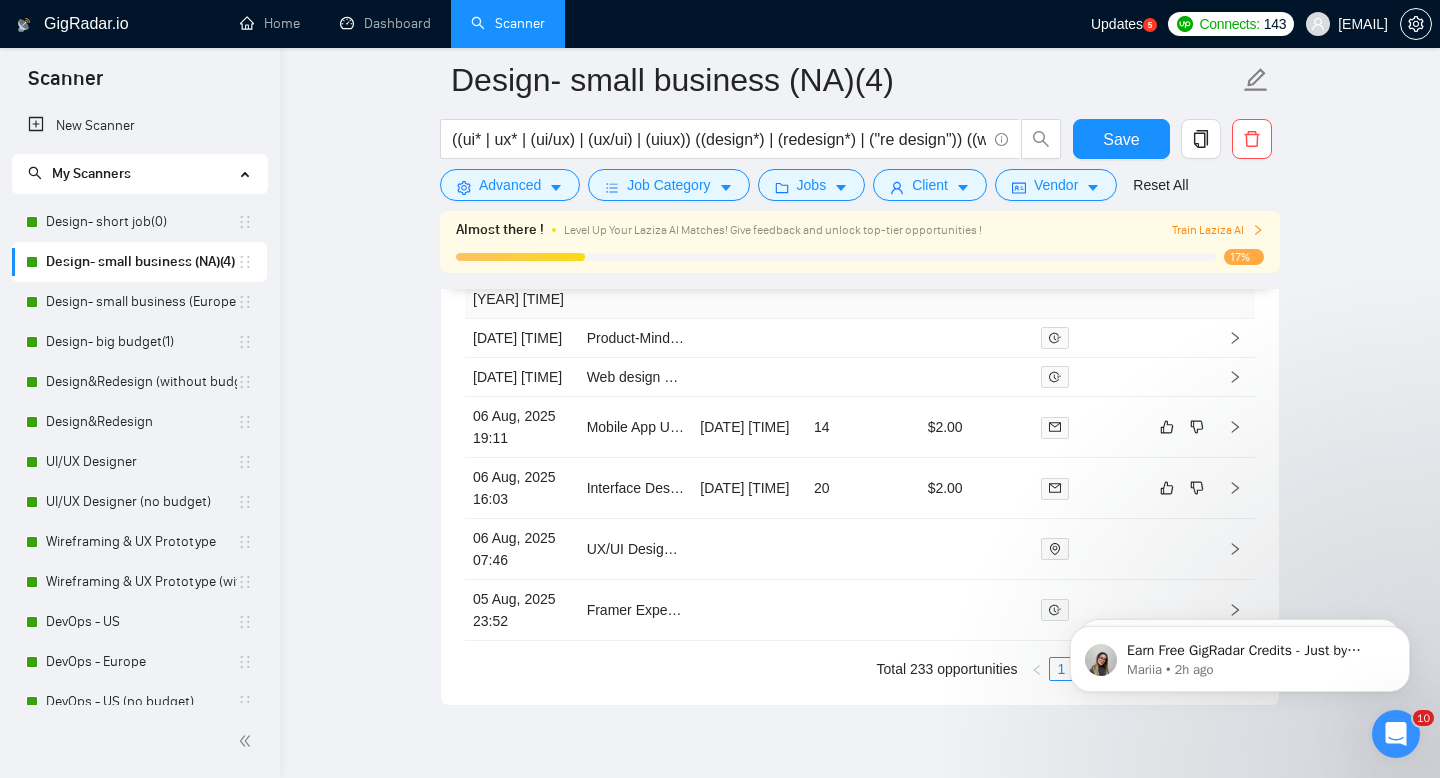 scroll, scrollTop: 5591, scrollLeft: 0, axis: vertical 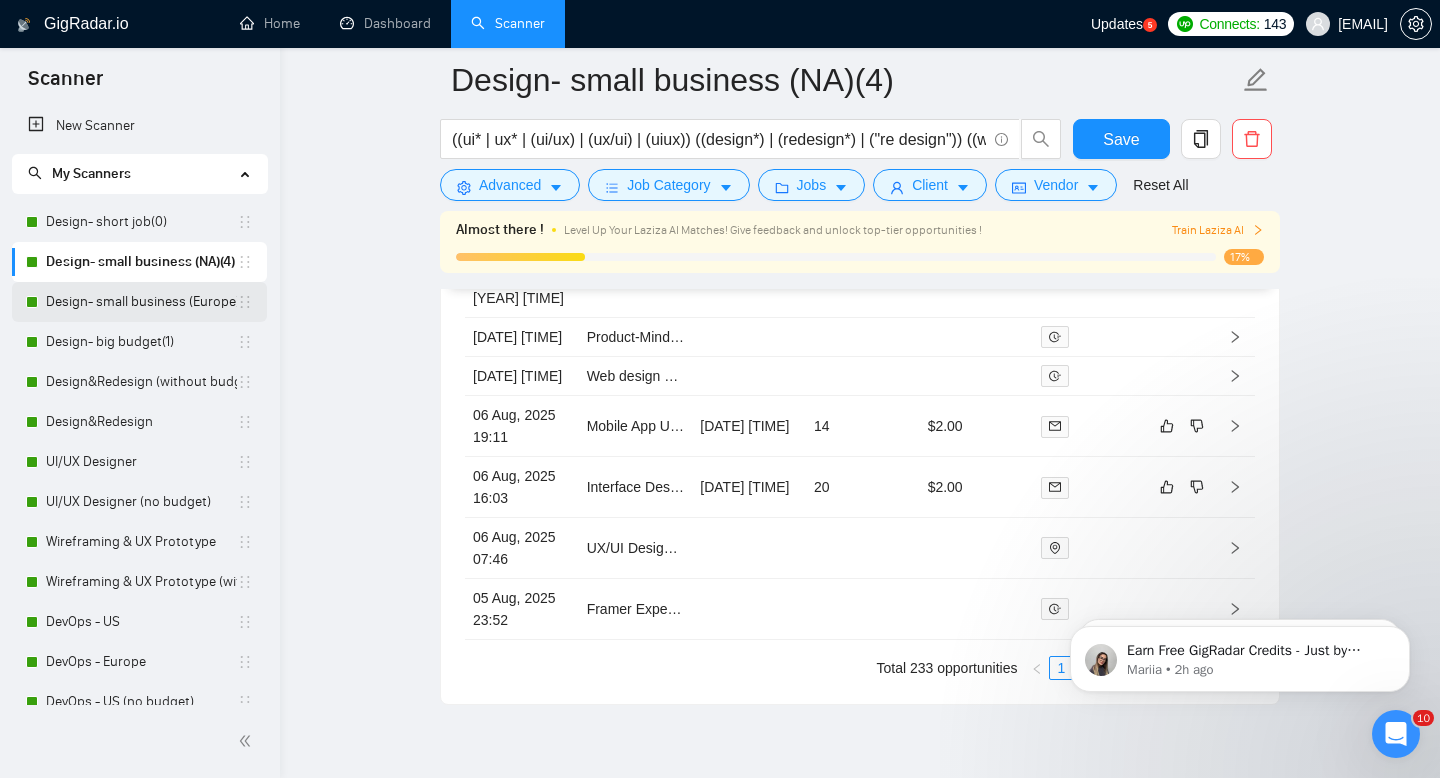 click on "Design- small business (Europe)(4)" at bounding box center [141, 302] 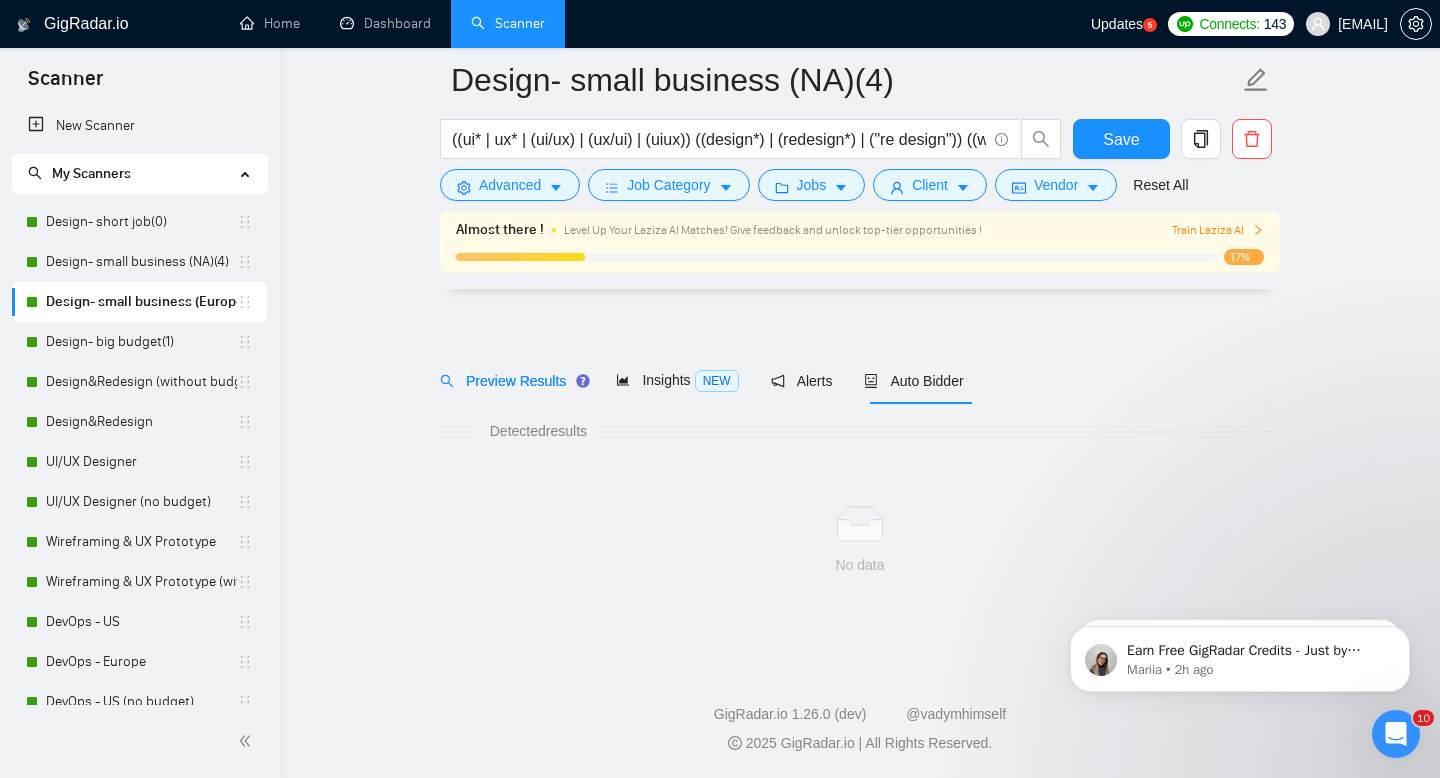 scroll, scrollTop: 14, scrollLeft: 0, axis: vertical 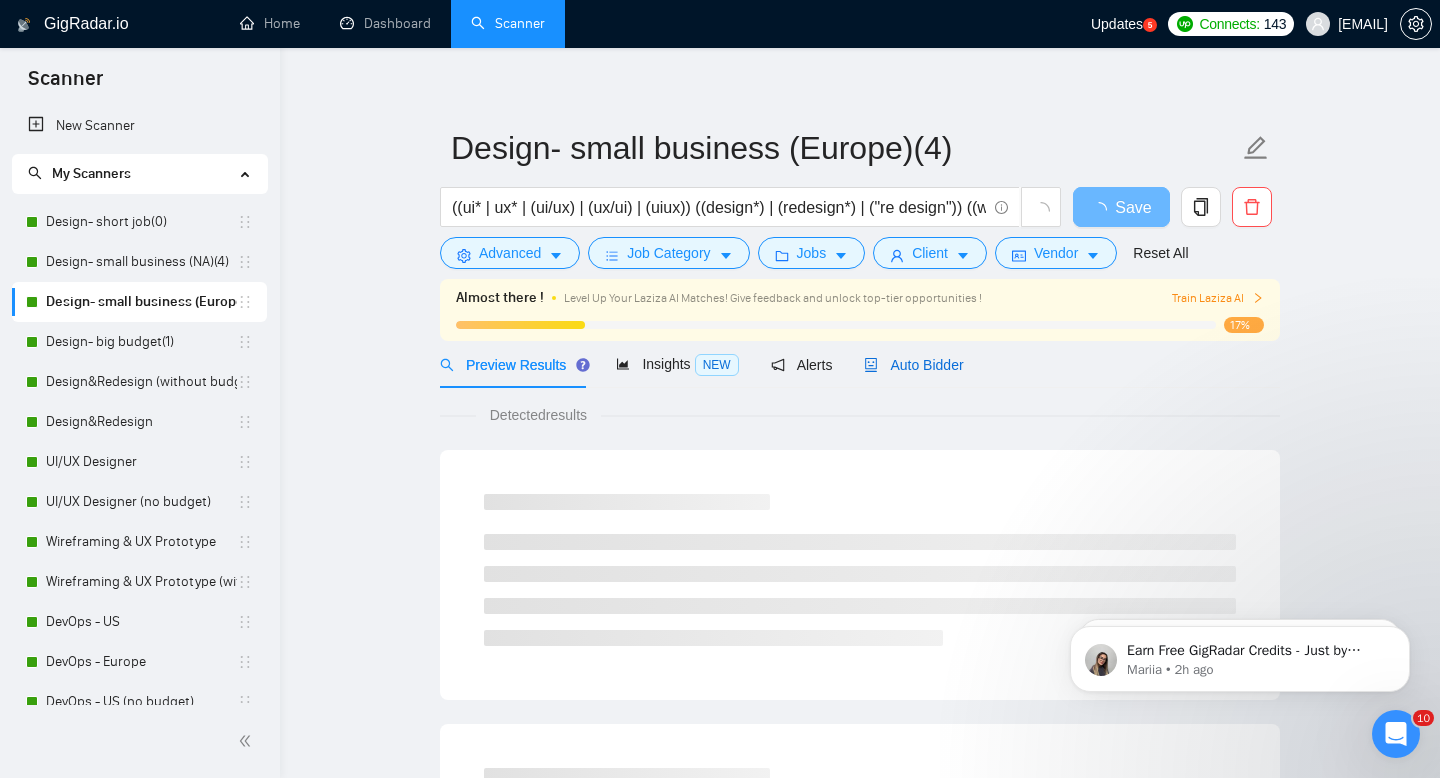 click on "Auto Bidder" at bounding box center [913, 365] 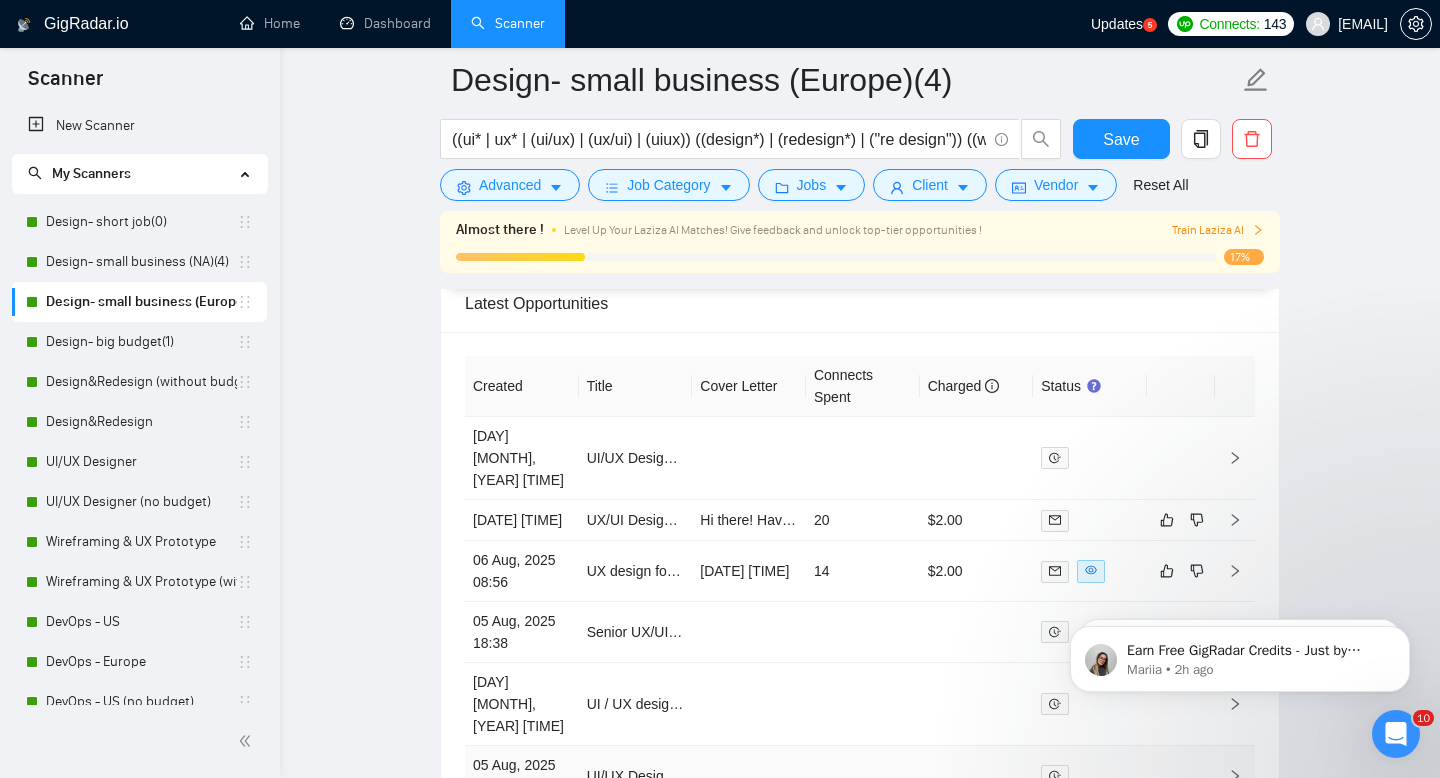 scroll, scrollTop: 5288, scrollLeft: 0, axis: vertical 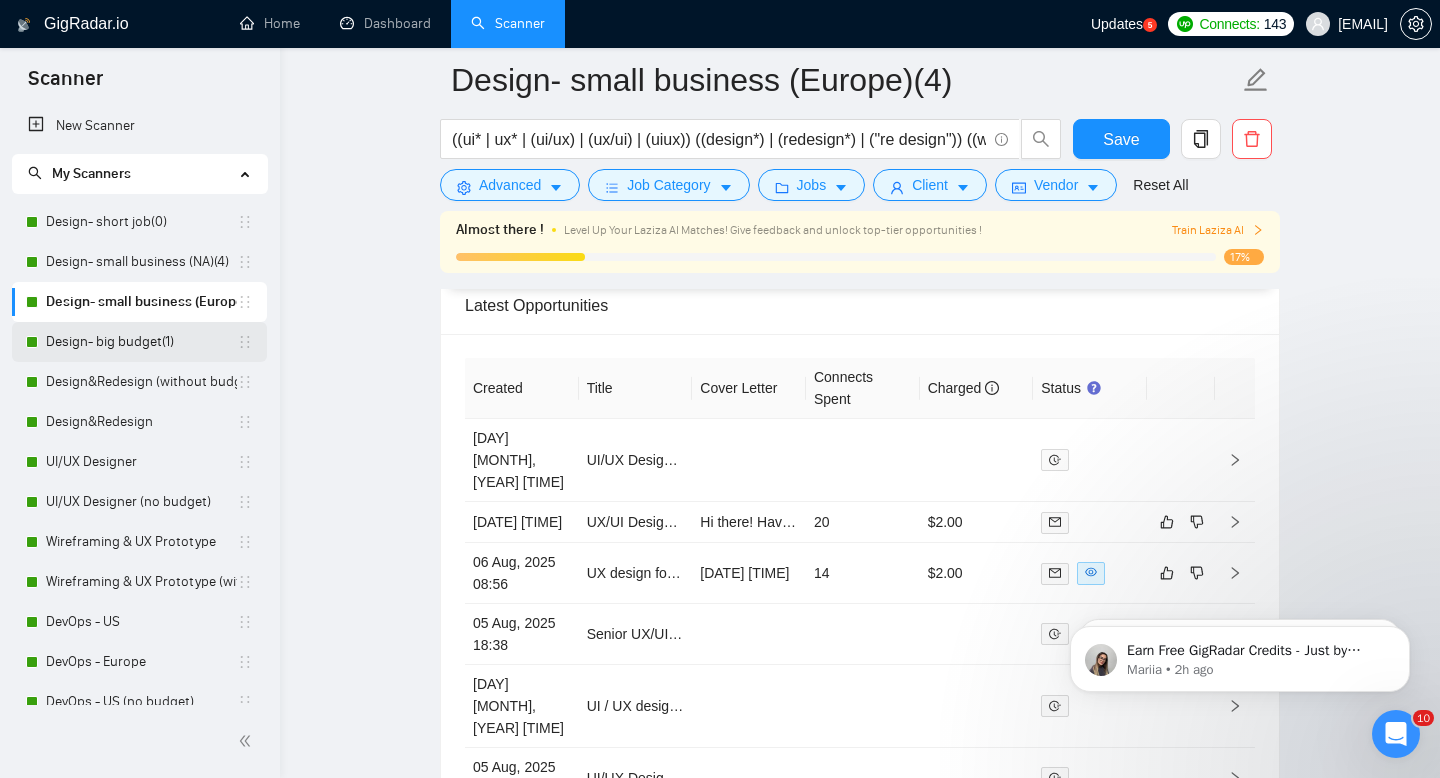 click on "Design- big budget(1)" at bounding box center [141, 342] 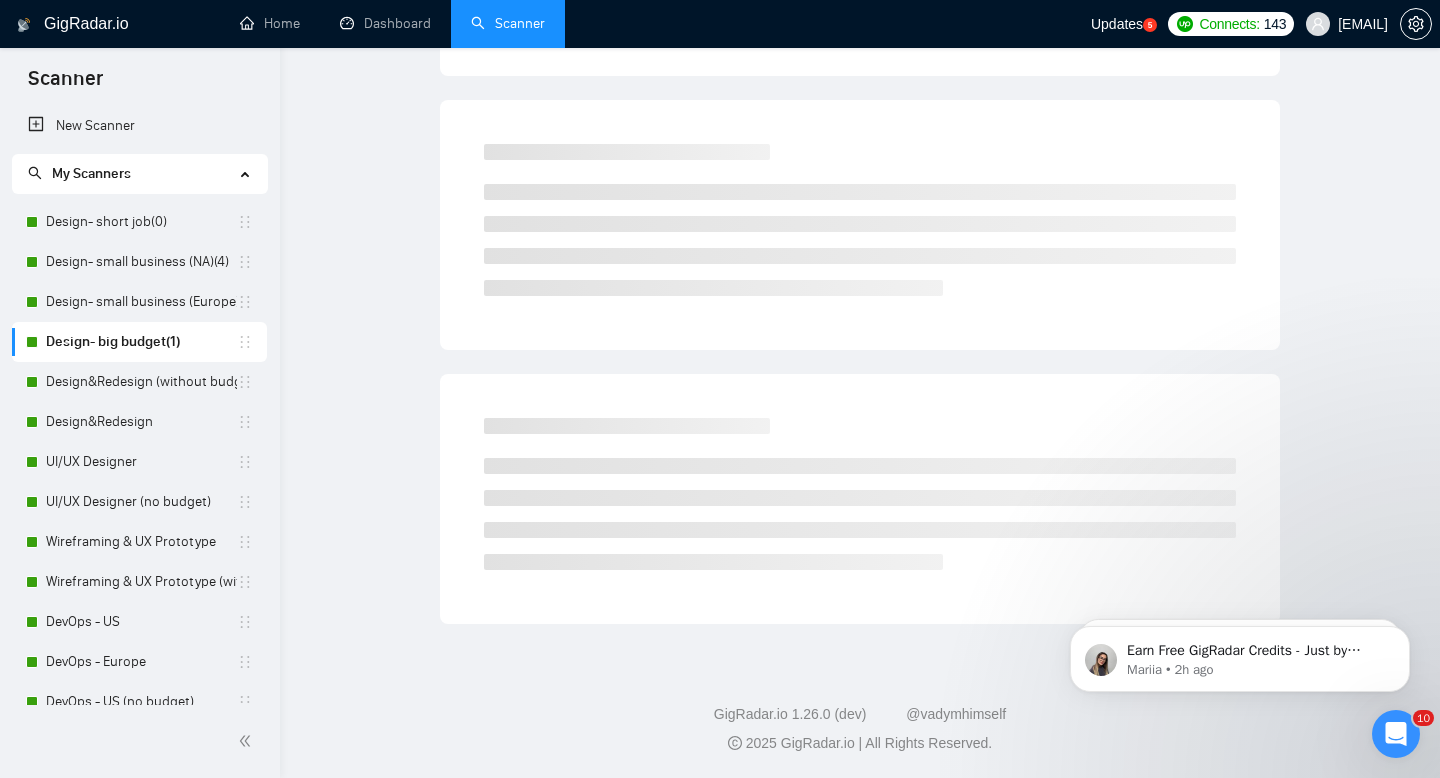 scroll, scrollTop: 14, scrollLeft: 0, axis: vertical 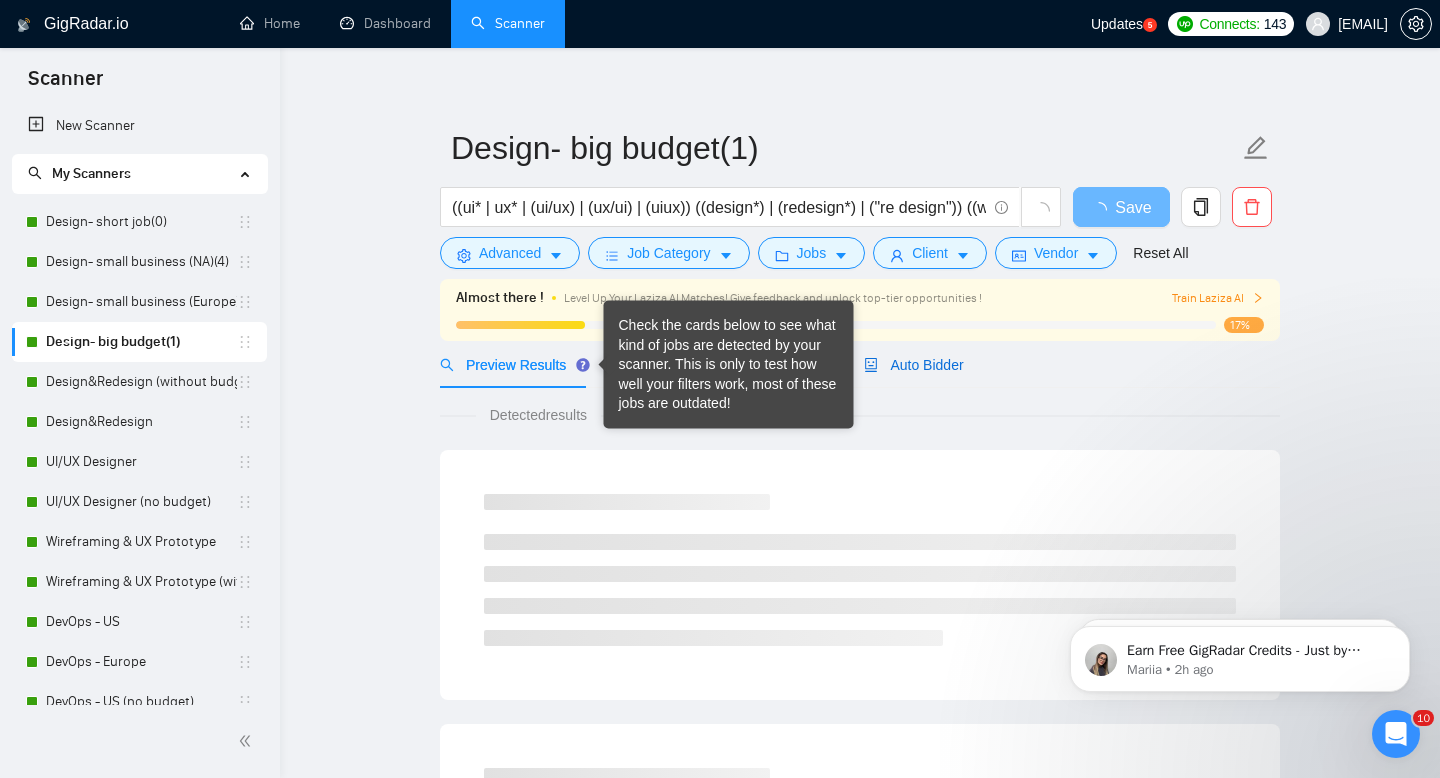 click on "Auto Bidder" at bounding box center (913, 365) 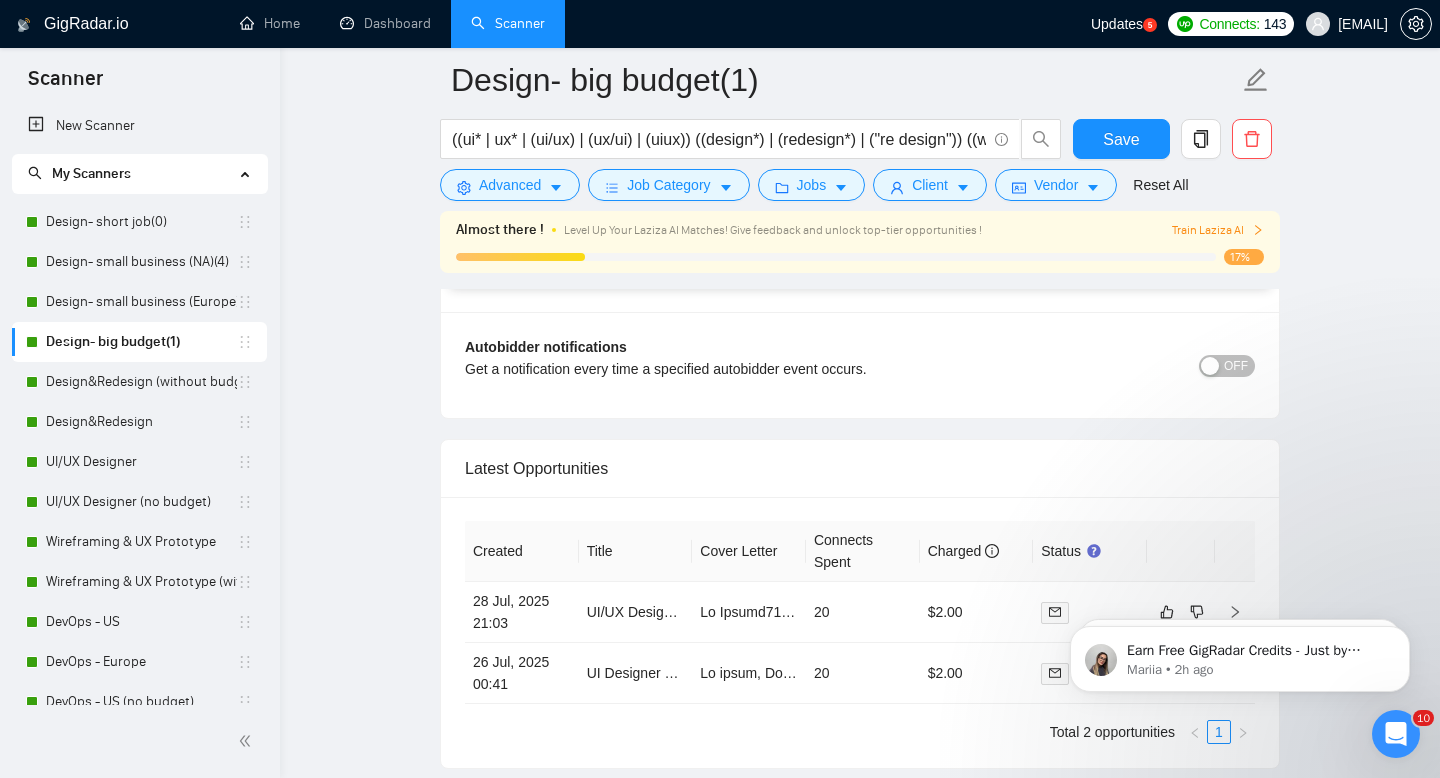 scroll, scrollTop: 4984, scrollLeft: 0, axis: vertical 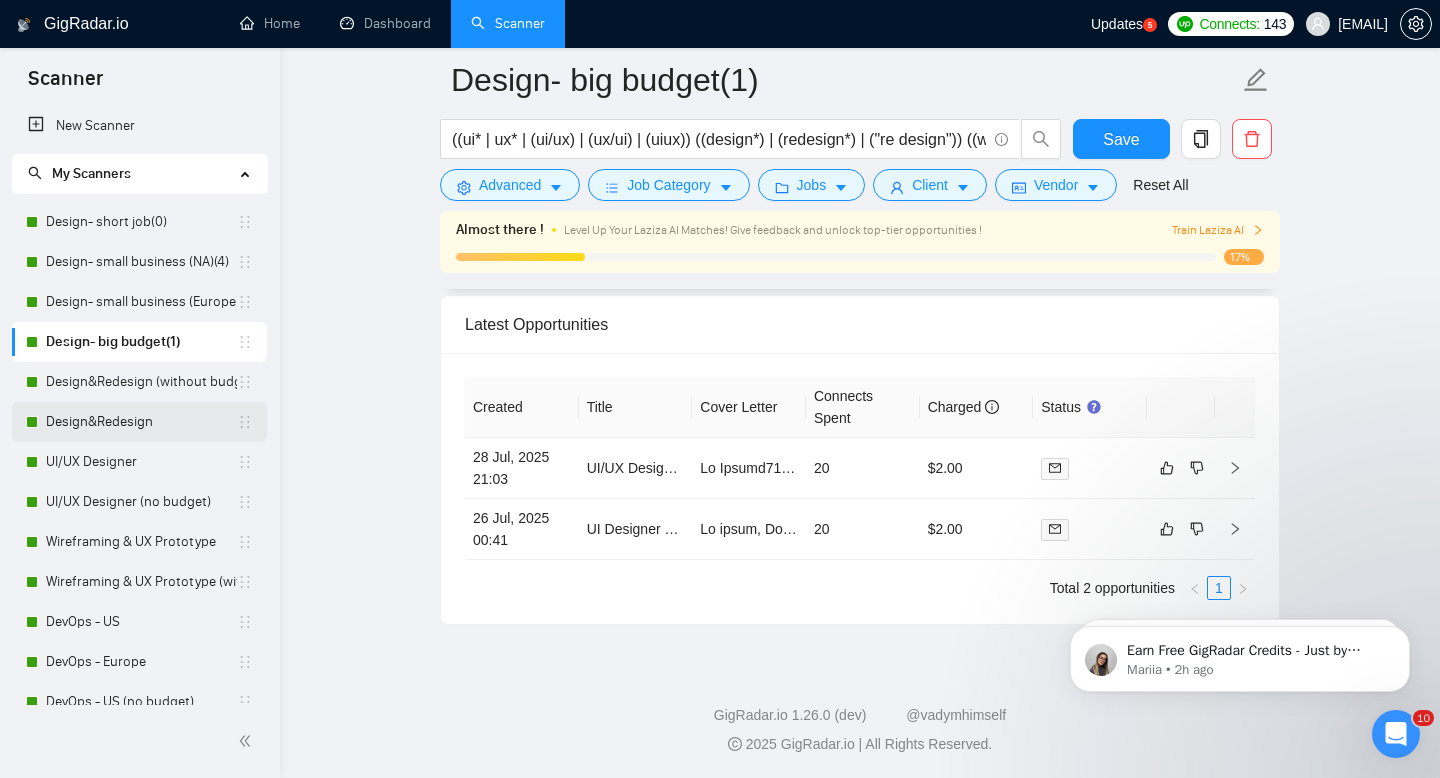 click on "Design&Redesign" at bounding box center (141, 422) 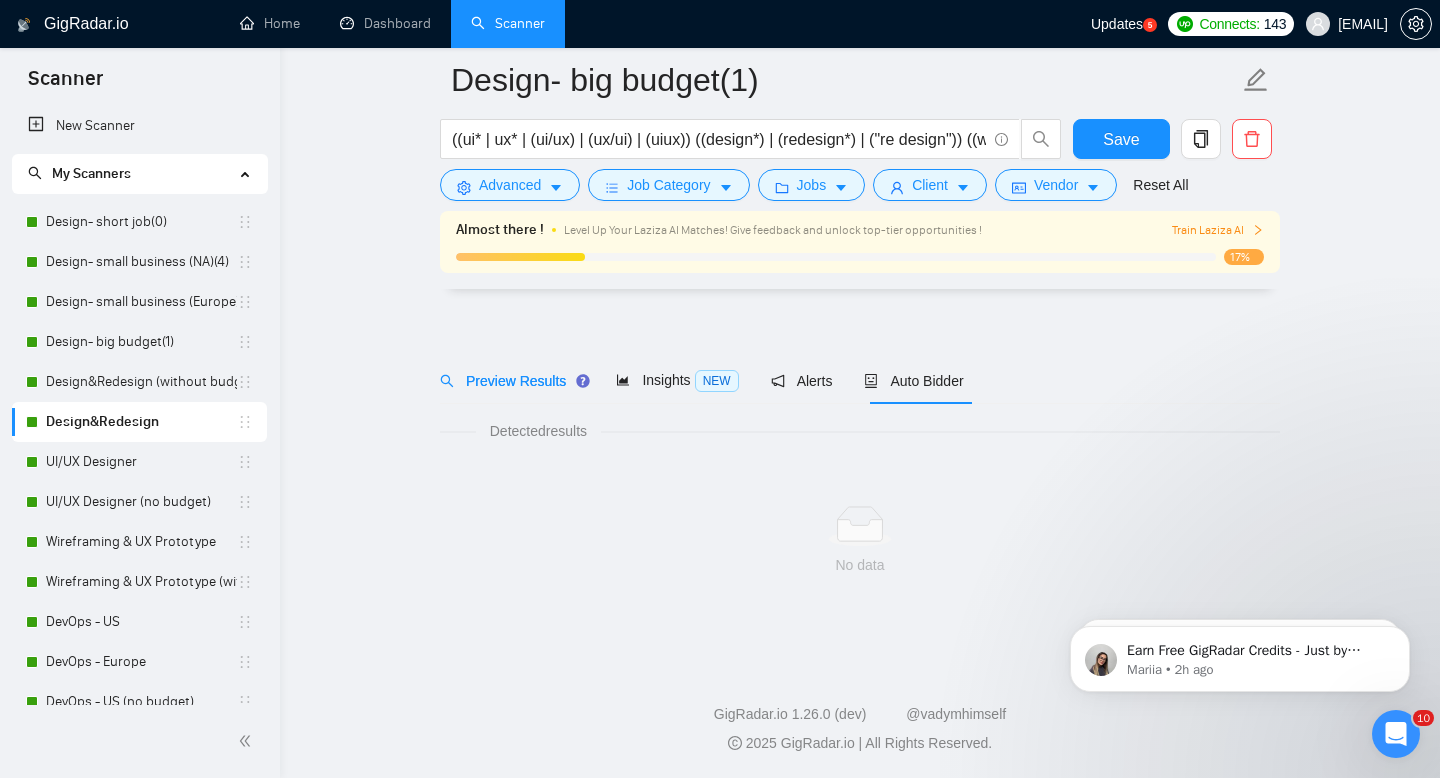 scroll, scrollTop: 14, scrollLeft: 0, axis: vertical 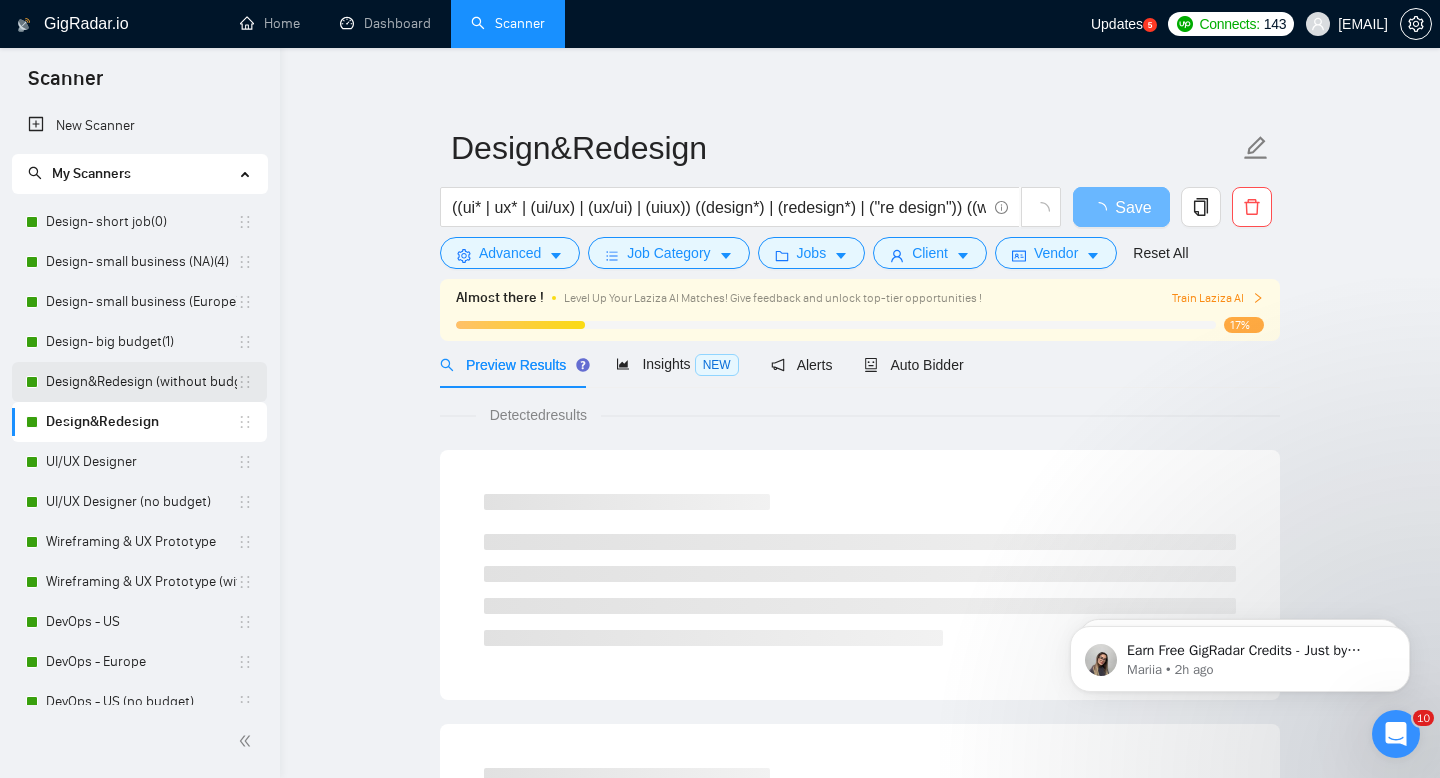 click on "Design&Redesign (without budget)" at bounding box center (141, 382) 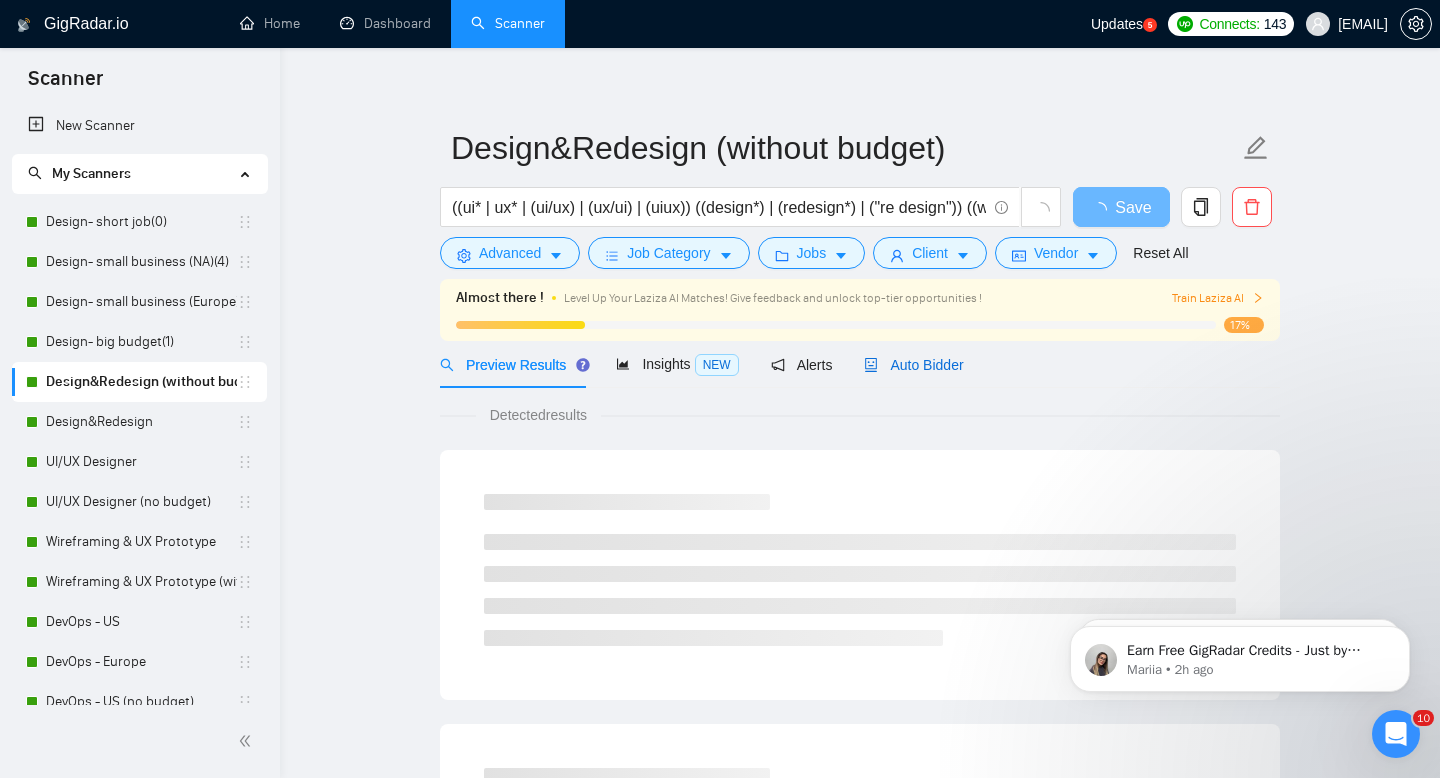 click on "Auto Bidder" at bounding box center [913, 365] 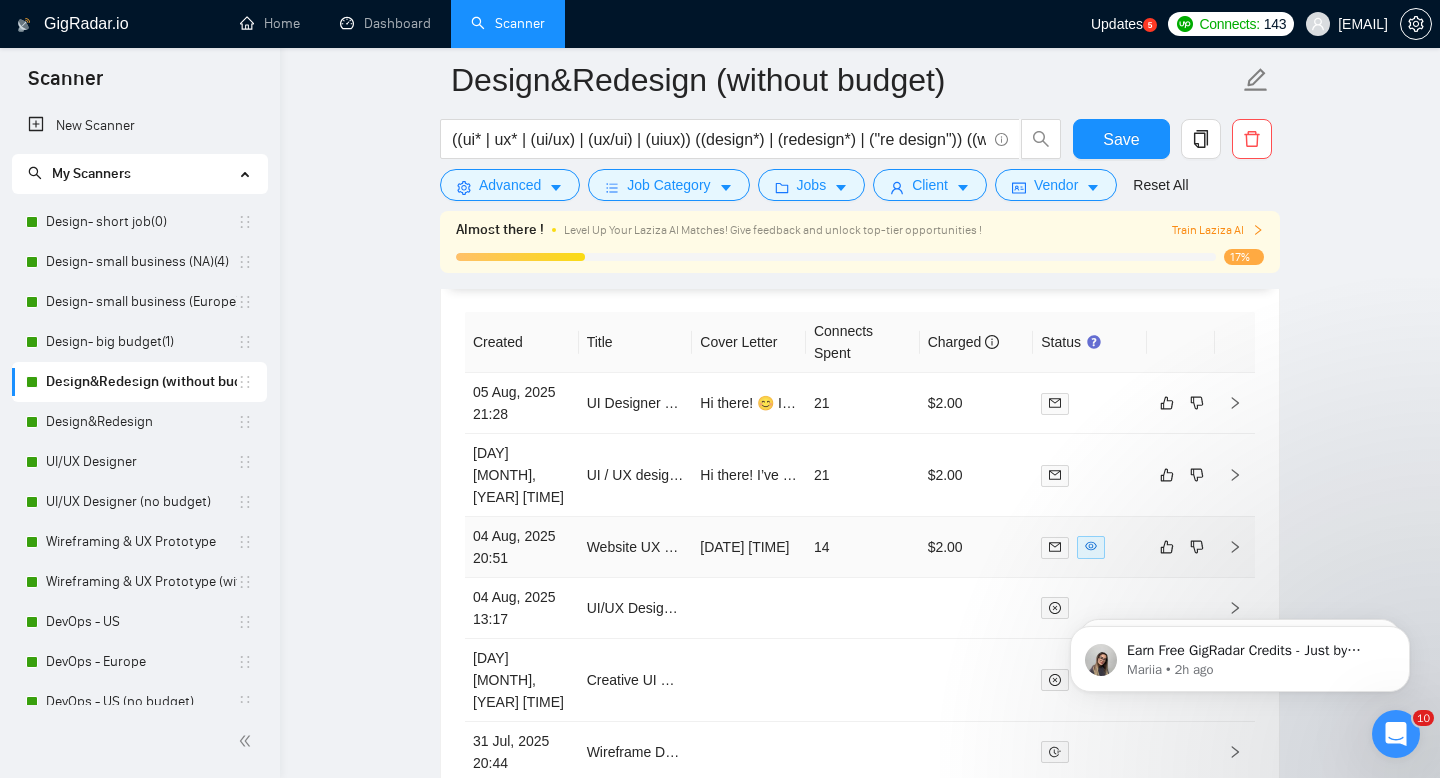 scroll, scrollTop: 5327, scrollLeft: 0, axis: vertical 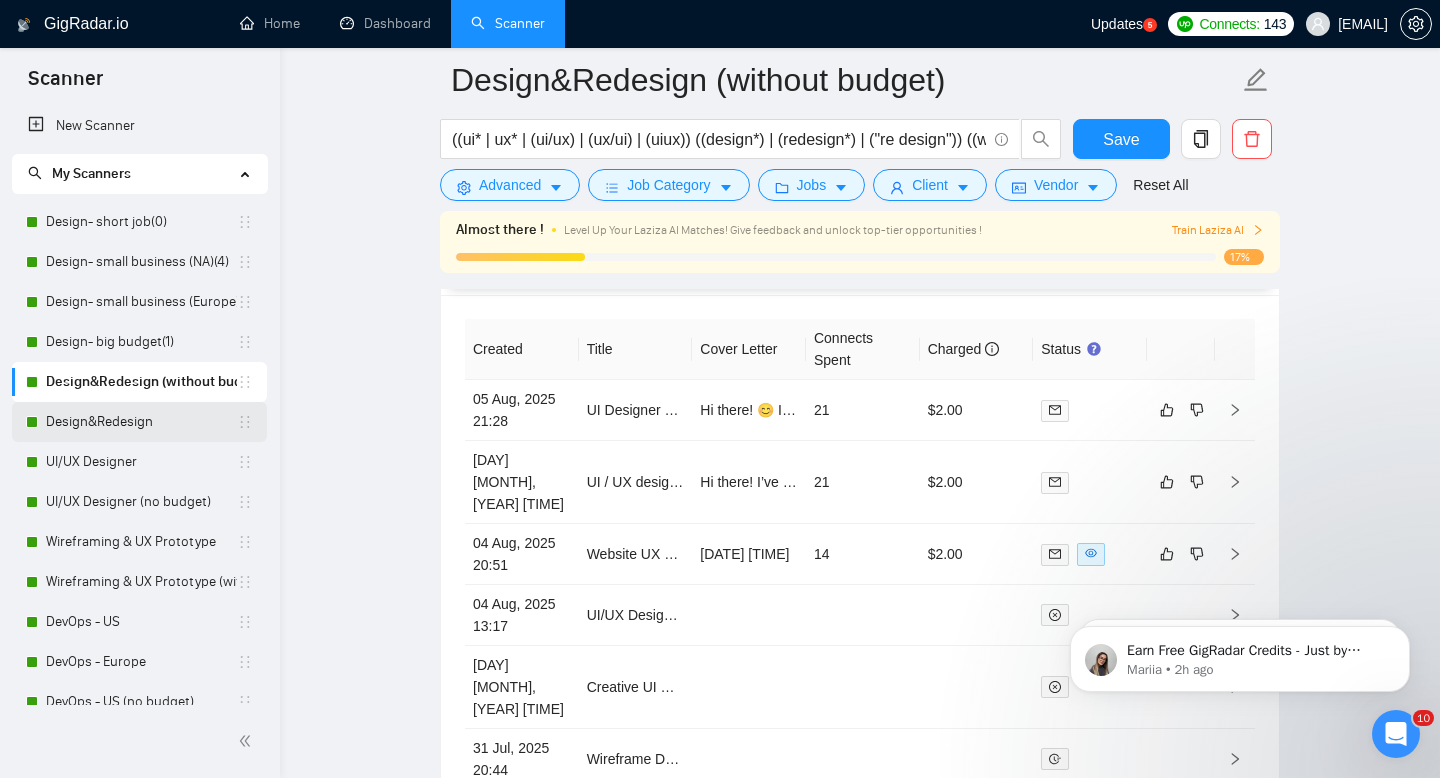 click on "Design&Redesign" at bounding box center (141, 422) 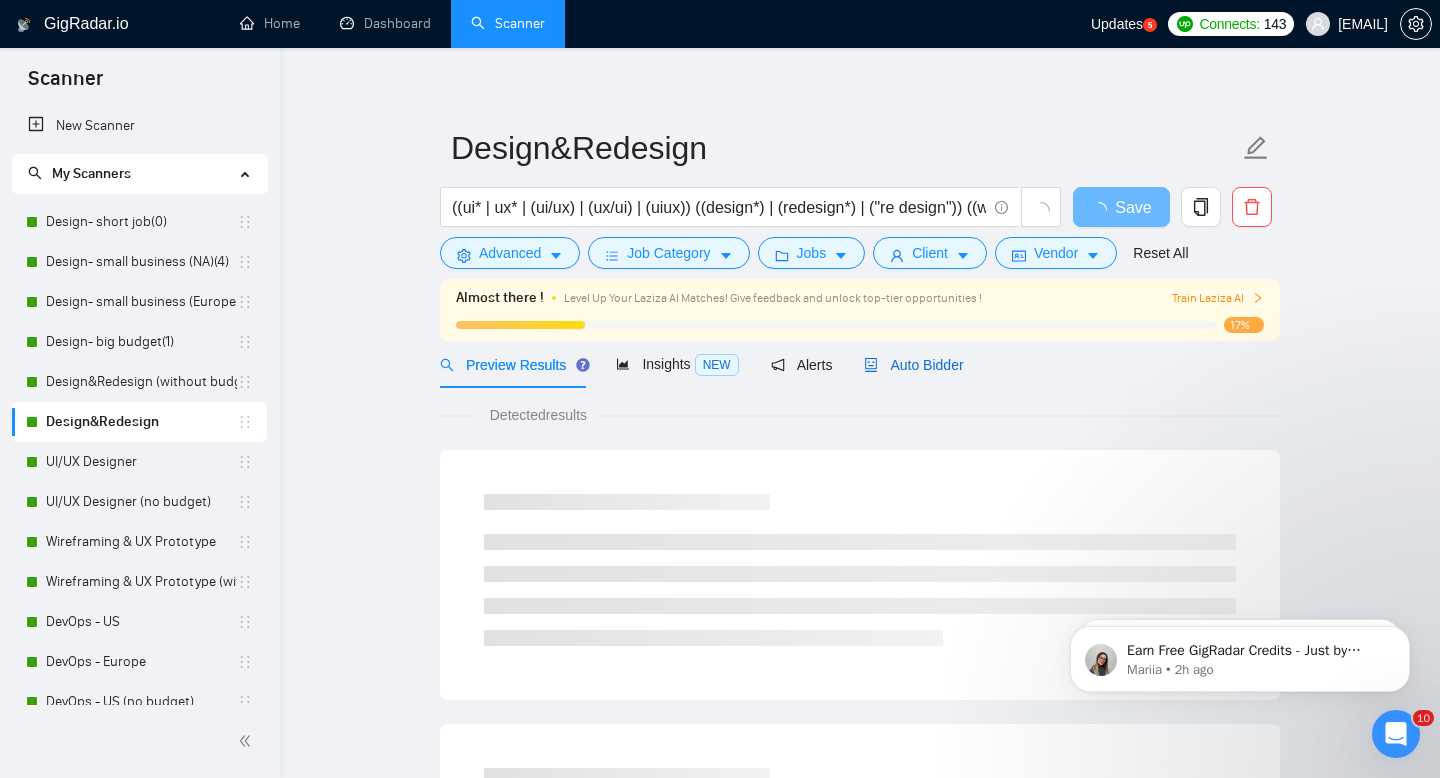 click on "Auto Bidder" at bounding box center (913, 365) 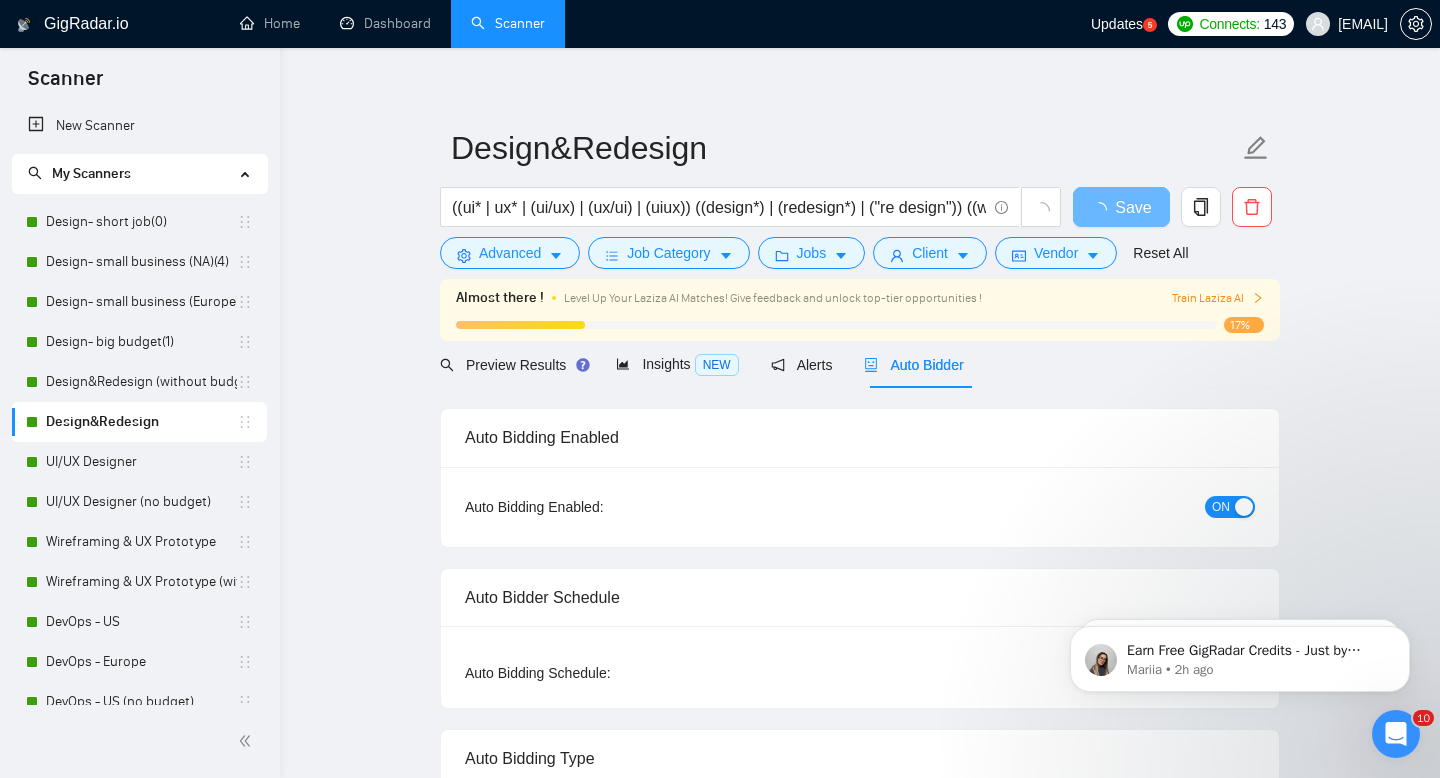 type 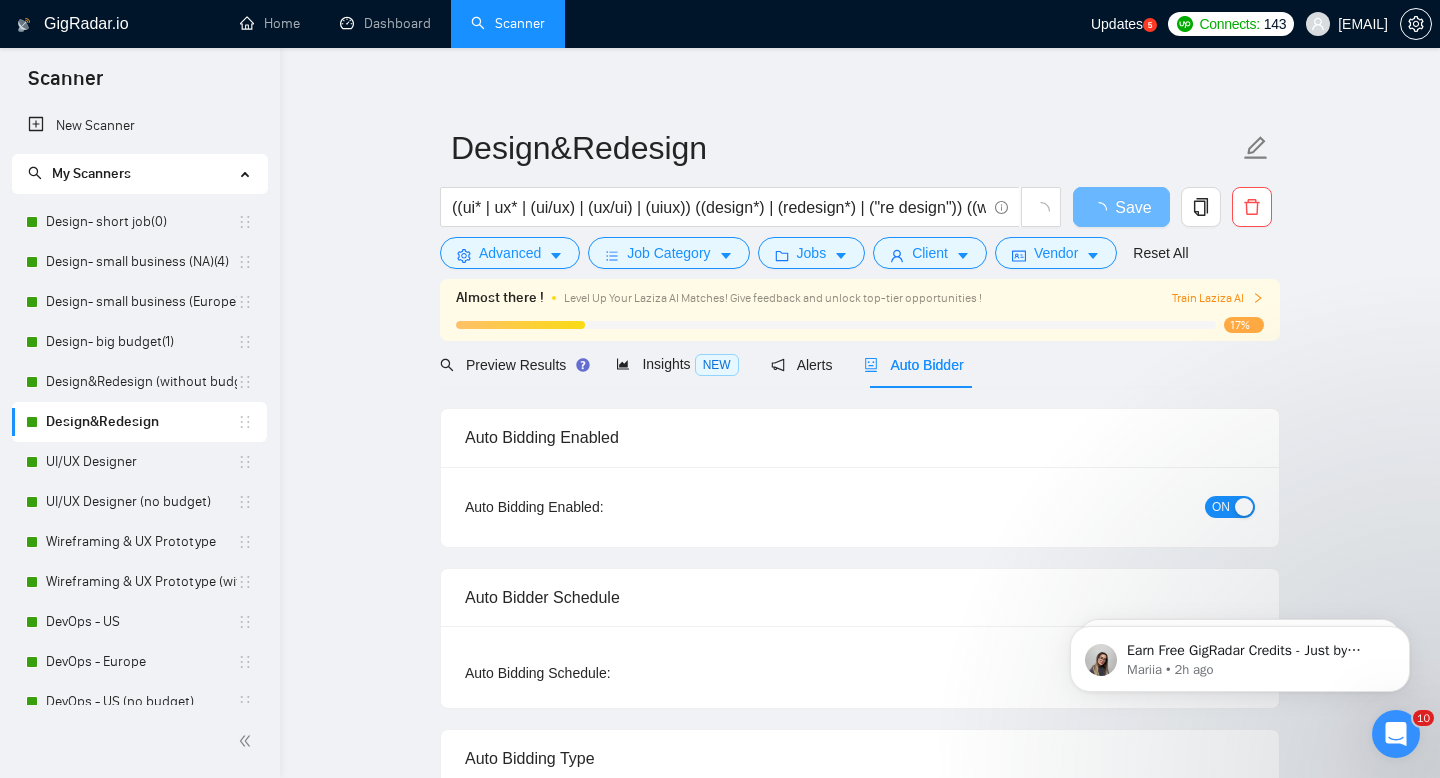 checkbox on "true" 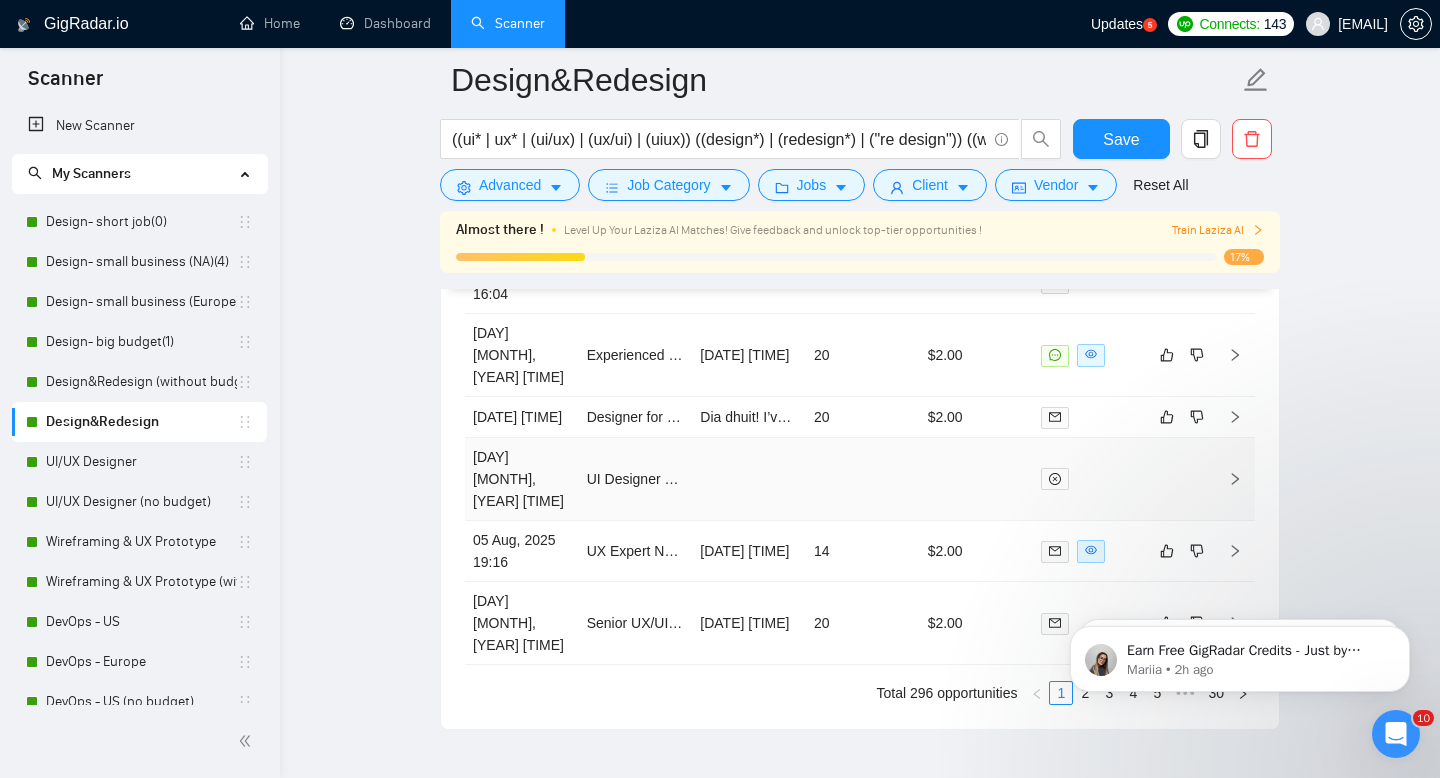 scroll, scrollTop: 5773, scrollLeft: 0, axis: vertical 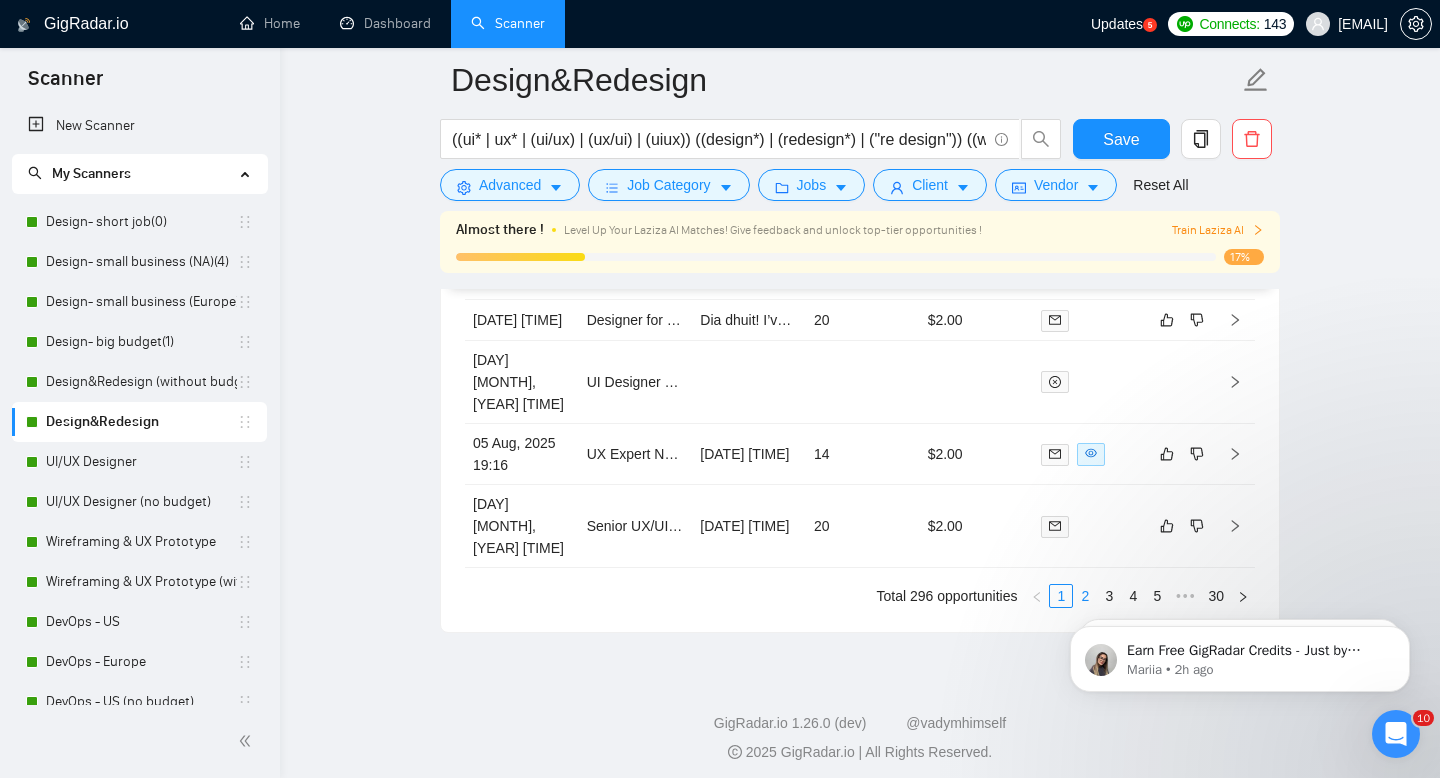 click on "2" at bounding box center [1085, 596] 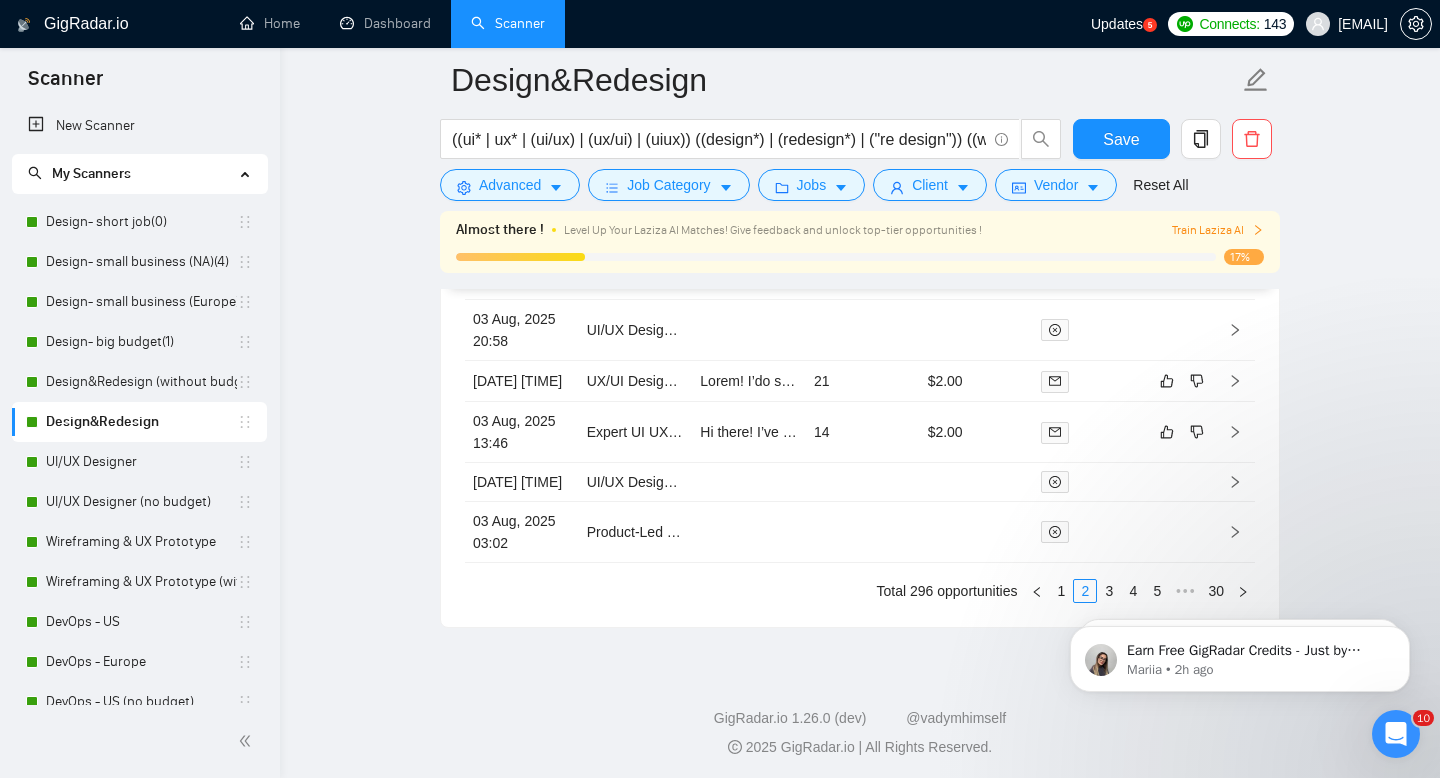 scroll, scrollTop: 5773, scrollLeft: 0, axis: vertical 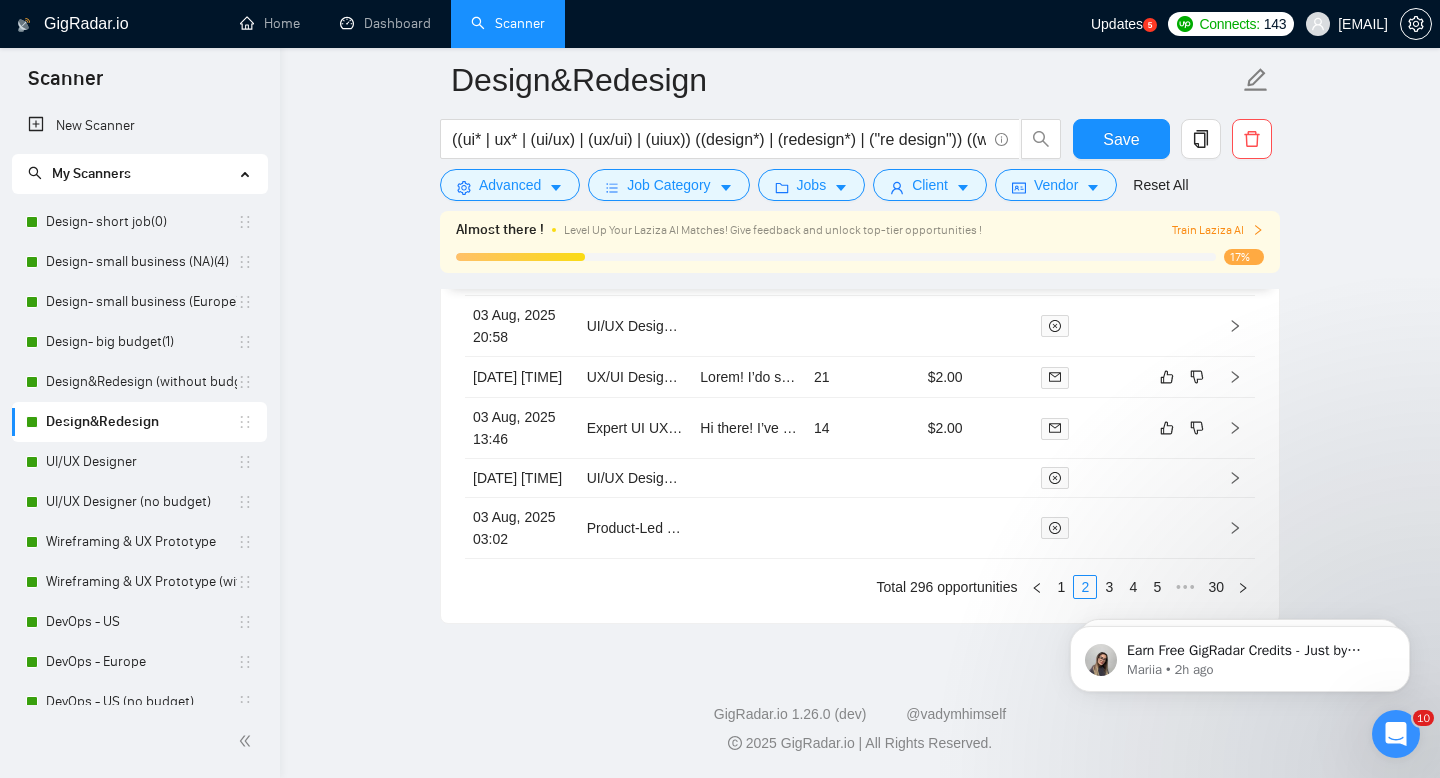 click on "Earn Free GigRadar Credits - Just by Sharing Your Story! 💬 Want more credits for sending proposals? It’s simple - share, inspire, and get rewarded! 🤫 Here’s how you can earn free credits: Introduce yourself in the #intros channel of the GigRadar Upwork Community and grab +20 credits for sending bids., Post your success story (closed projects, high LRR, etc.) in the #general channel and claim +50 credits for sending bids. Why? GigRadar is building a powerful network of freelancers and agencies. We want you to make valuable connections, showcase your wins, and inspire others while getting rewarded! 🚀 Not a member yet? Join our Slack community now 👉 Join Slack Community Claiming your credits is easy: Reply to this message with a screenshot of your post, and our Tech Support Team will instantly top up your credits! 💸 Mariia • [TIME] ago Mariia • [TIME] ago" 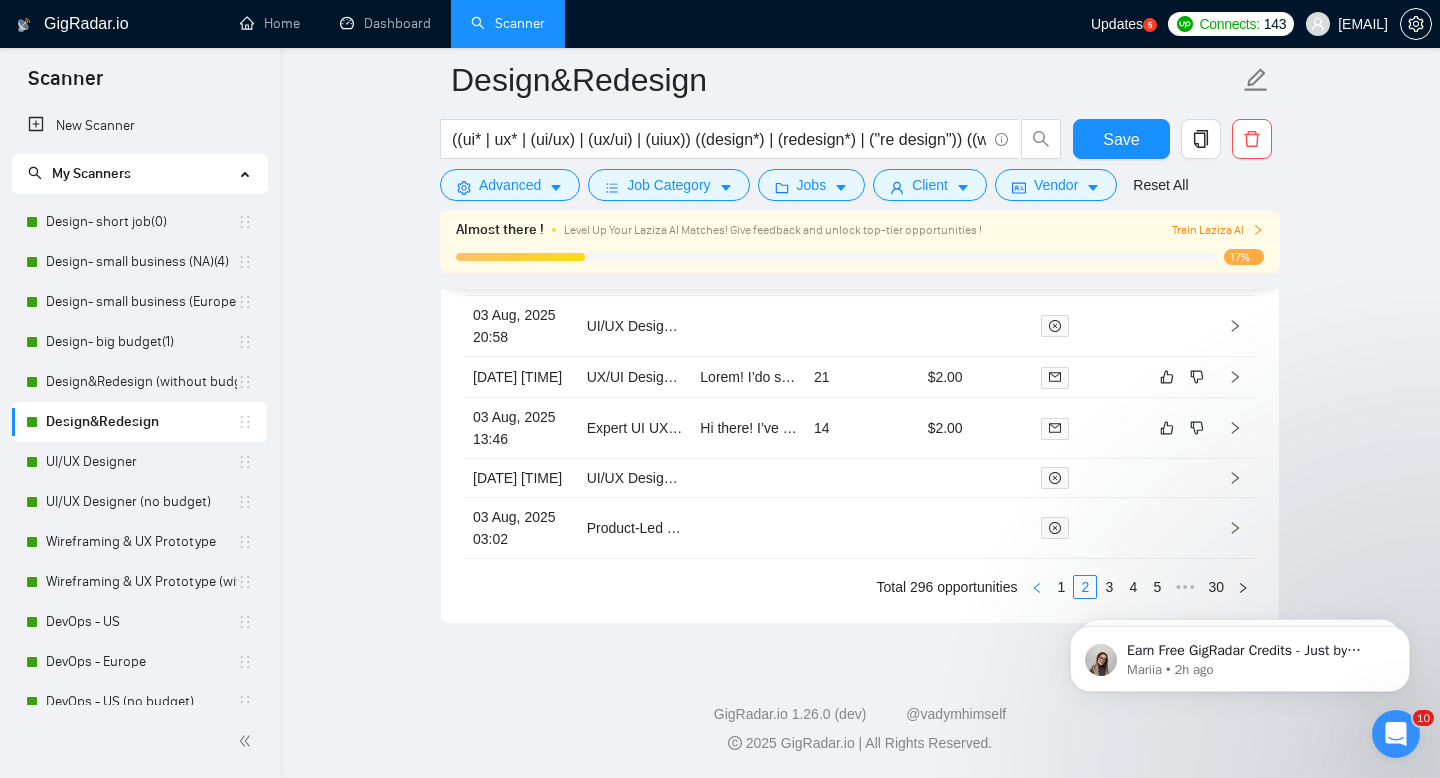 click 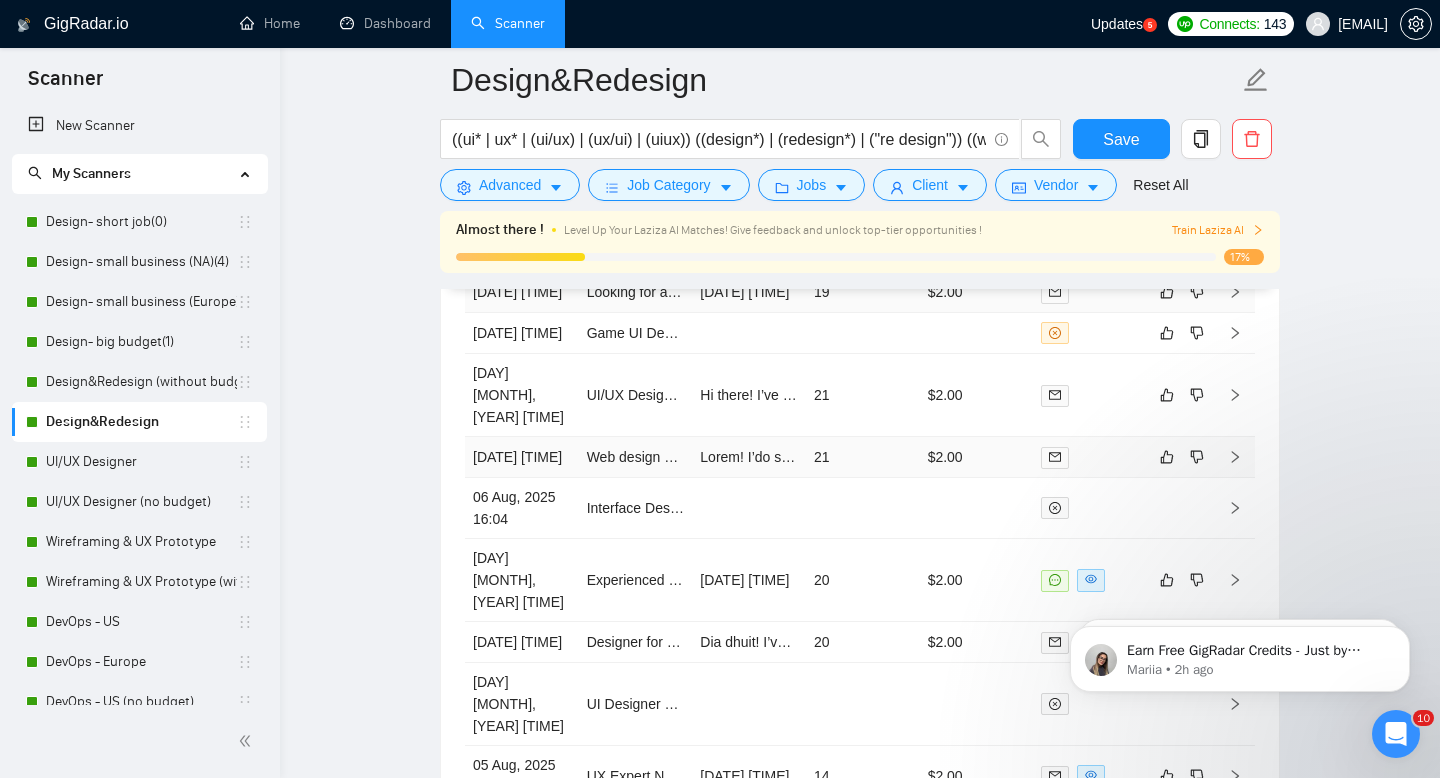 scroll, scrollTop: 5483, scrollLeft: 0, axis: vertical 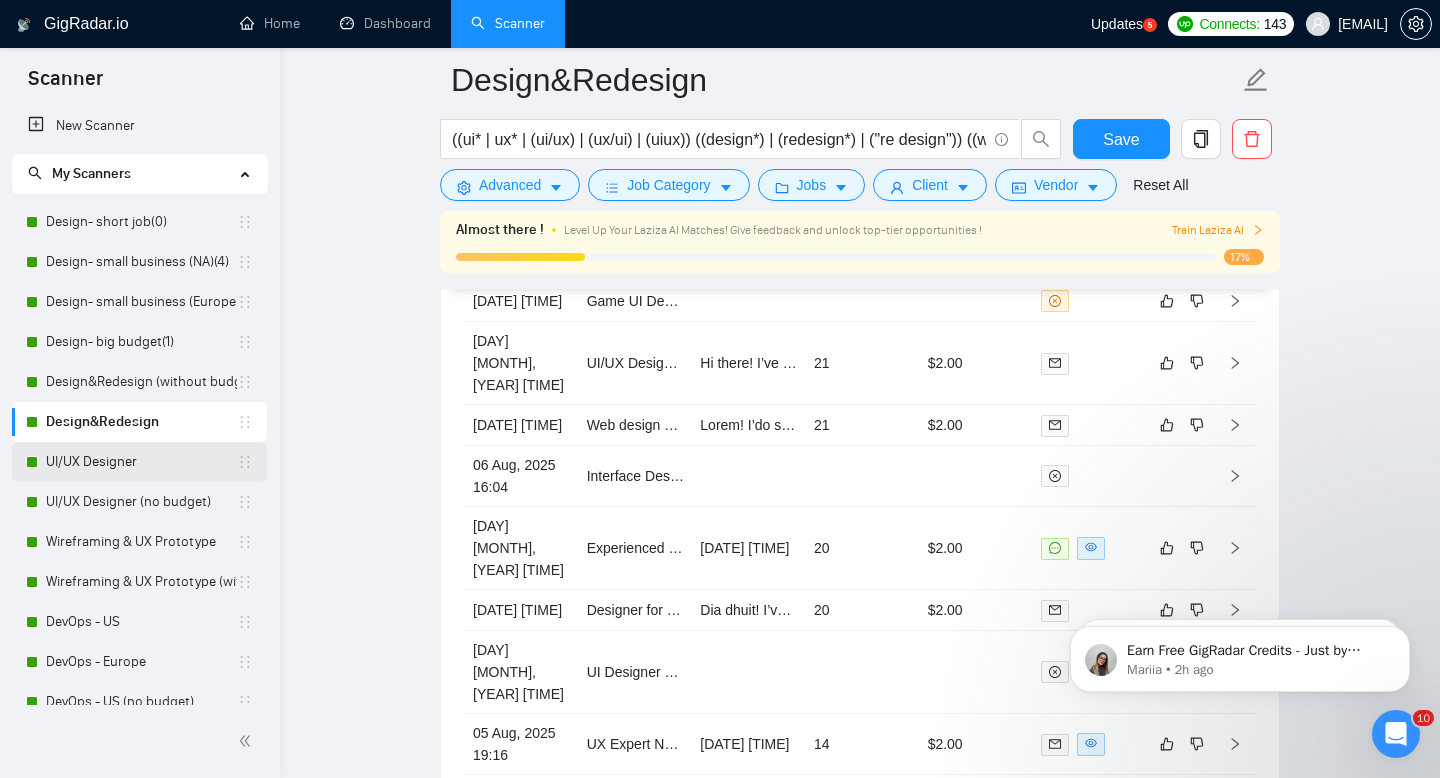 click on "UI/UX Designer" at bounding box center (141, 462) 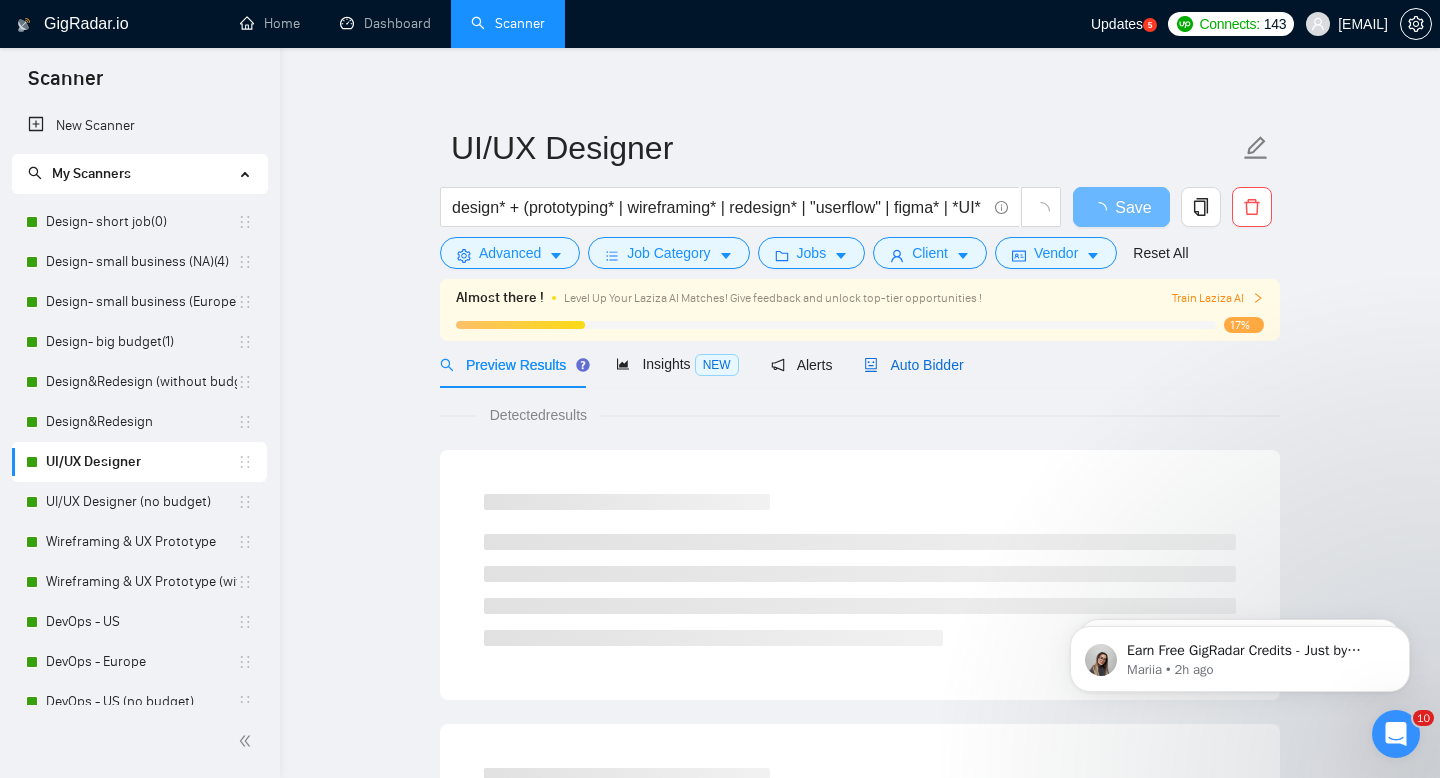 click on "Auto Bidder" at bounding box center (913, 365) 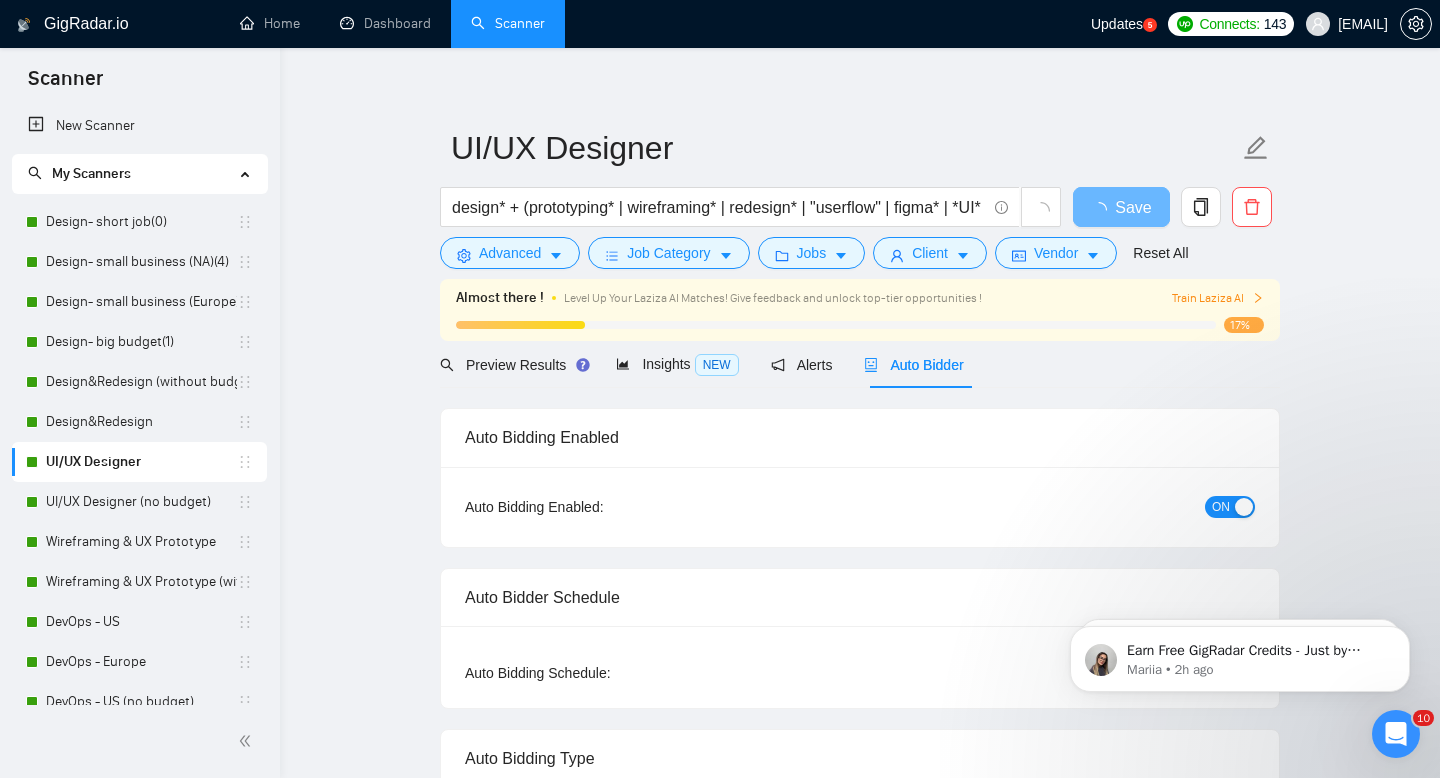type 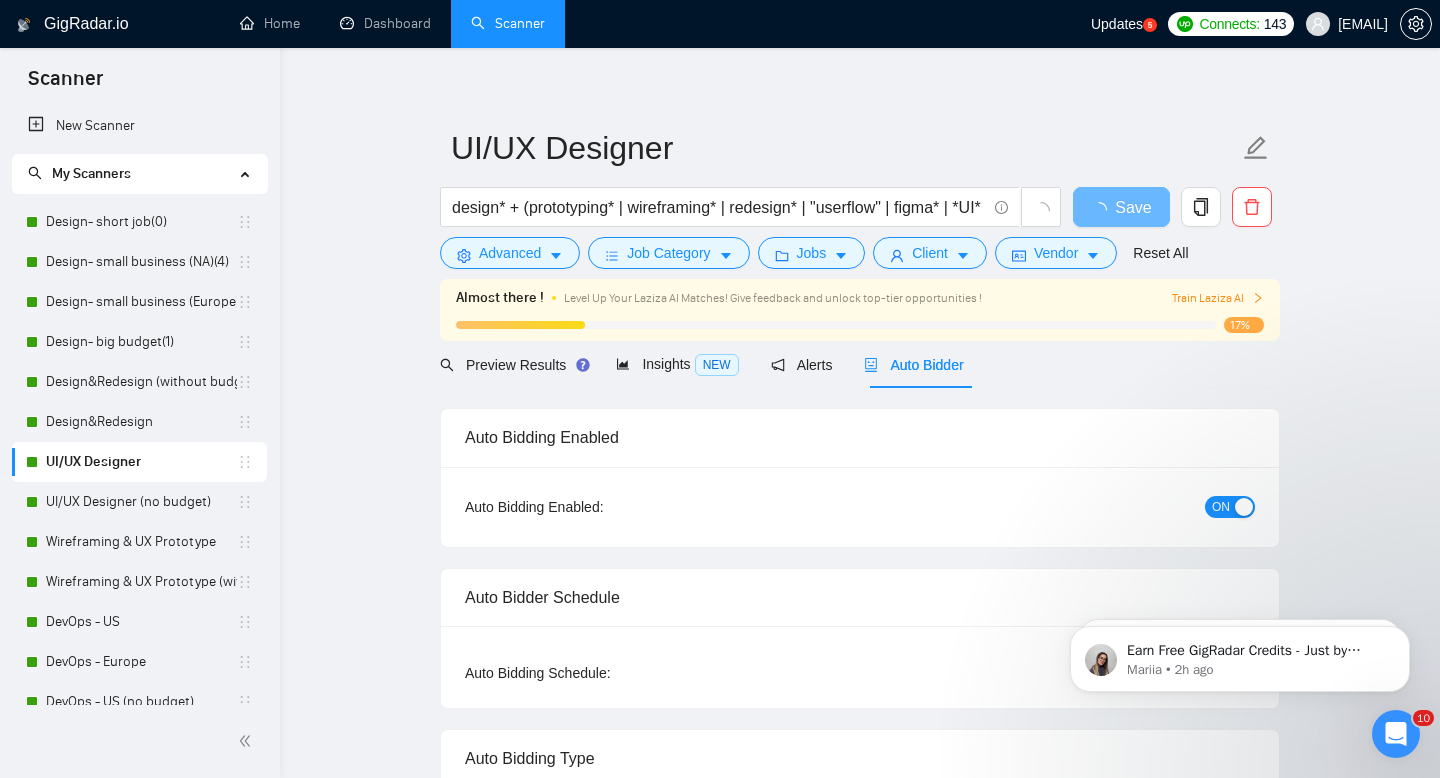 radio on "false" 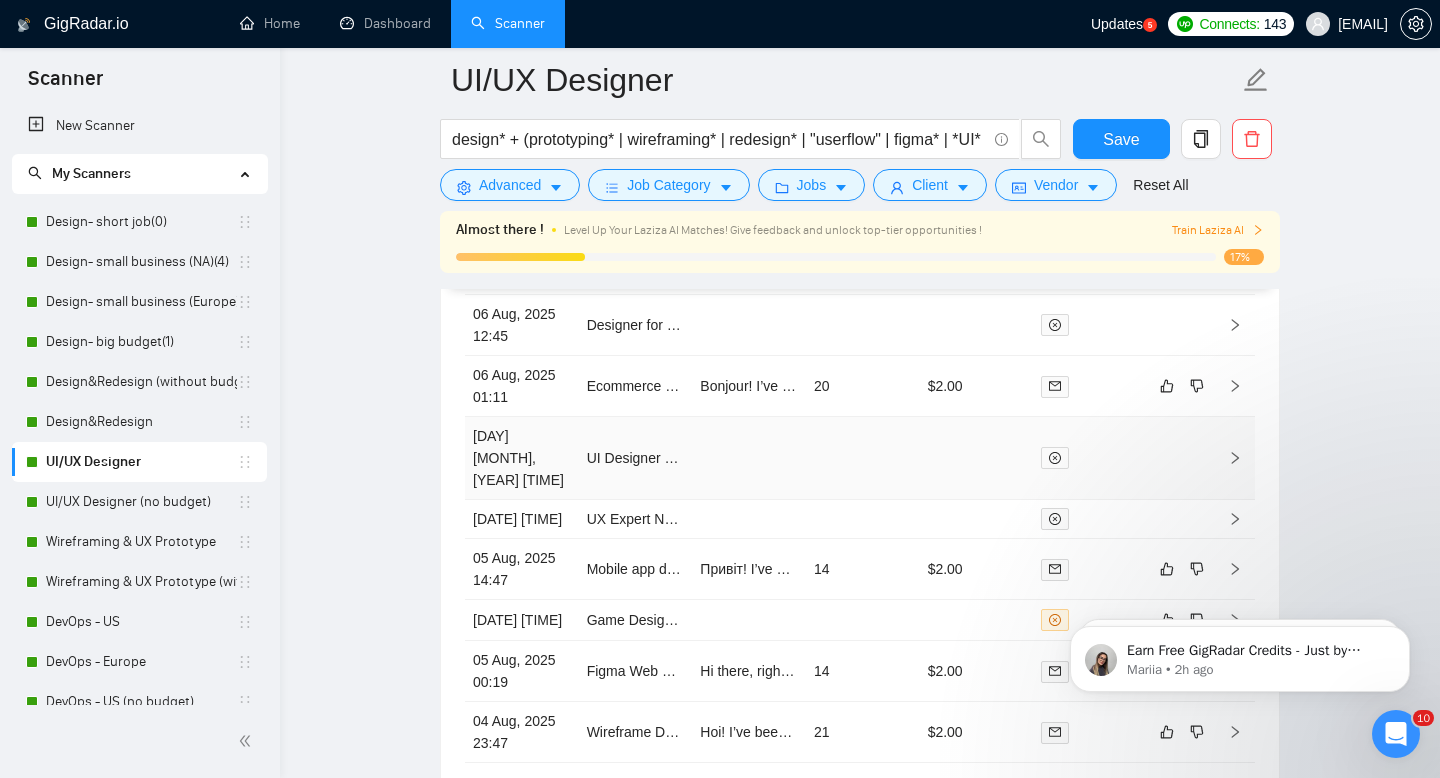 scroll, scrollTop: 5818, scrollLeft: 0, axis: vertical 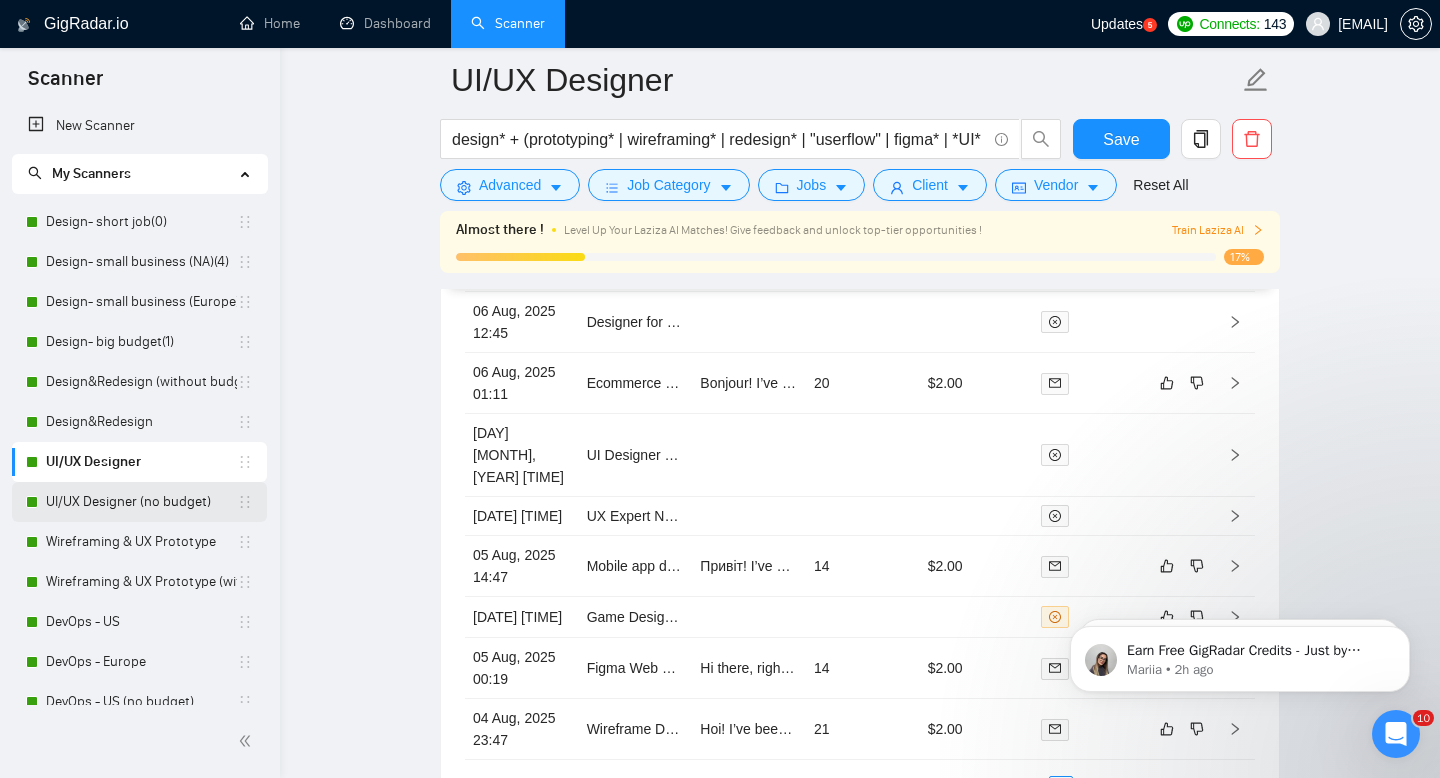click on "UI/UX Designer (no budget)" at bounding box center [141, 502] 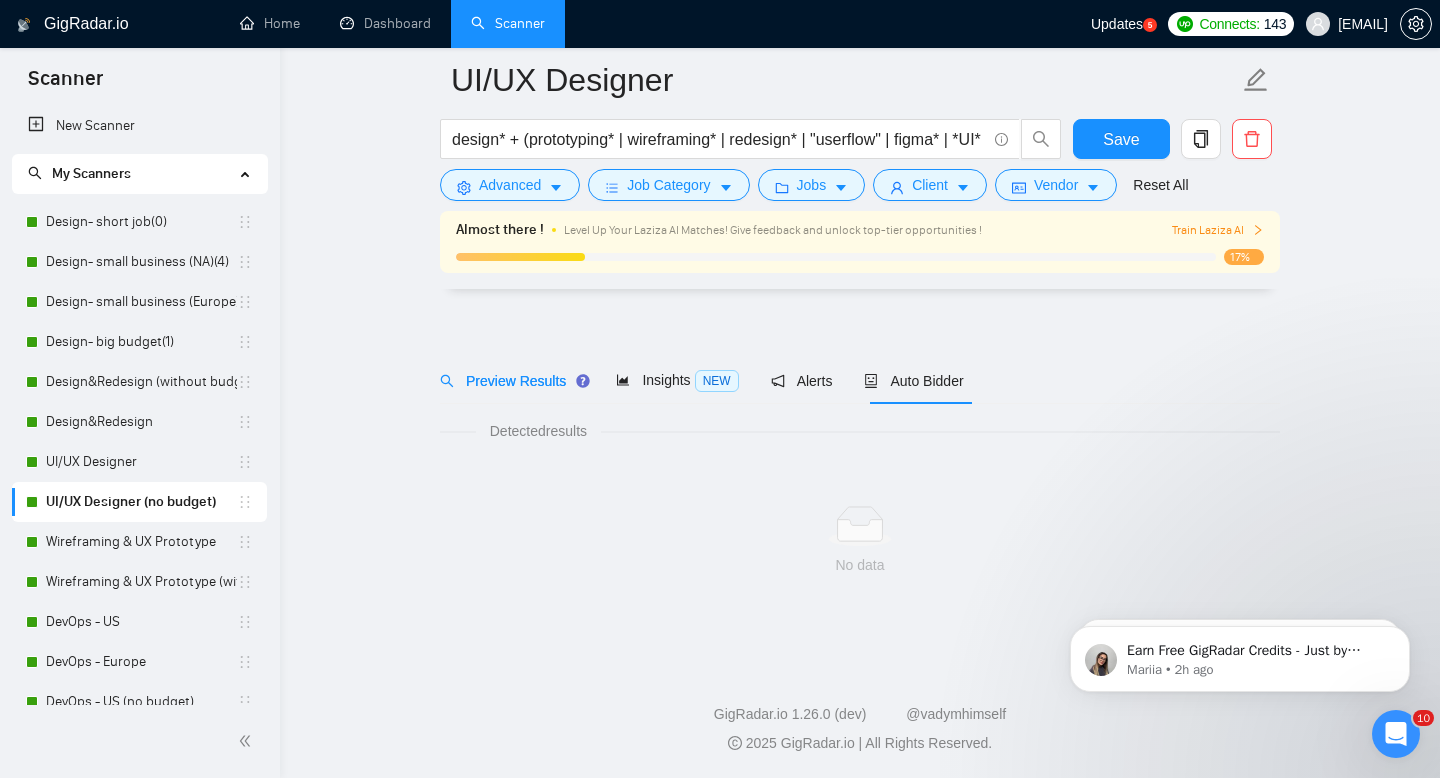 scroll, scrollTop: 14, scrollLeft: 0, axis: vertical 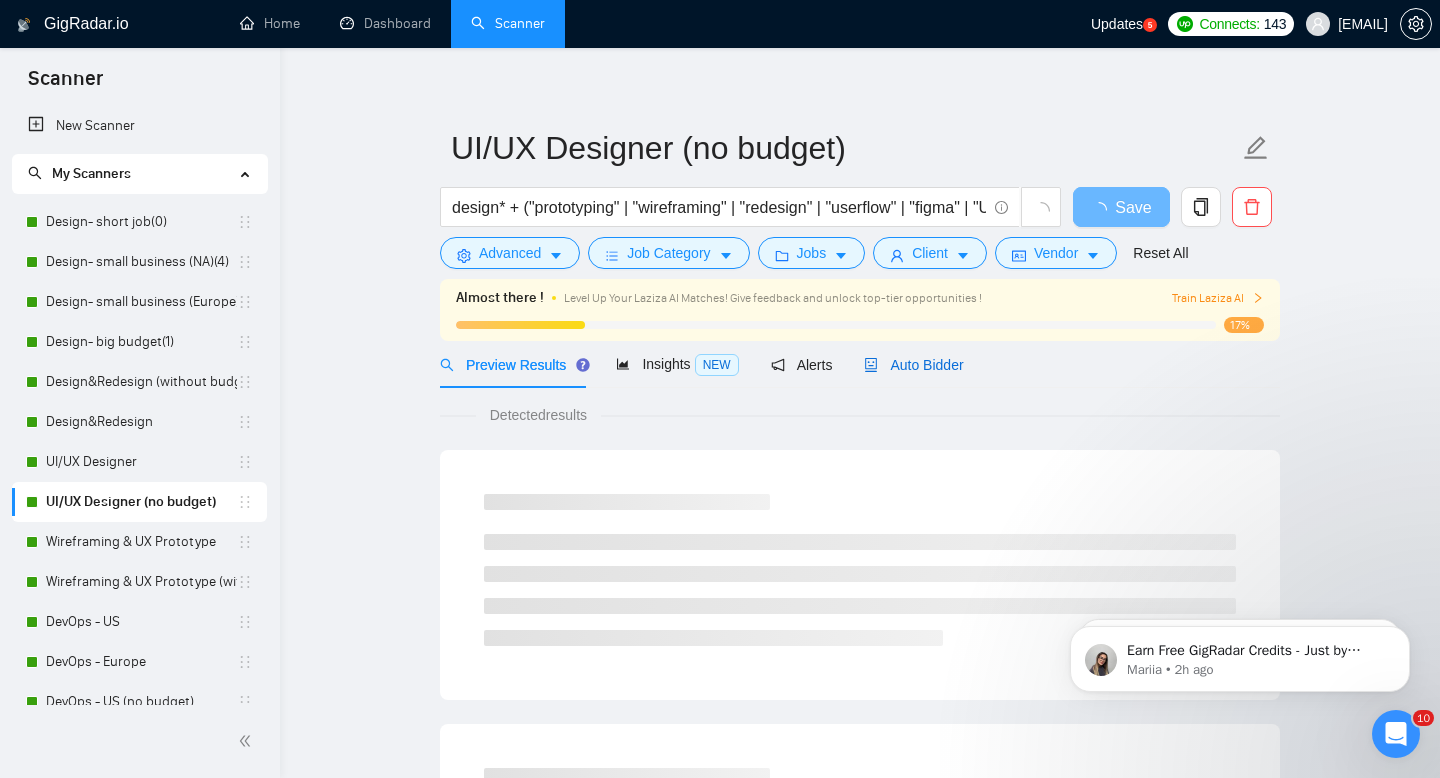 click on "Auto Bidder" at bounding box center [913, 365] 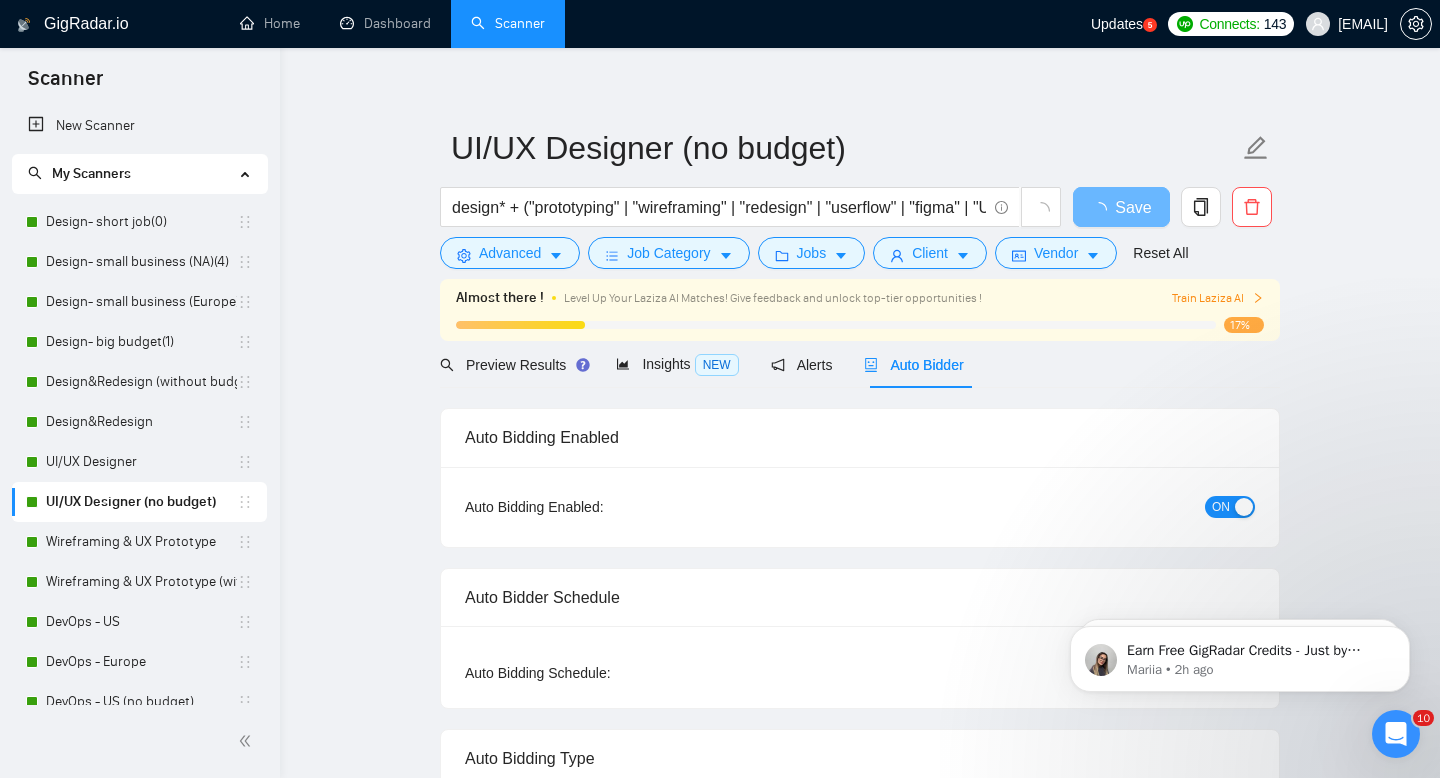 type 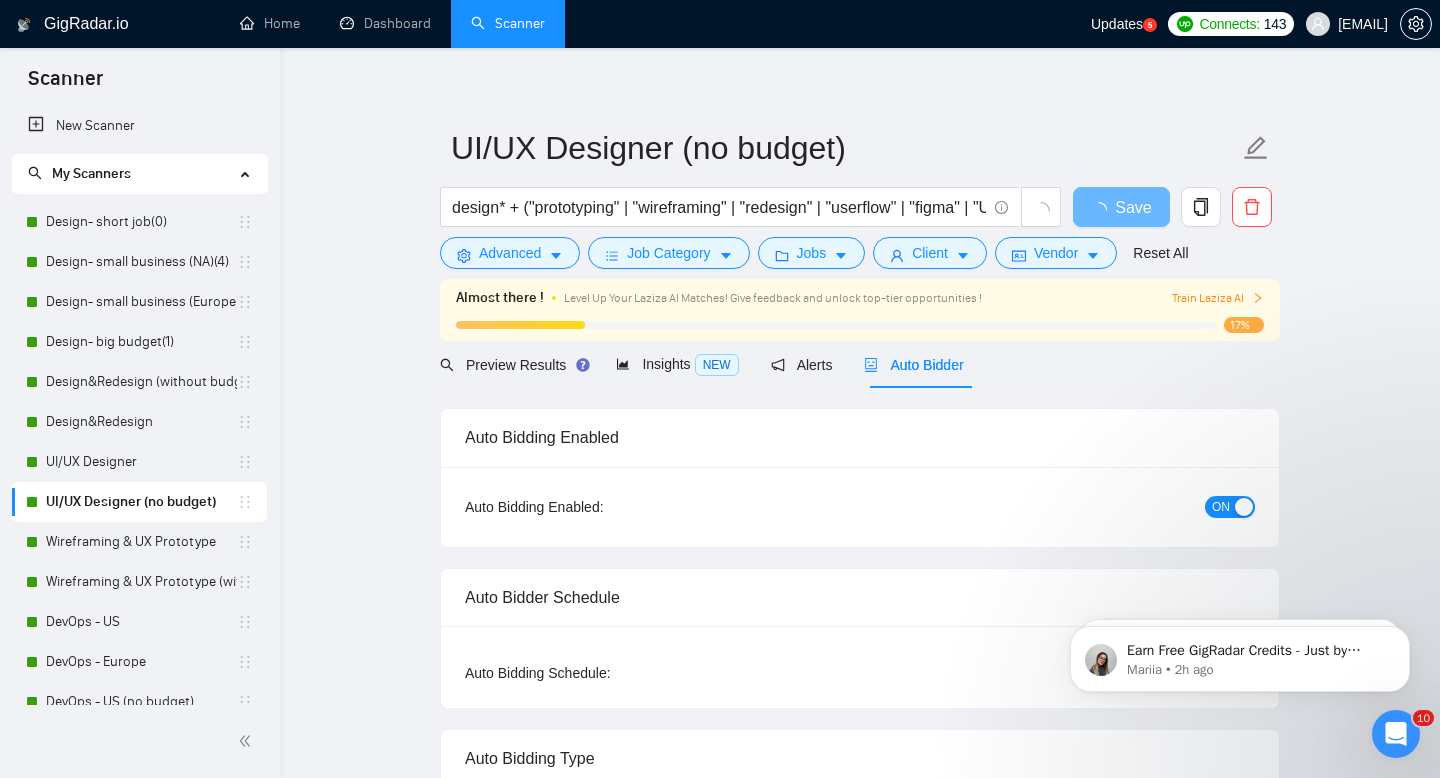 radio on "false" 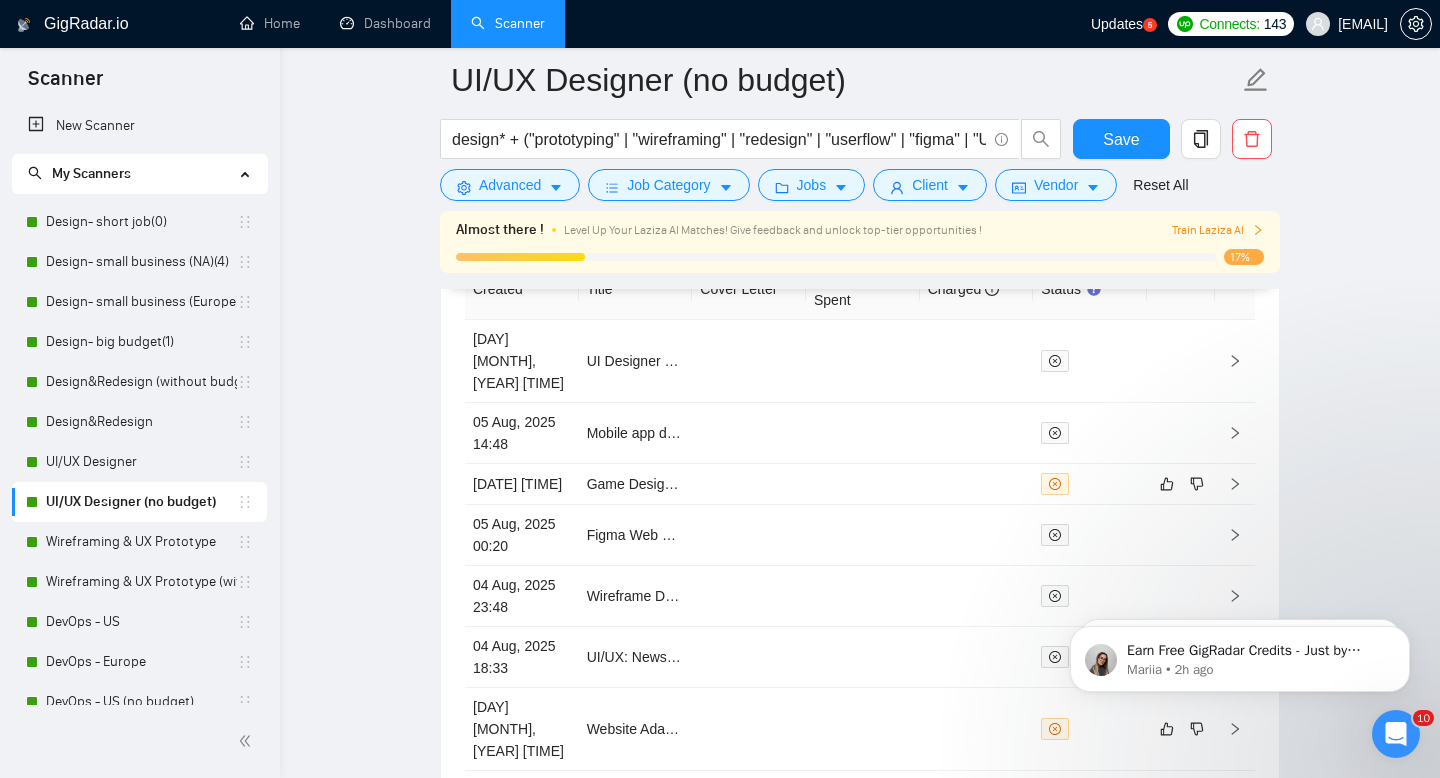 scroll, scrollTop: 5426, scrollLeft: 0, axis: vertical 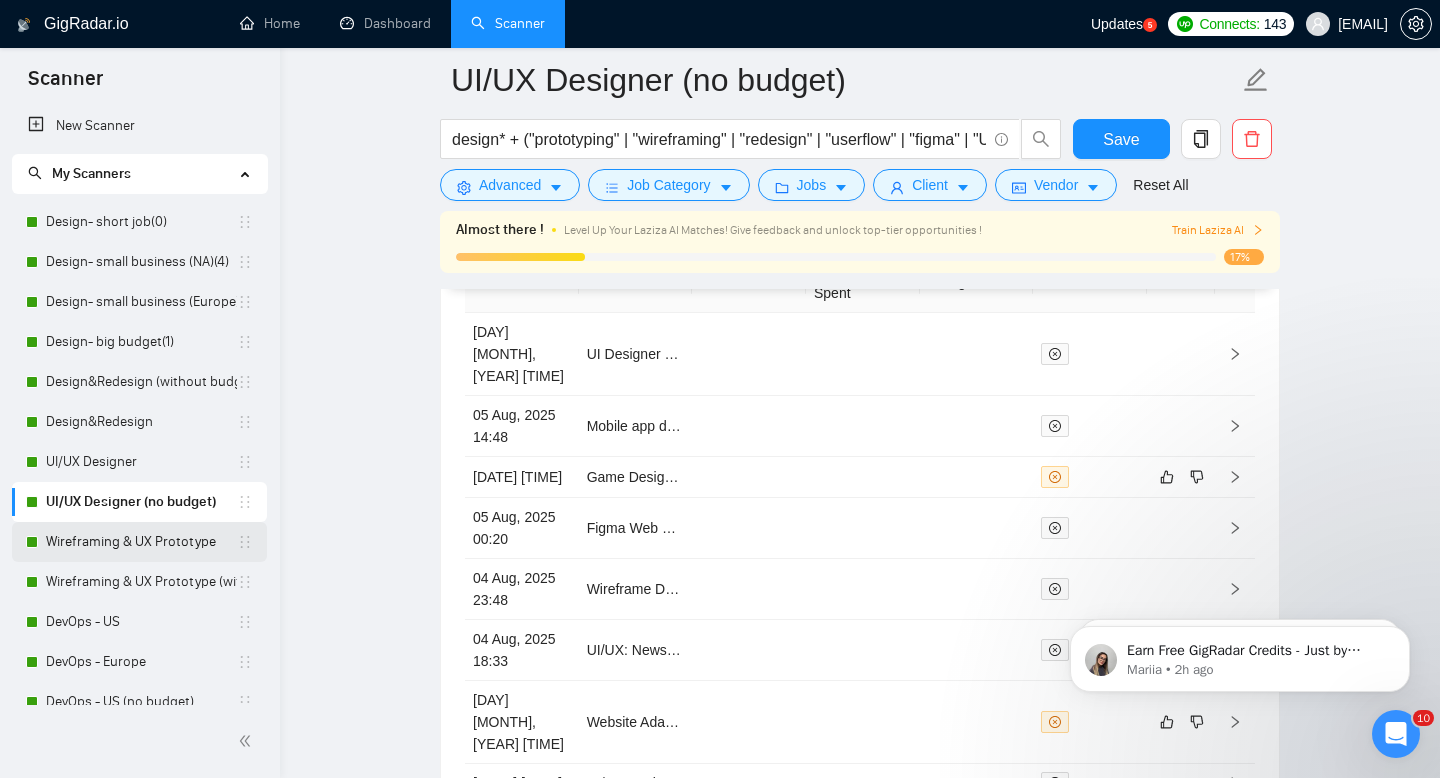 click on "Wireframing & UX Prototype" at bounding box center [141, 542] 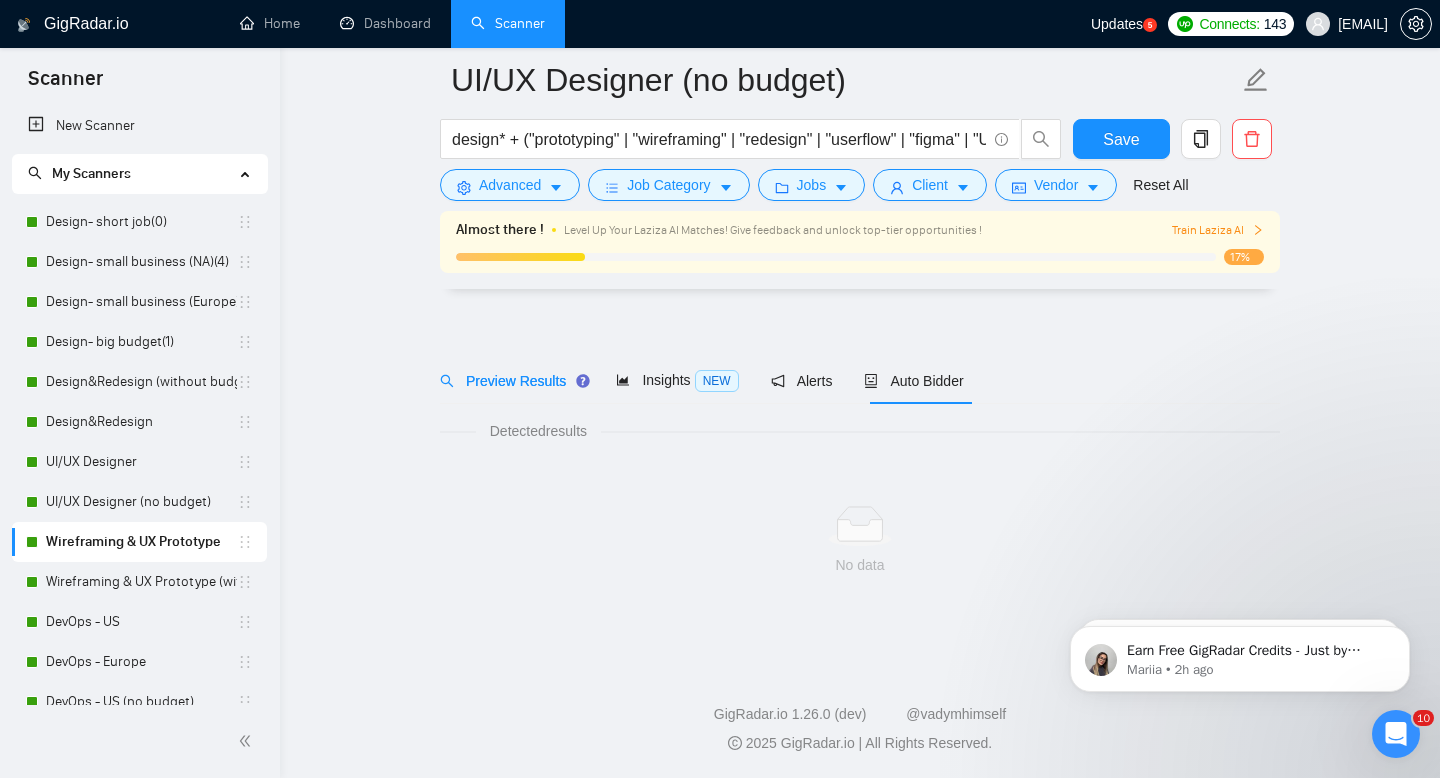 scroll, scrollTop: 14, scrollLeft: 0, axis: vertical 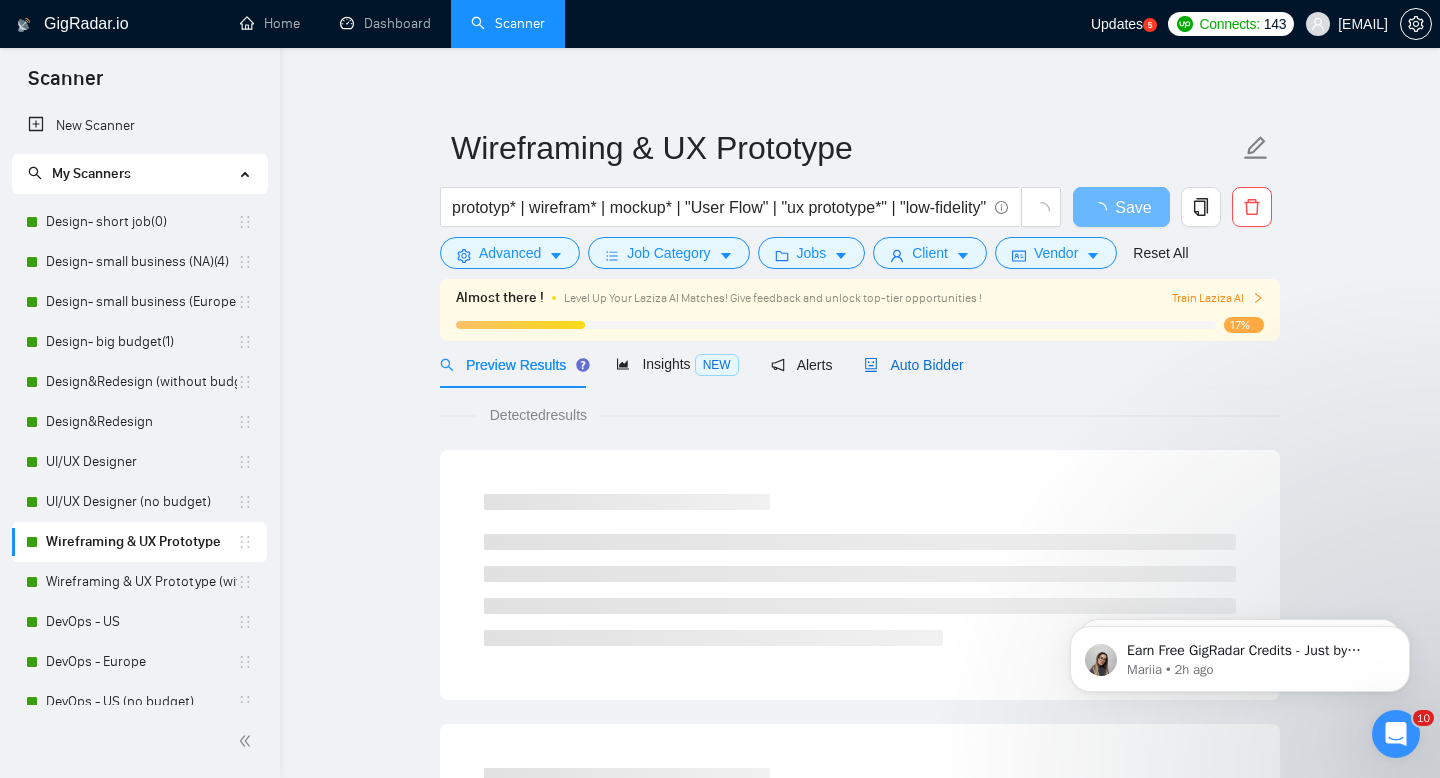 click on "Auto Bidder" at bounding box center [913, 365] 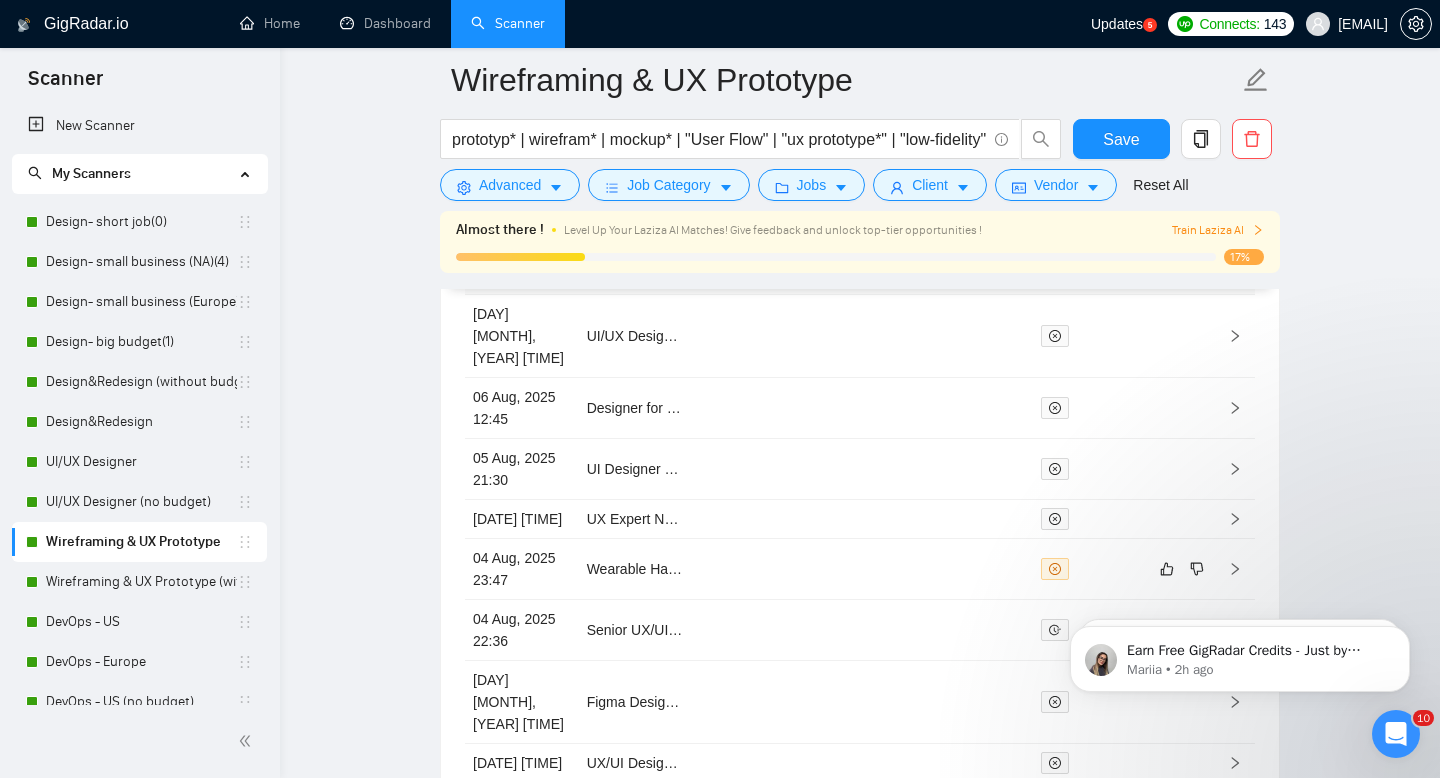 scroll, scrollTop: 5384, scrollLeft: 0, axis: vertical 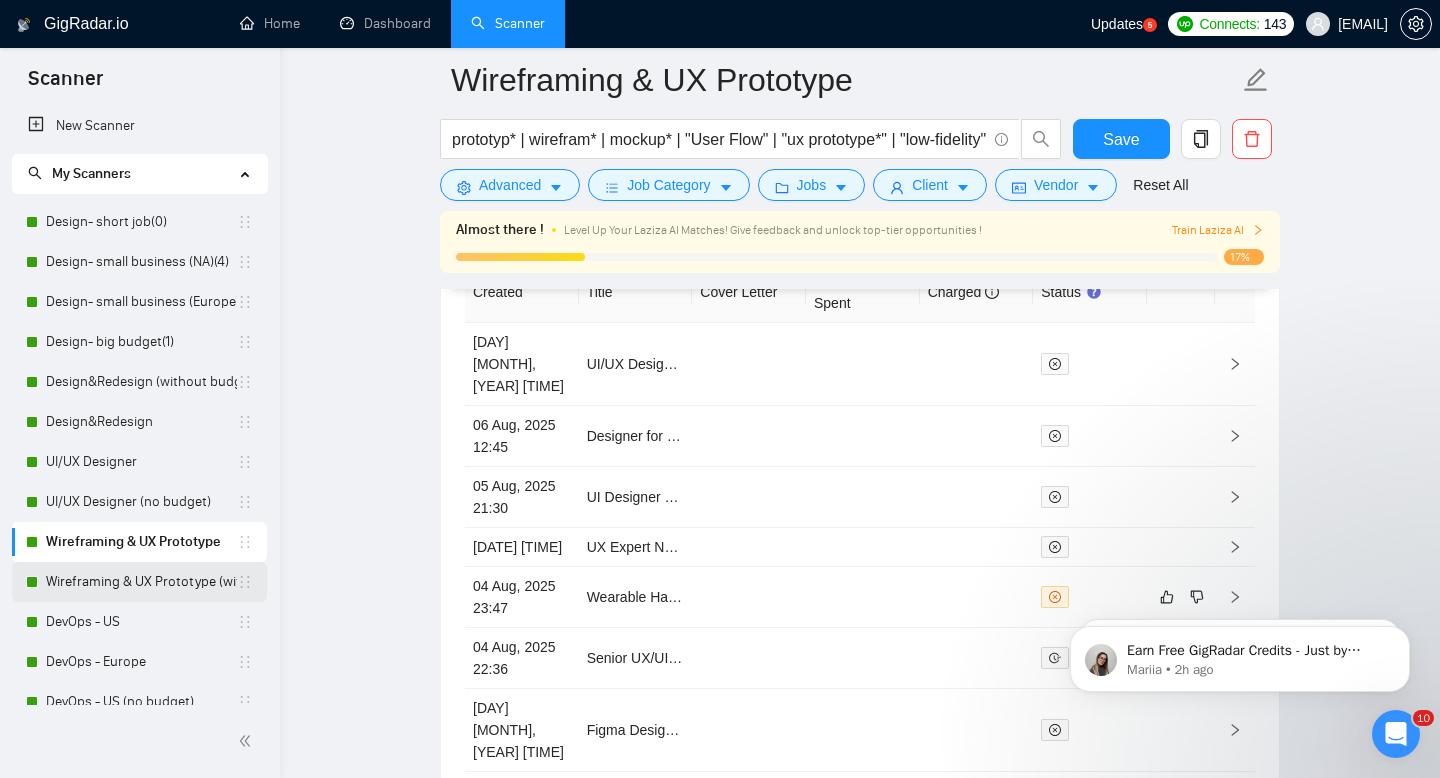 click on "Wireframing & UX Prototype (without budget)" at bounding box center (141, 582) 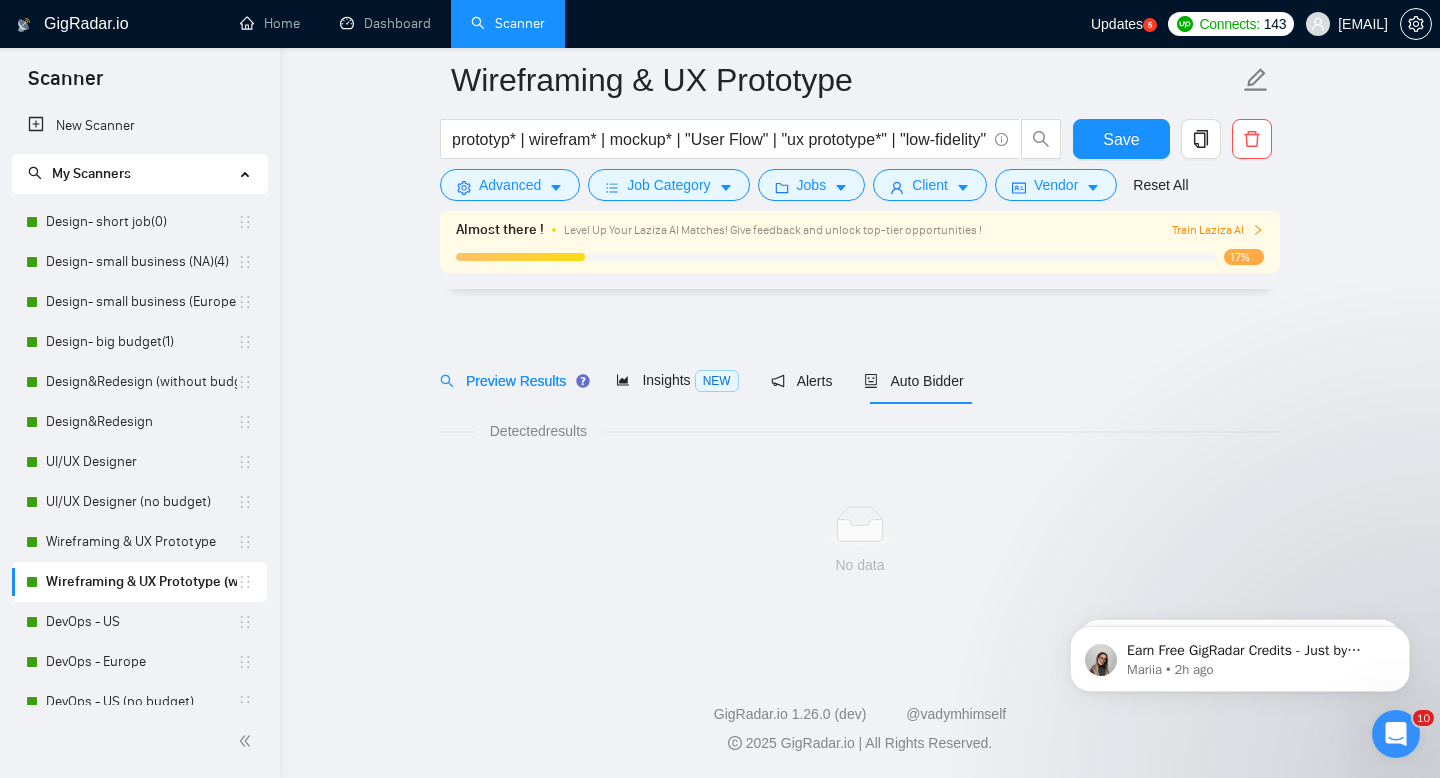 scroll, scrollTop: 14, scrollLeft: 0, axis: vertical 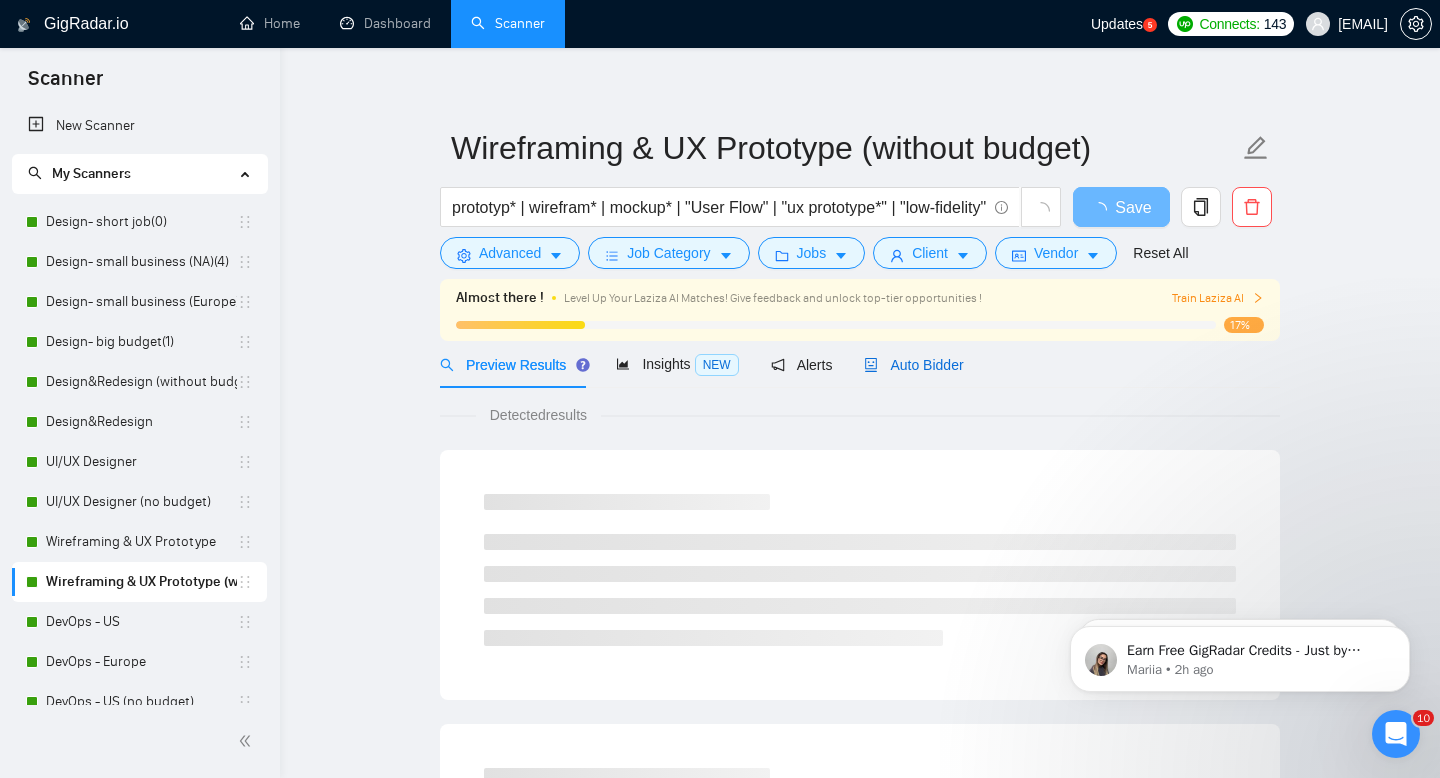 click on "Auto Bidder" at bounding box center [913, 365] 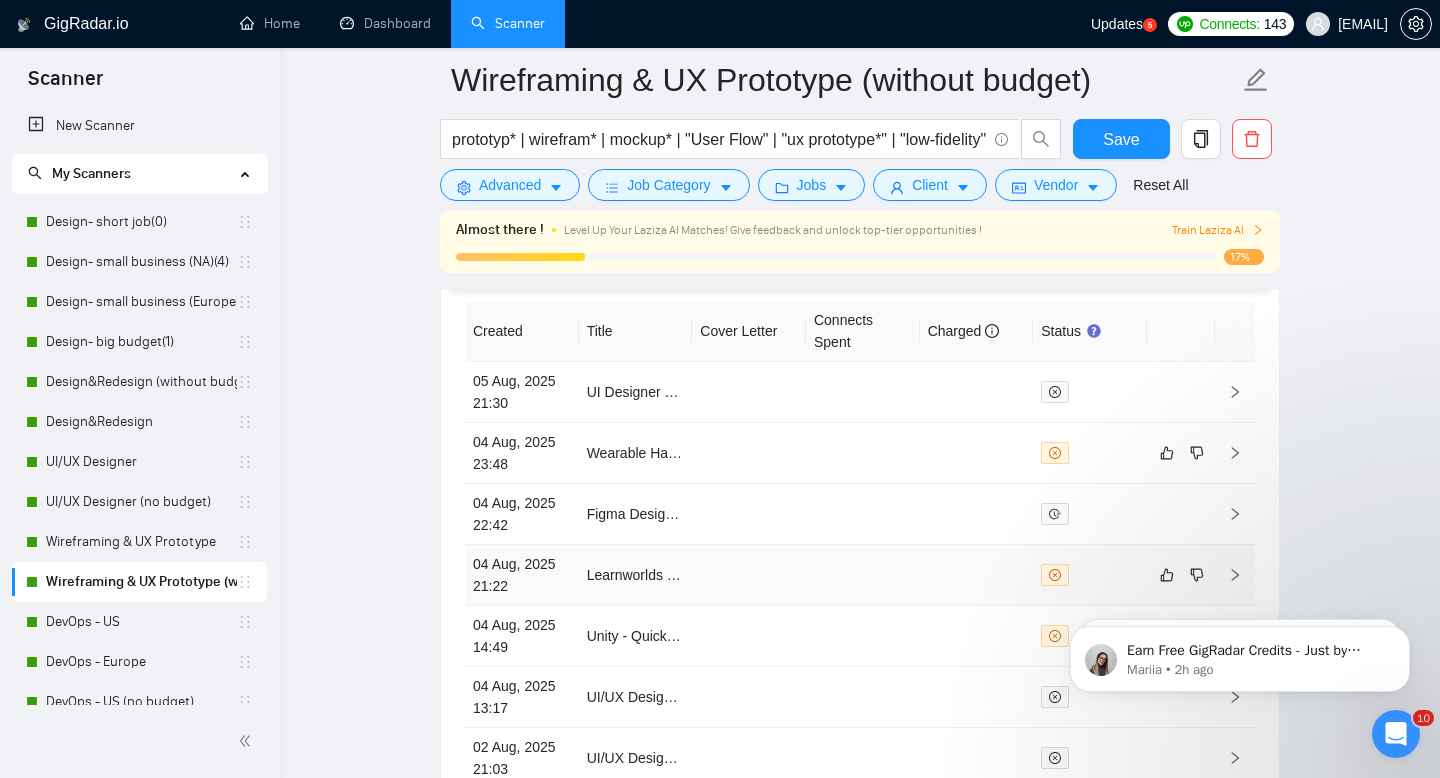scroll, scrollTop: 5342, scrollLeft: 0, axis: vertical 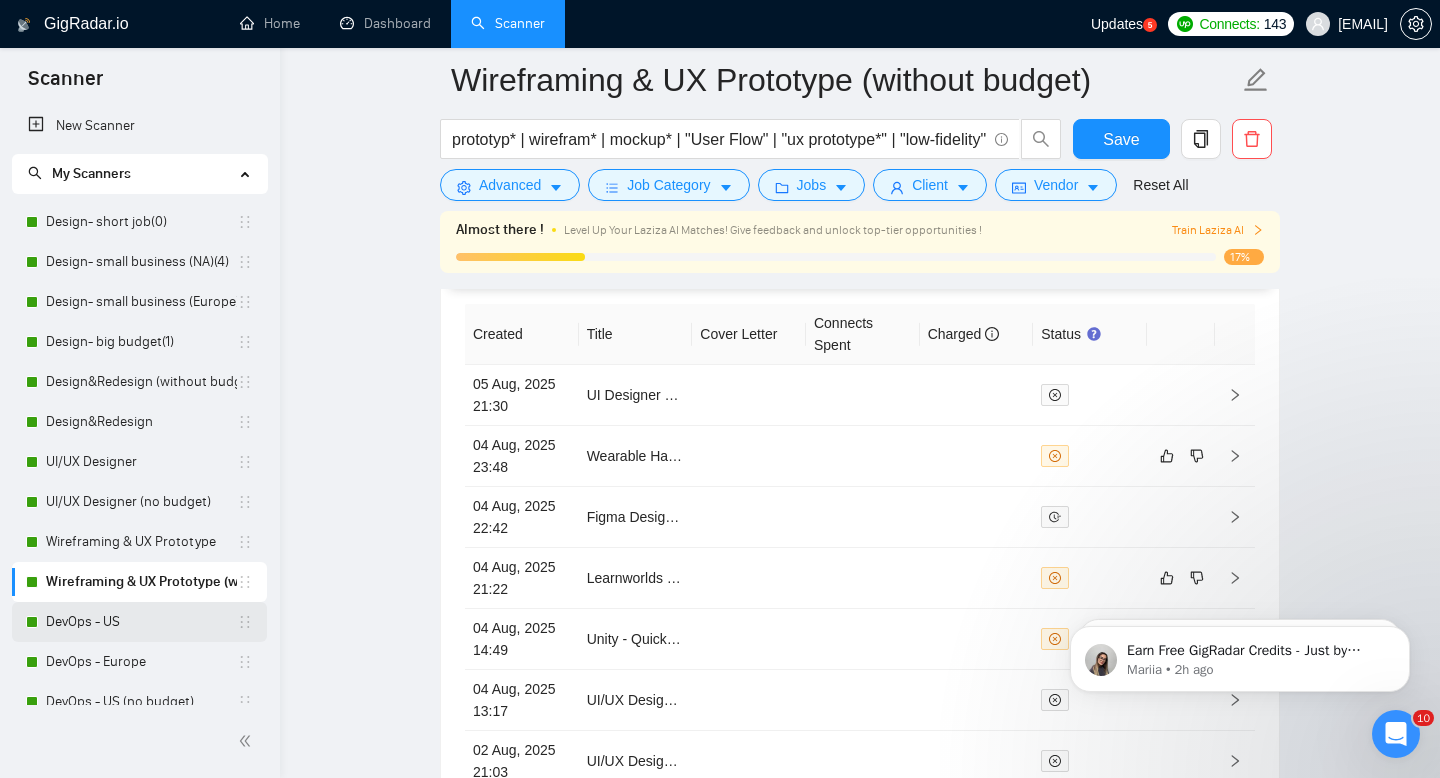 click on "DevOps - US" at bounding box center (141, 622) 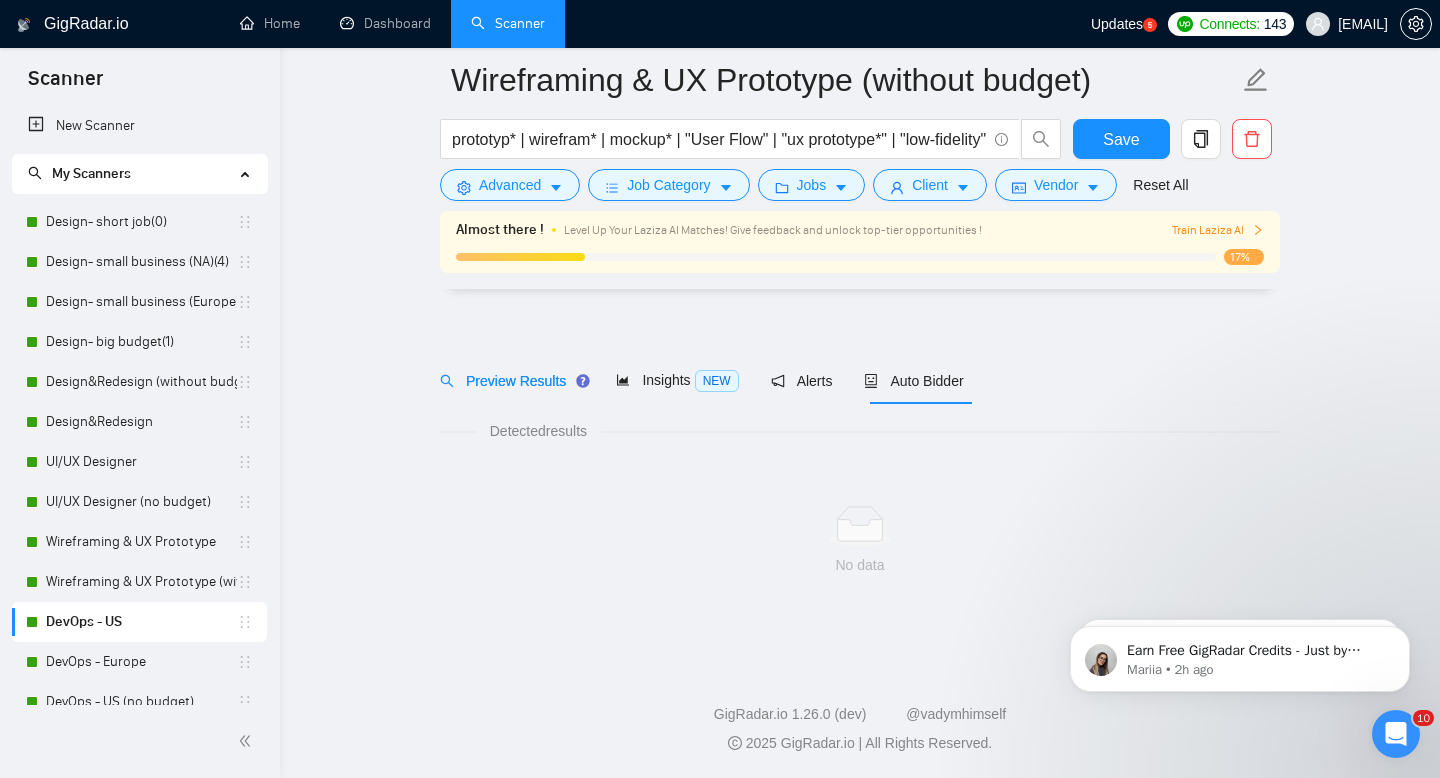 scroll, scrollTop: 14, scrollLeft: 0, axis: vertical 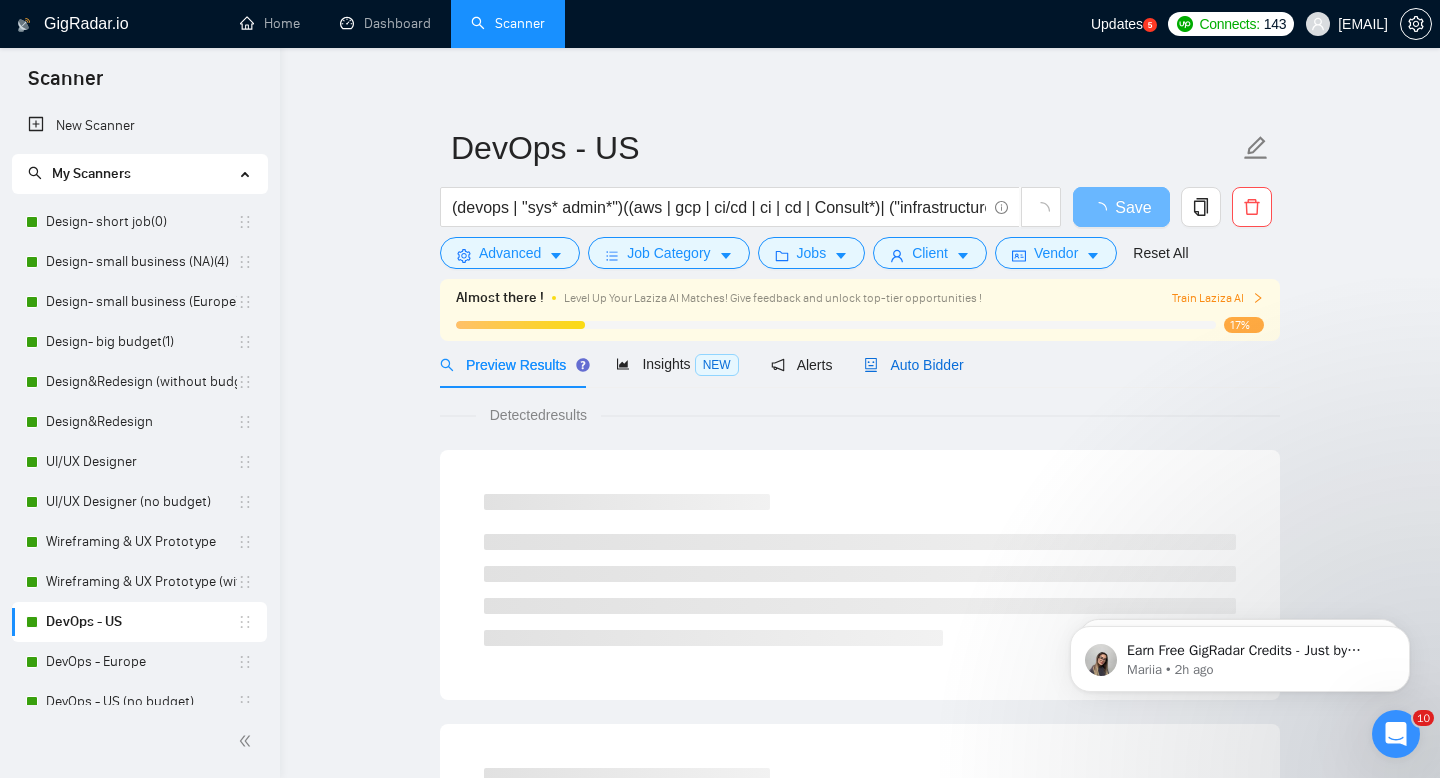 click on "Auto Bidder" at bounding box center [913, 365] 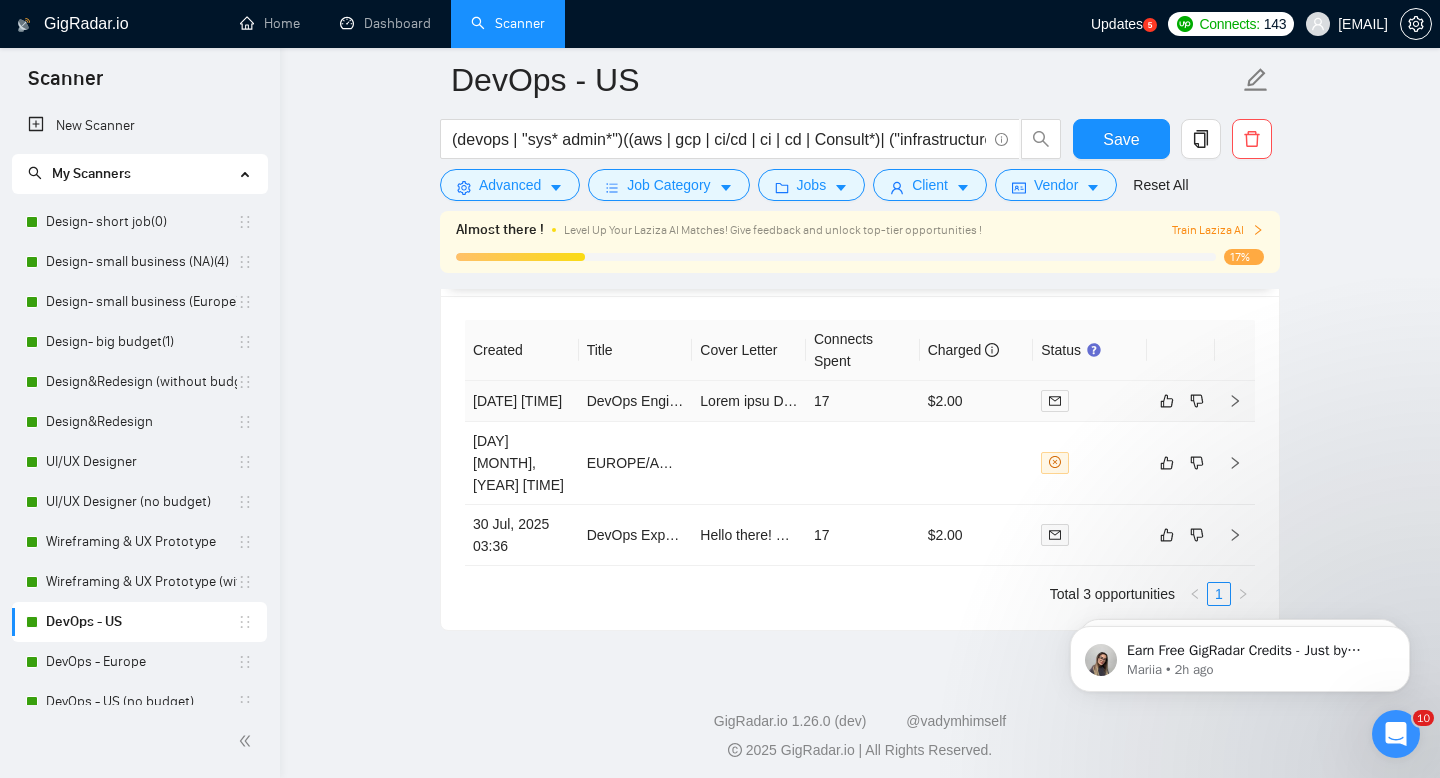 scroll, scrollTop: 4910, scrollLeft: 0, axis: vertical 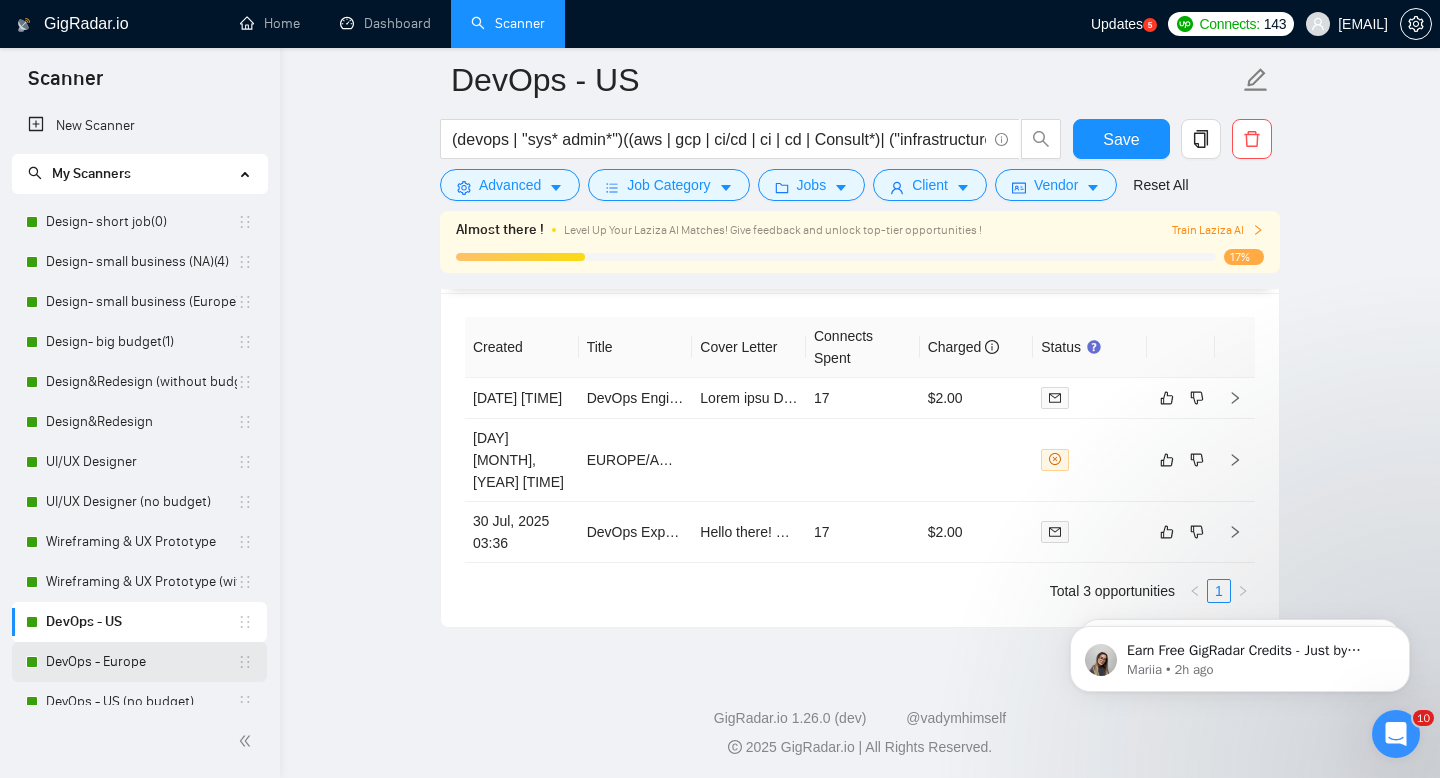 click on "DevOps - Europe" at bounding box center (141, 662) 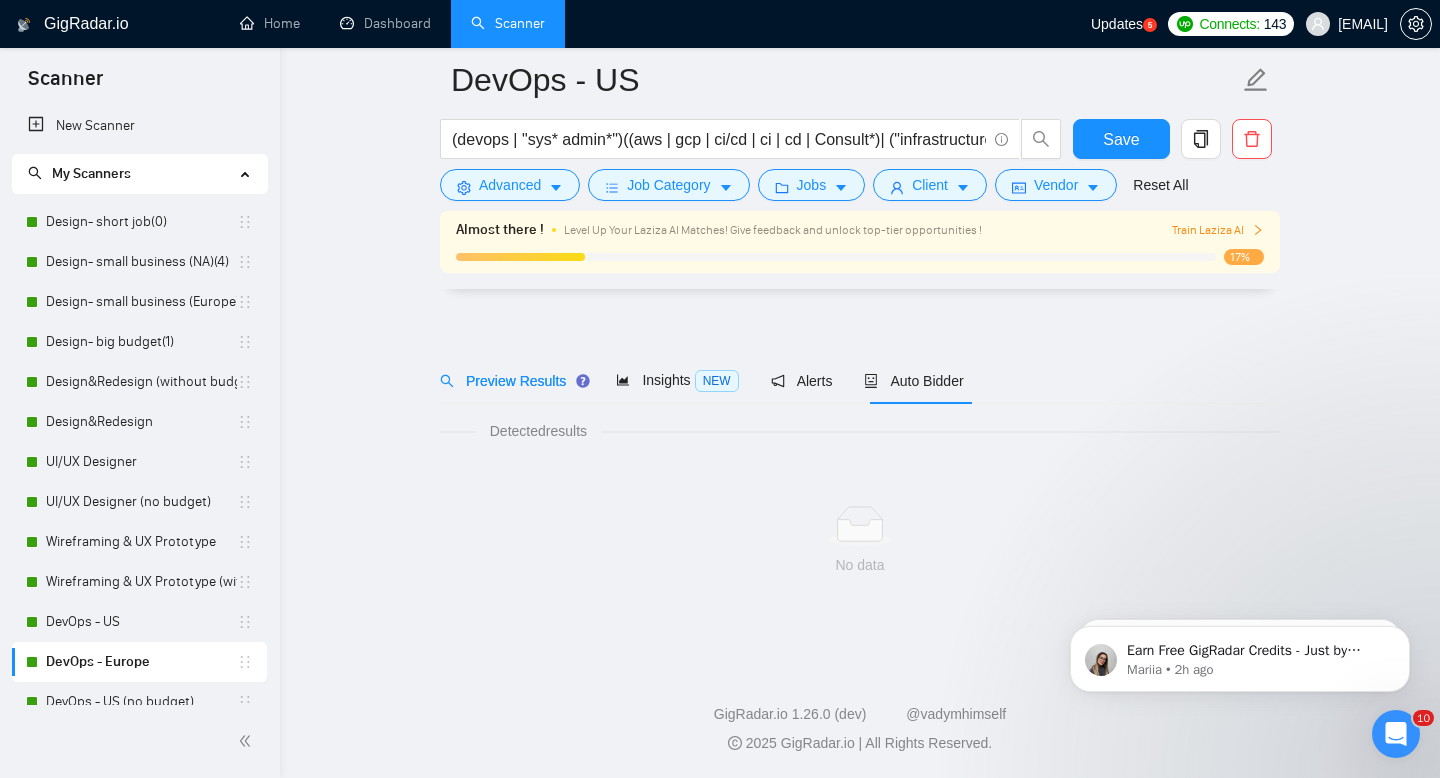 scroll, scrollTop: 14, scrollLeft: 0, axis: vertical 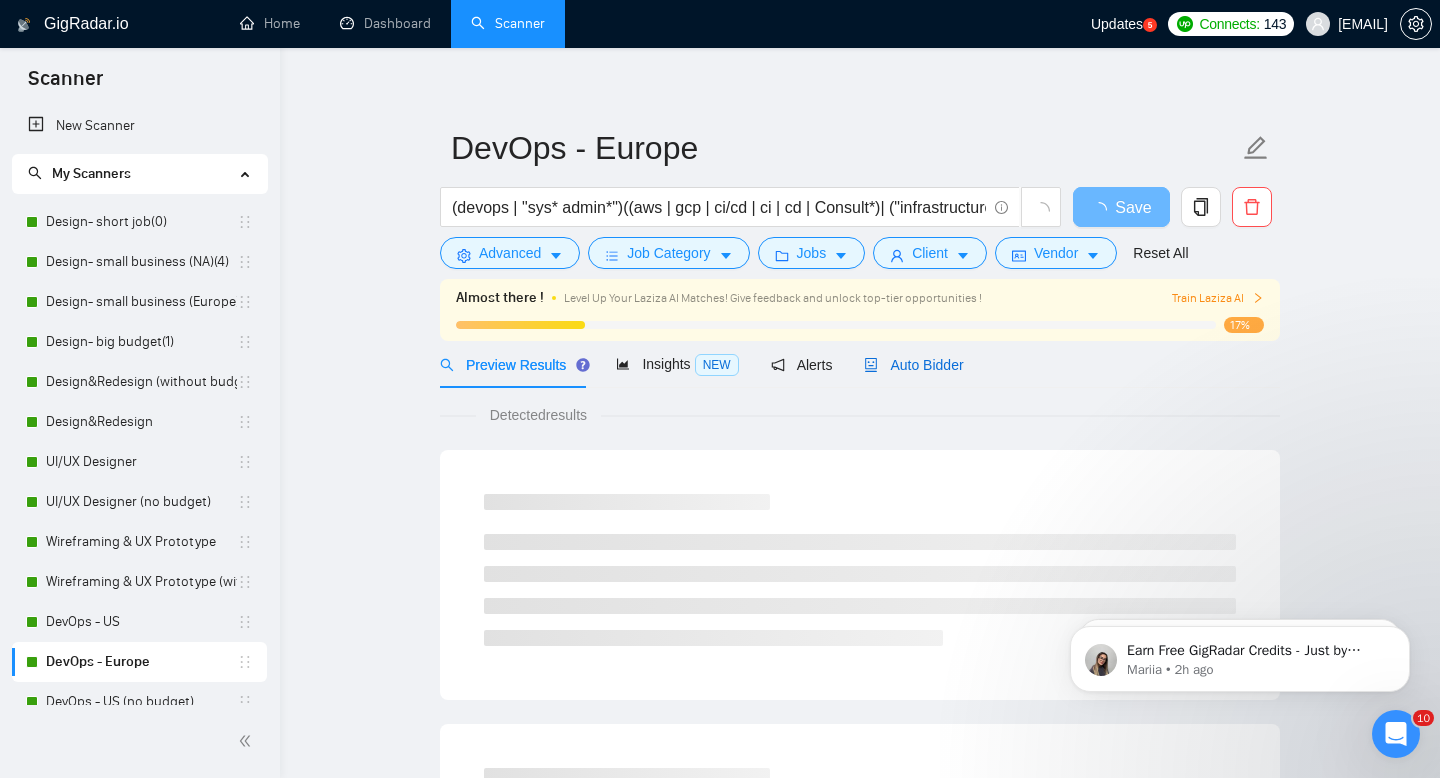 click on "Auto Bidder" at bounding box center [913, 365] 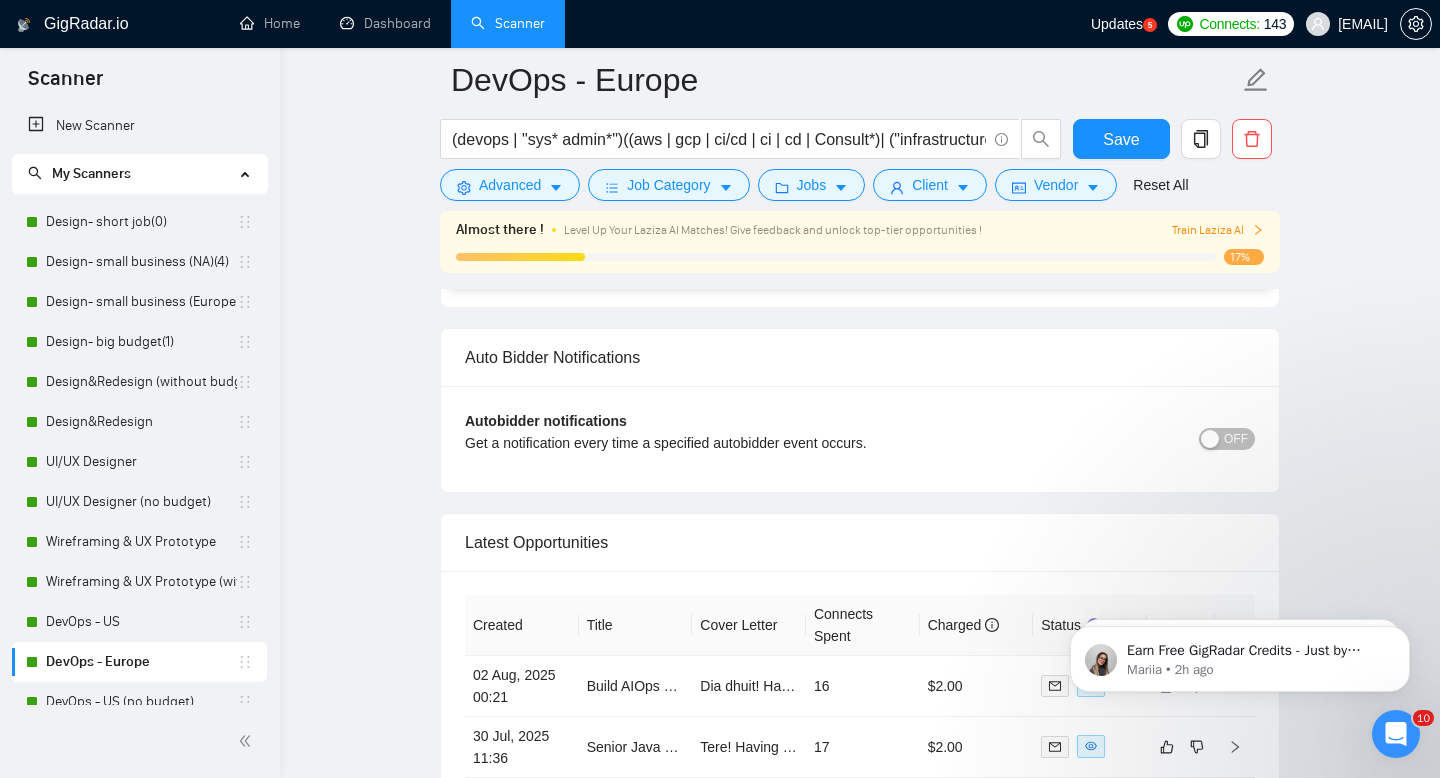 scroll, scrollTop: 4850, scrollLeft: 0, axis: vertical 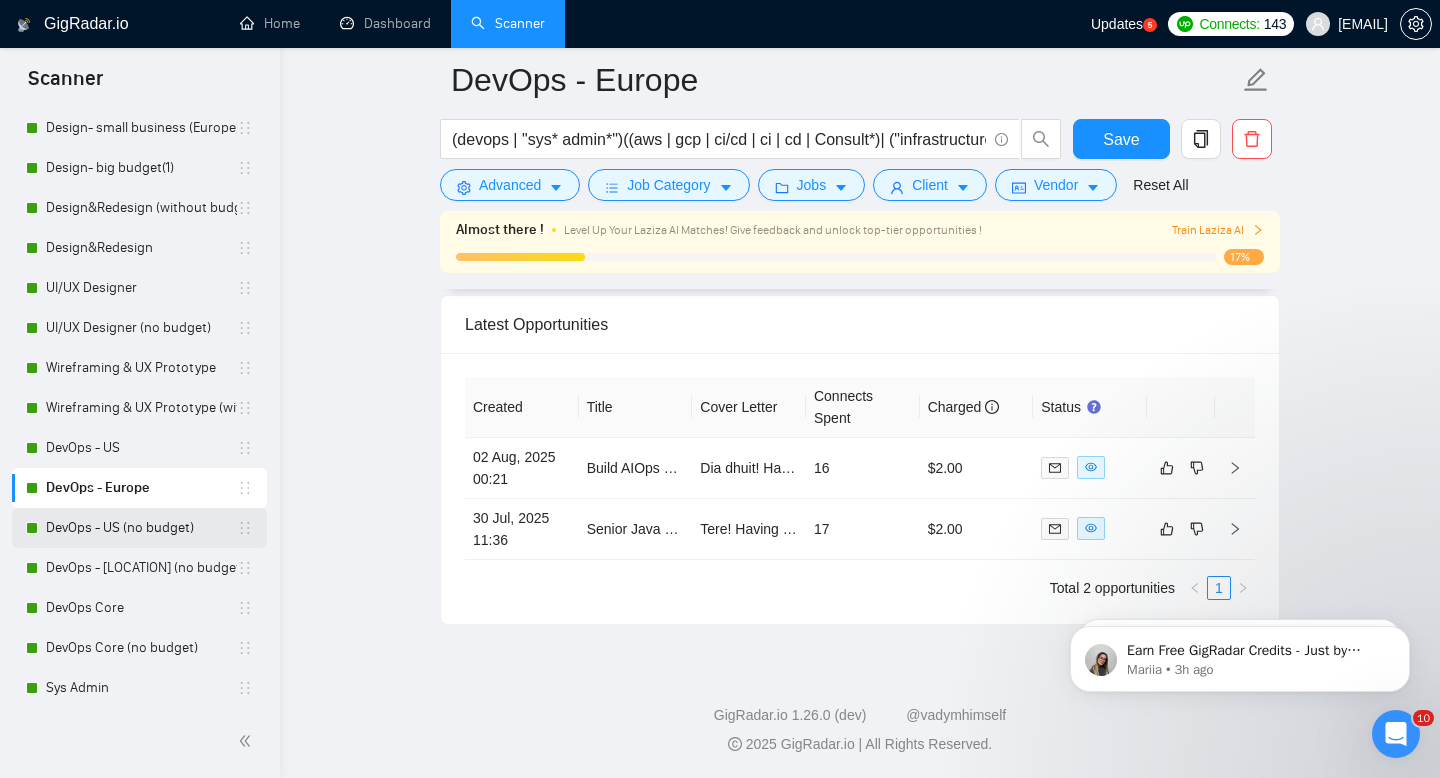 click on "DevOps - US (no budget)" at bounding box center (141, 528) 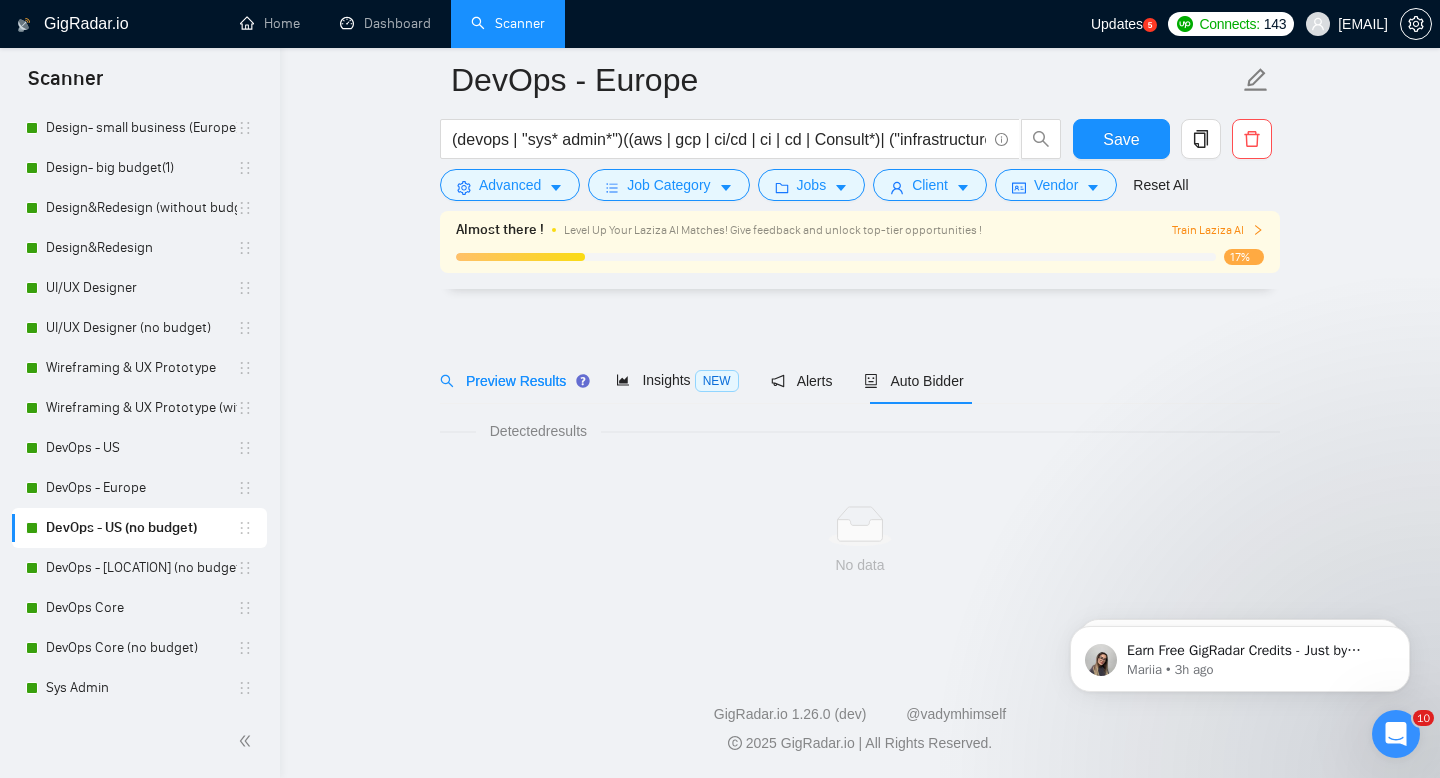 scroll, scrollTop: 14, scrollLeft: 0, axis: vertical 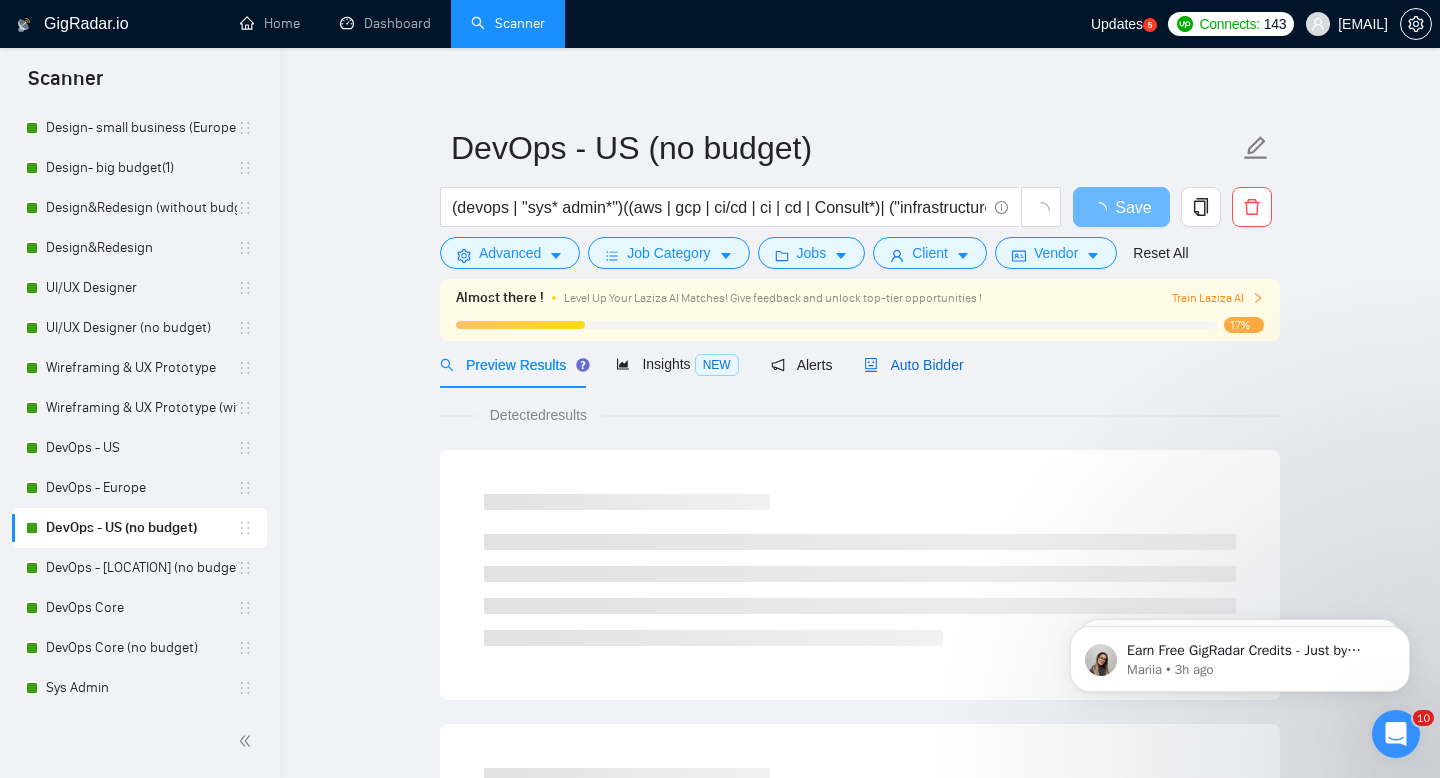 click on "Auto Bidder" at bounding box center [913, 365] 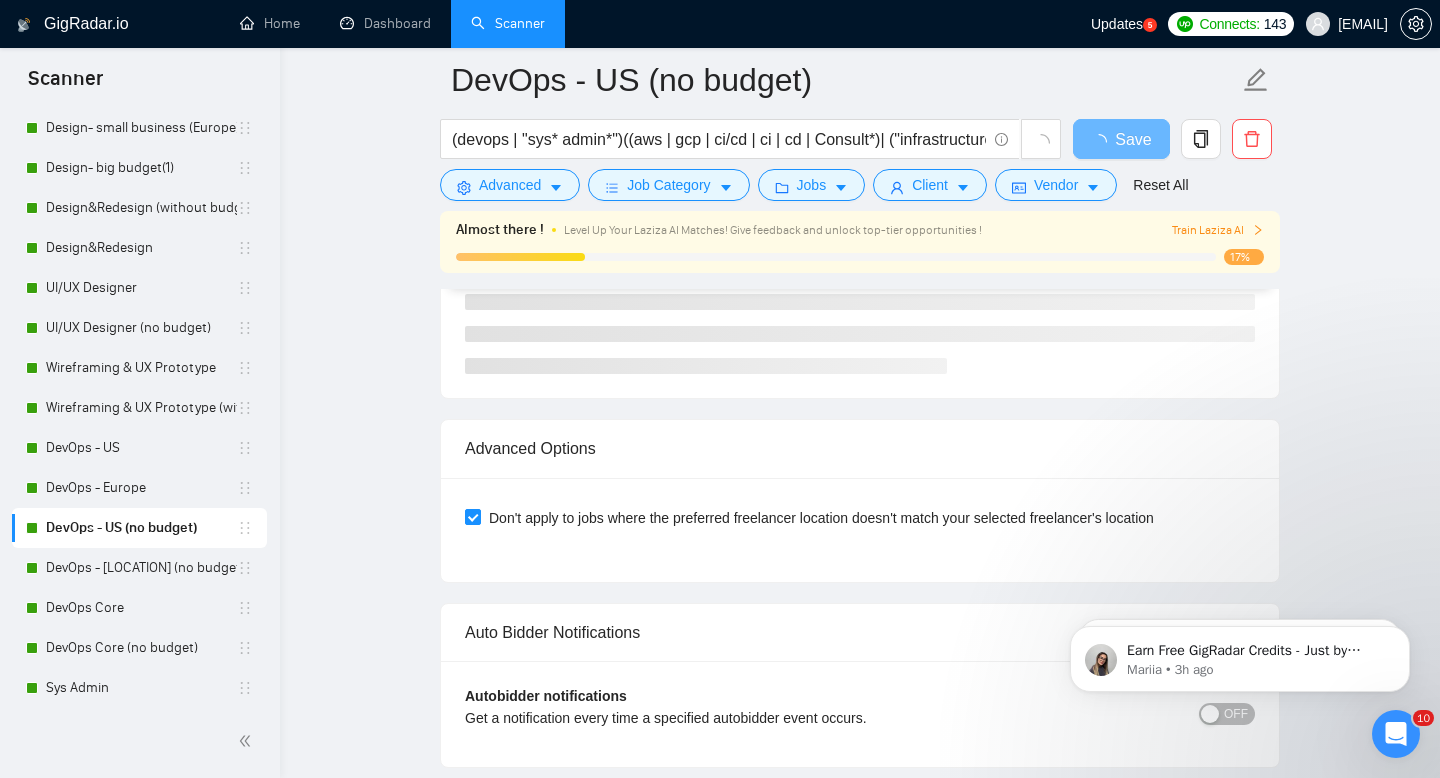 scroll, scrollTop: 4943, scrollLeft: 0, axis: vertical 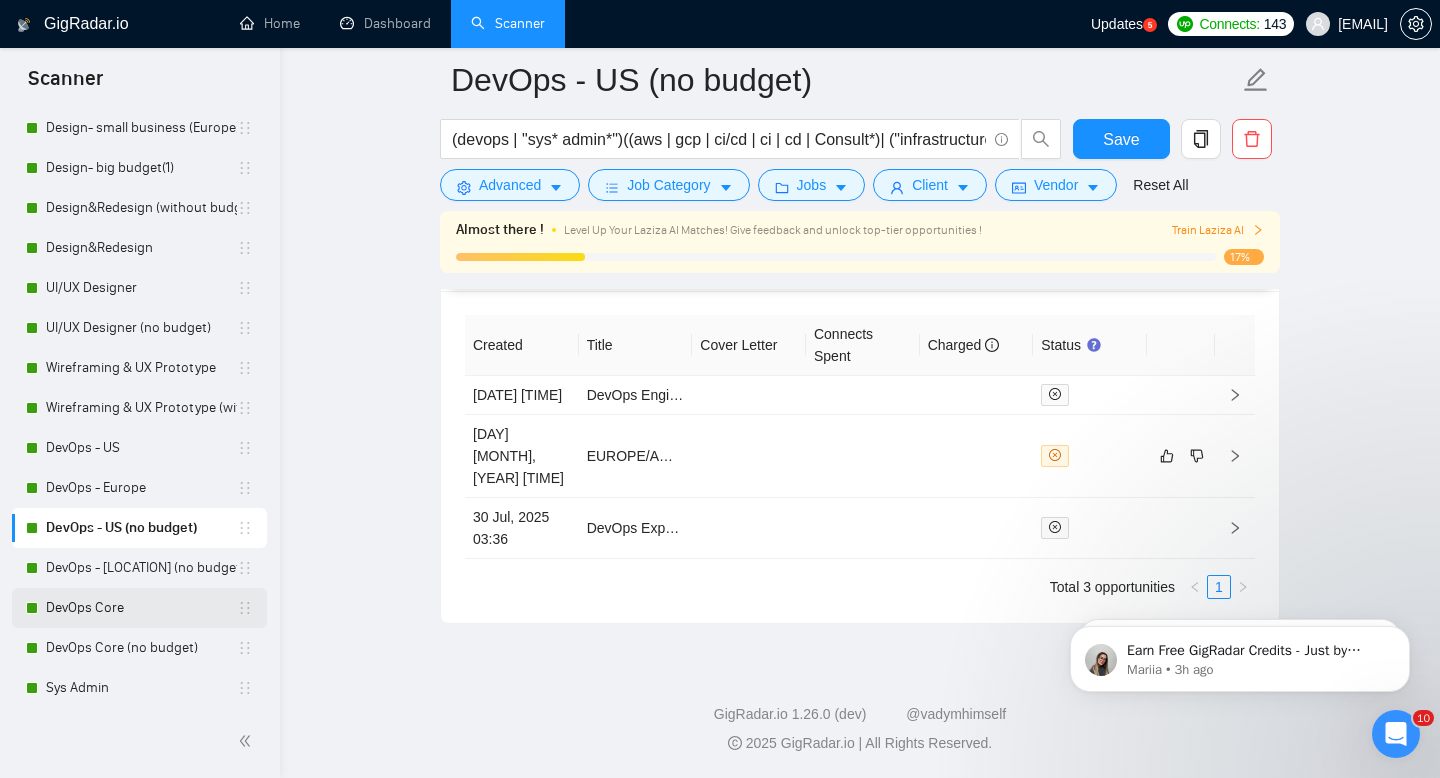 click on "DevOps Core" at bounding box center [141, 608] 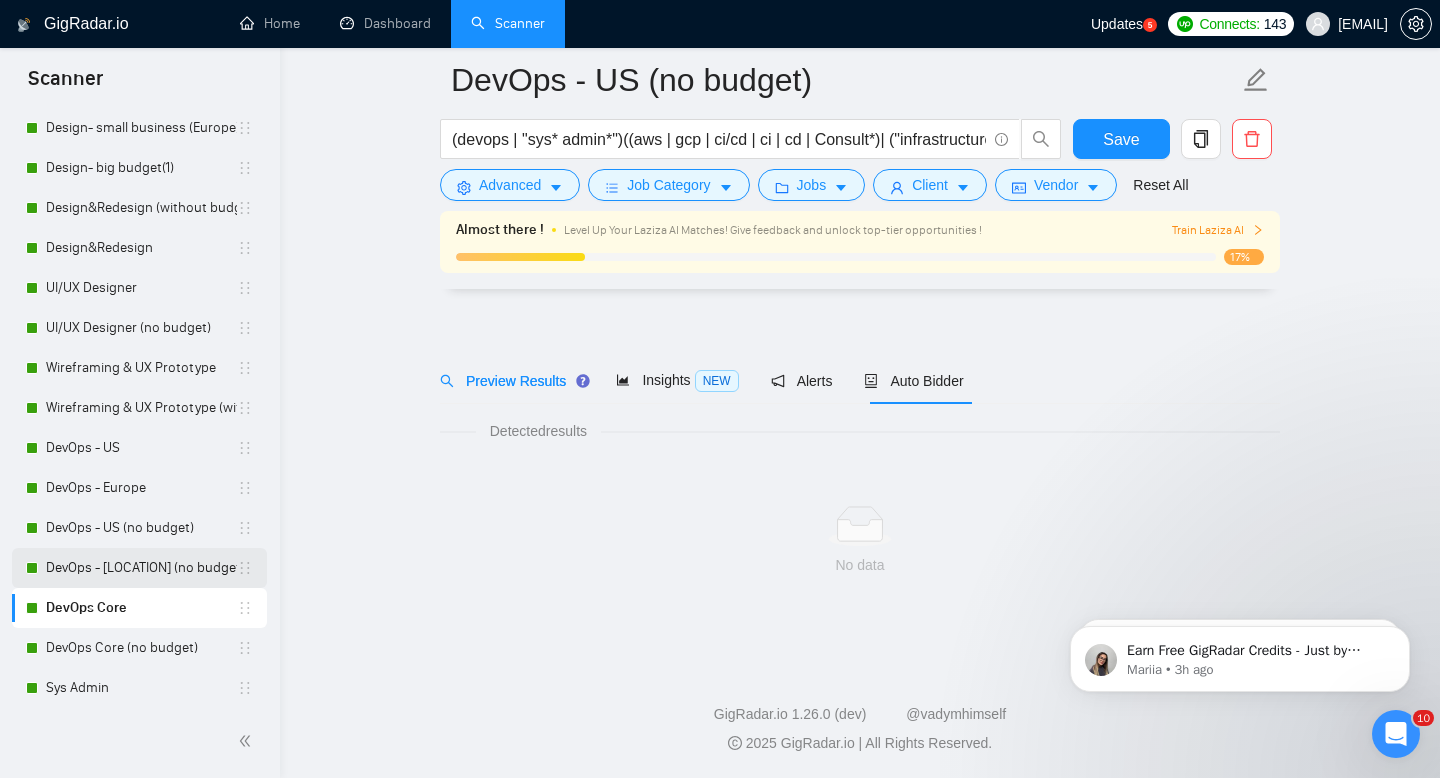 scroll, scrollTop: 14, scrollLeft: 0, axis: vertical 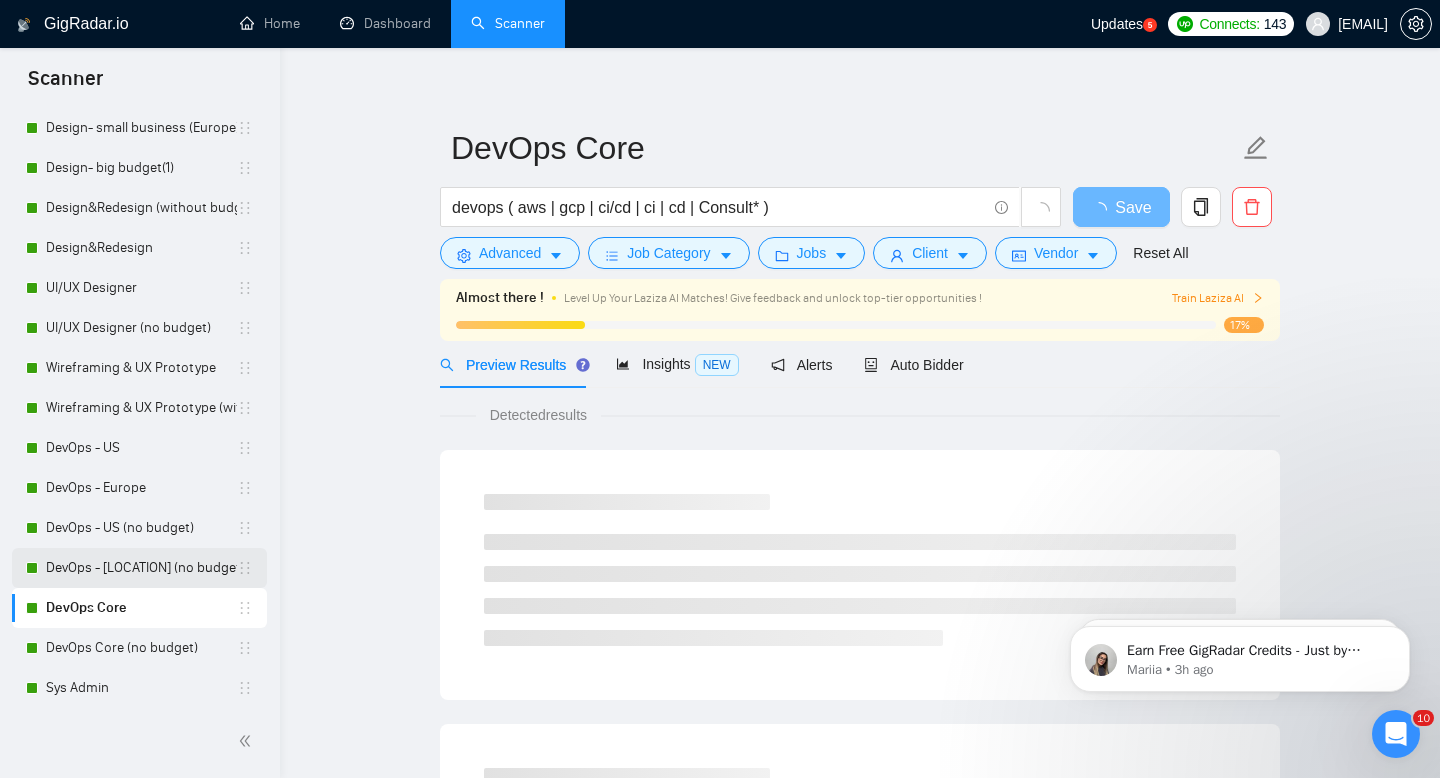 click on "DevOps - [LOCATION] (no budget)" at bounding box center (141, 568) 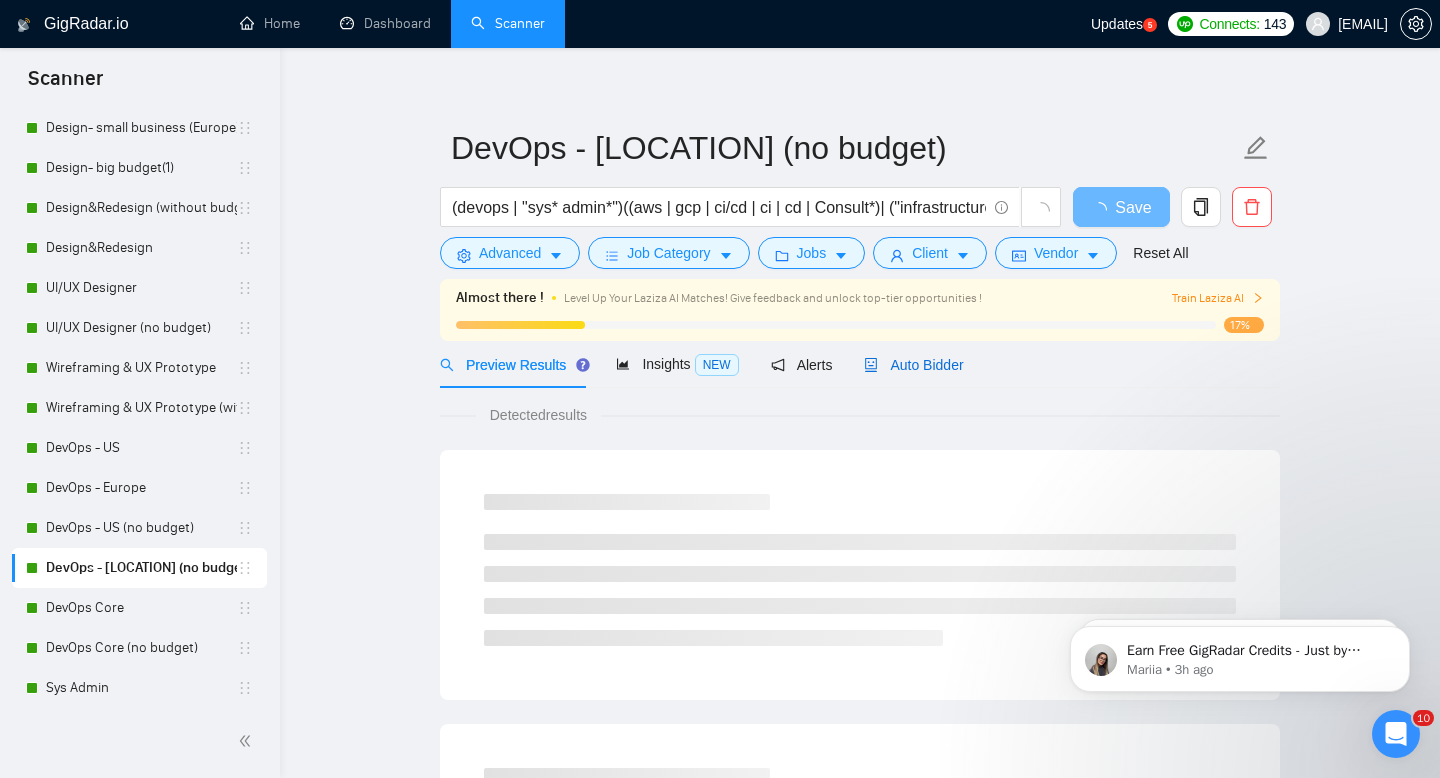 click on "Auto Bidder" at bounding box center [913, 365] 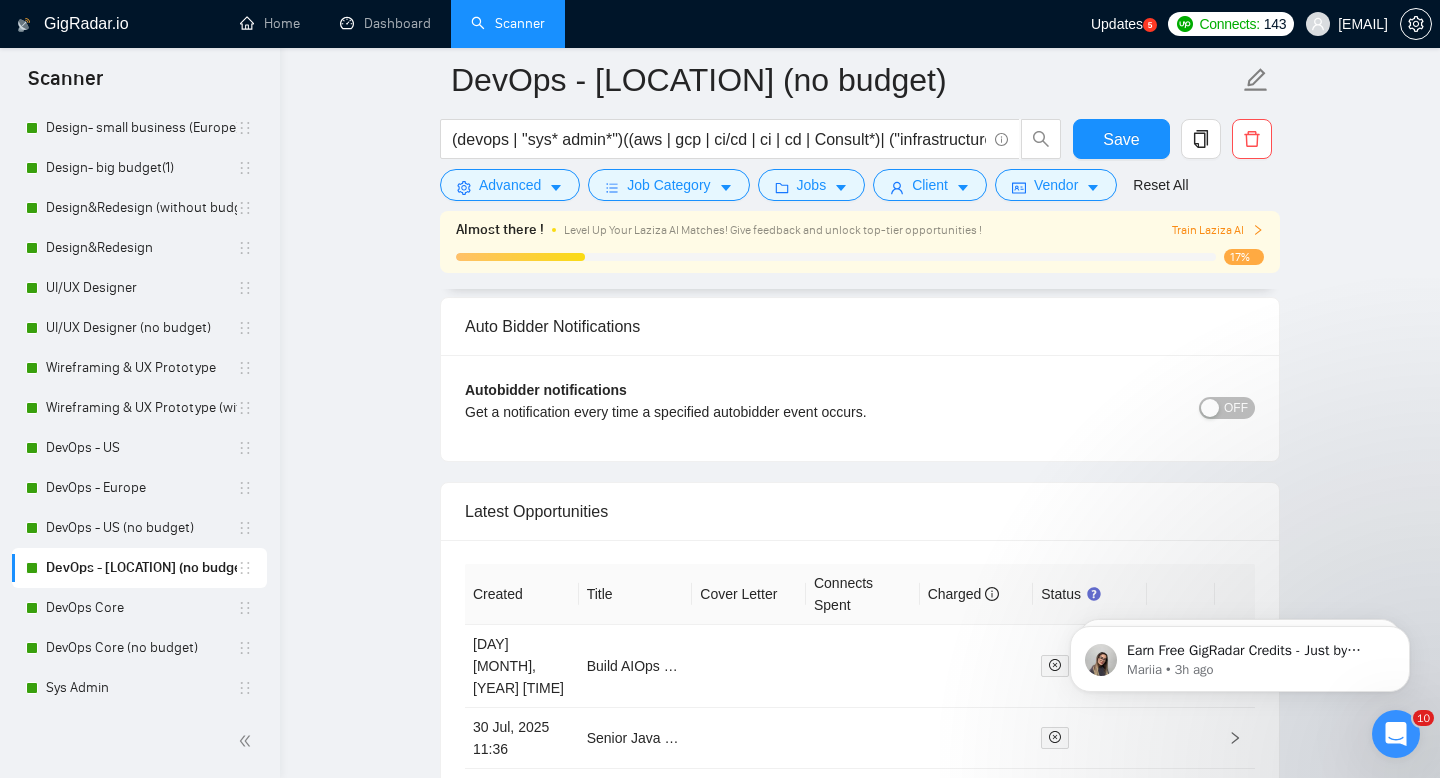 scroll, scrollTop: 4850, scrollLeft: 0, axis: vertical 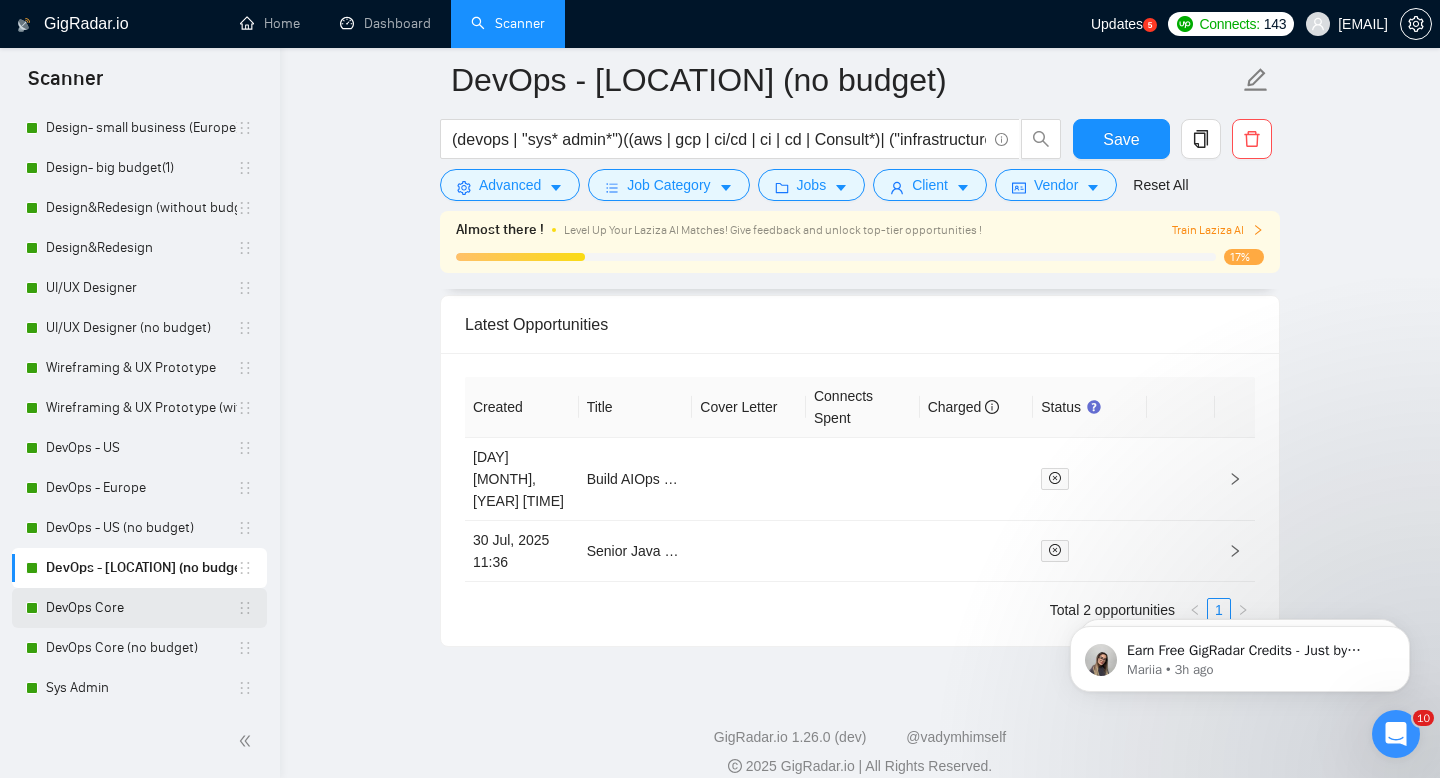 click on "DevOps Core" at bounding box center [141, 608] 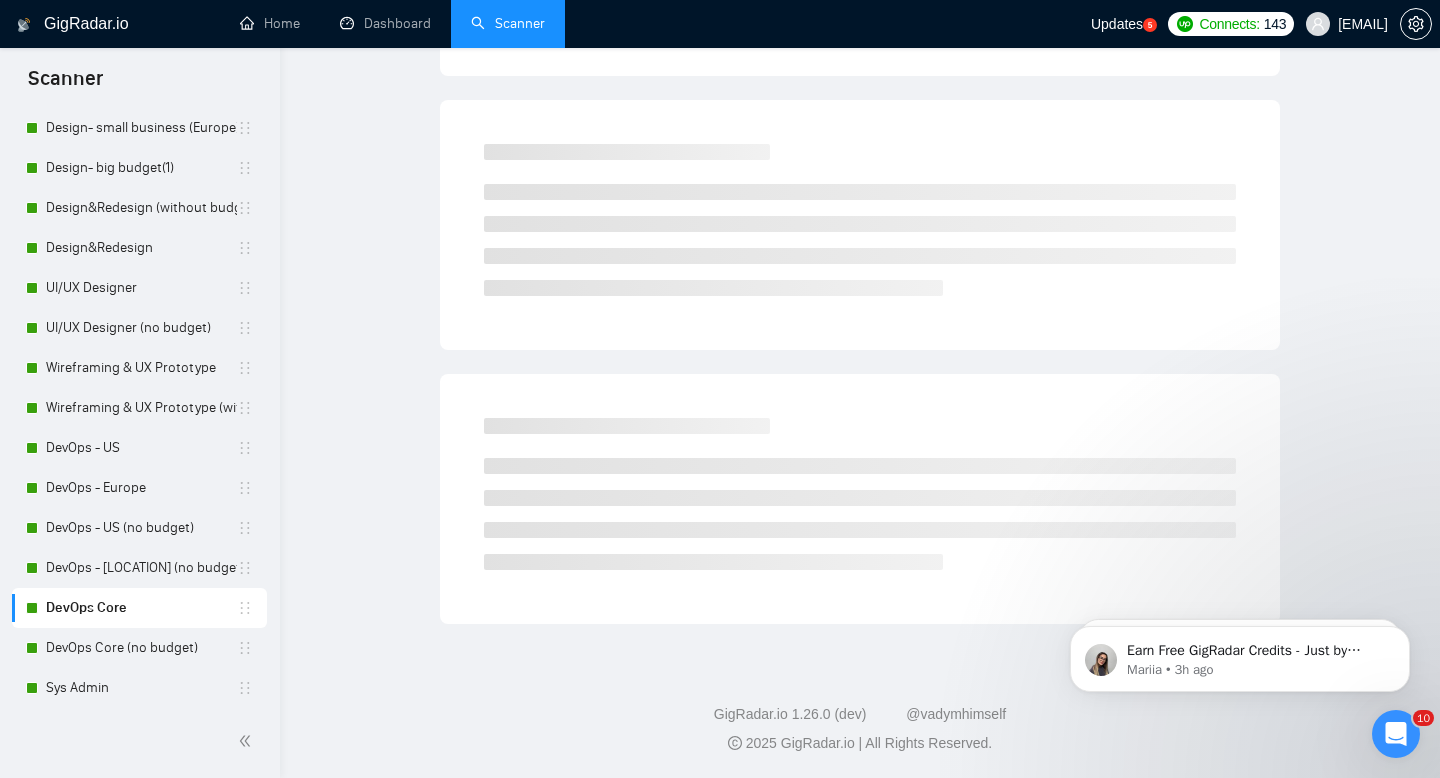scroll, scrollTop: 14, scrollLeft: 0, axis: vertical 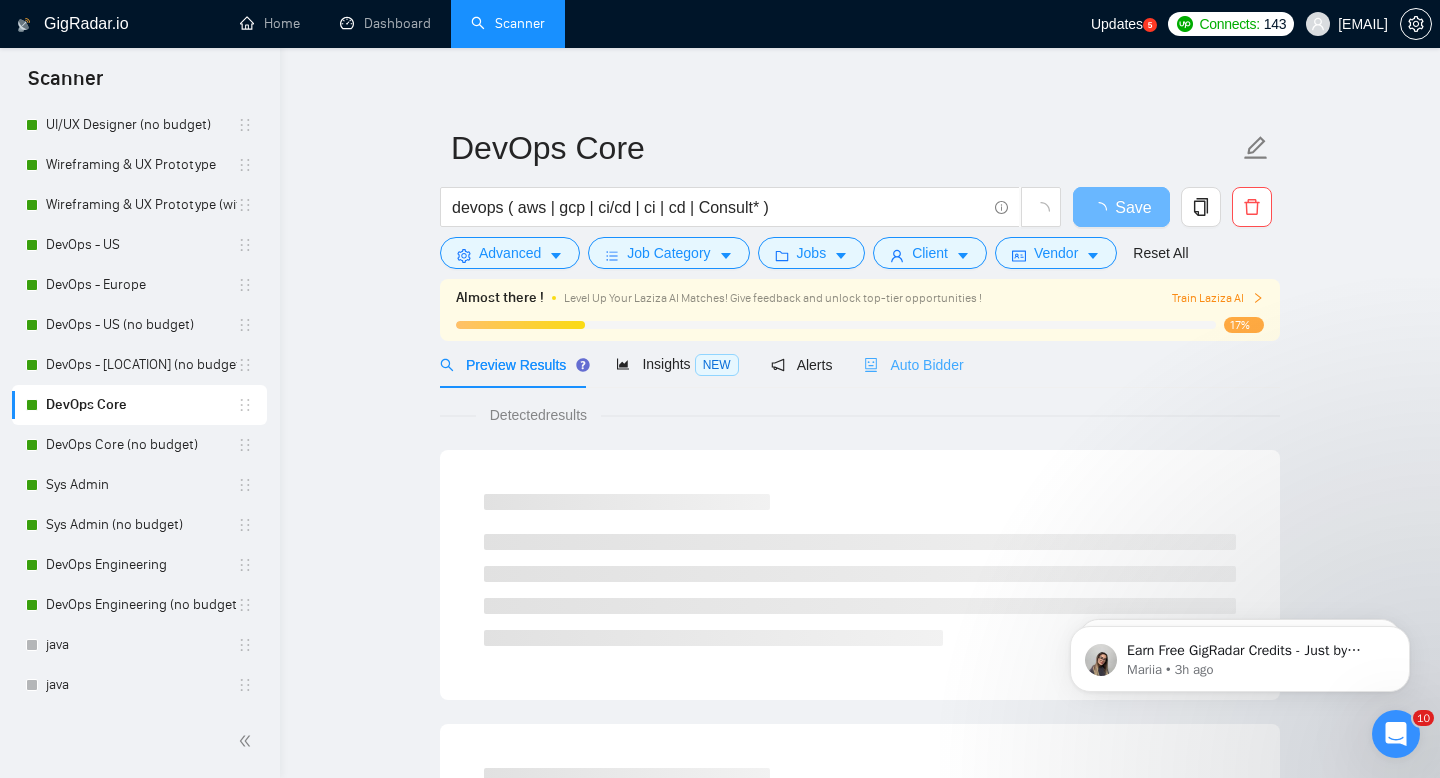 click on "Auto Bidder" at bounding box center (913, 364) 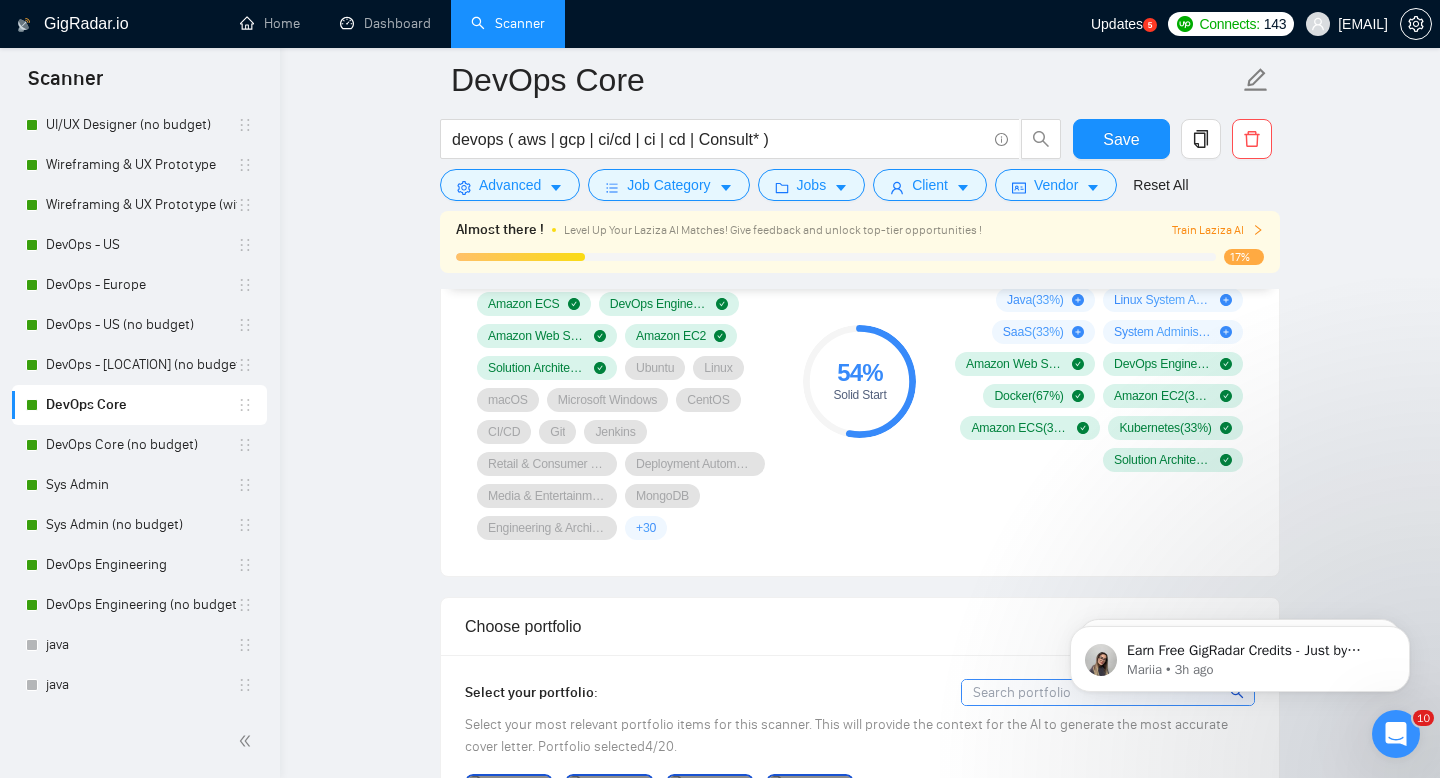 scroll, scrollTop: 2458, scrollLeft: 0, axis: vertical 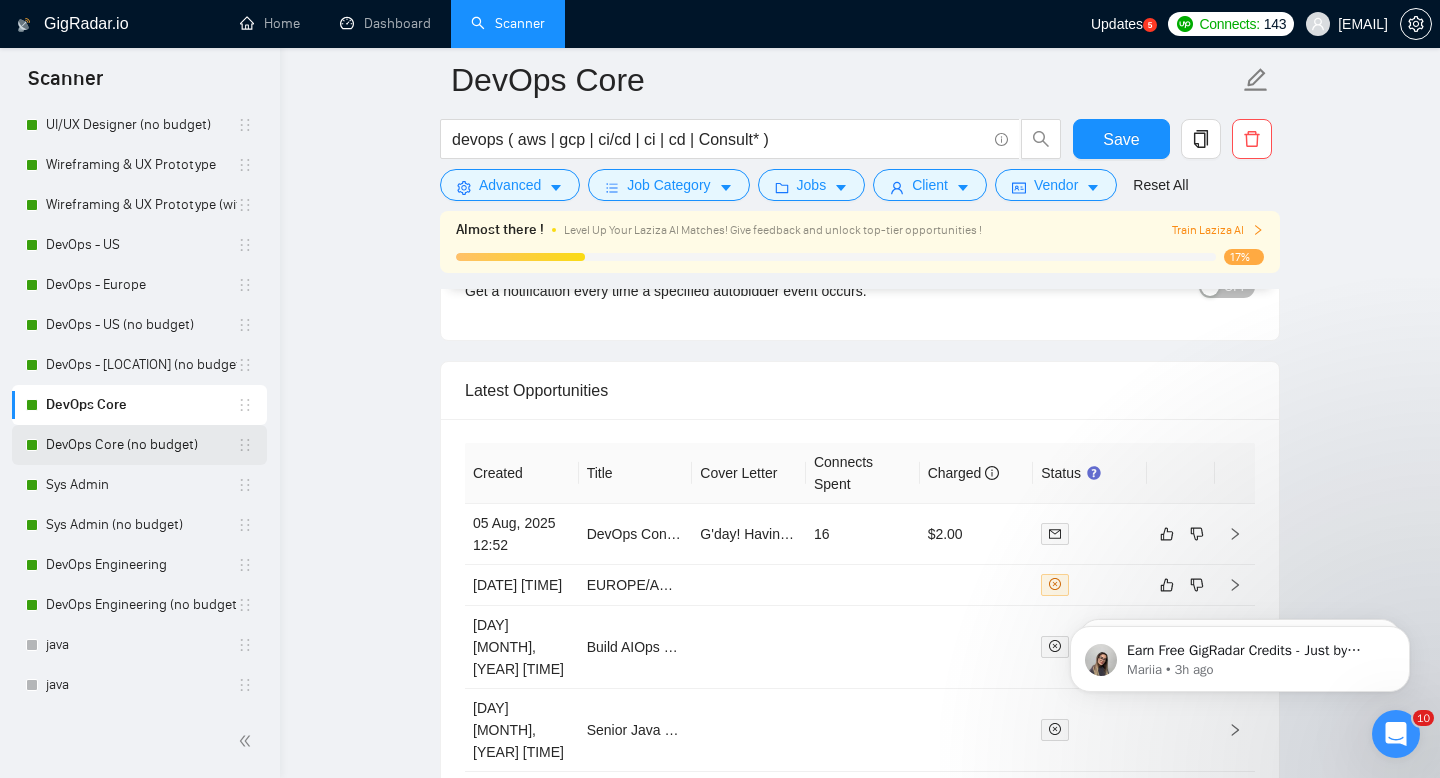 click on "DevOps Core (no budget)" at bounding box center [141, 445] 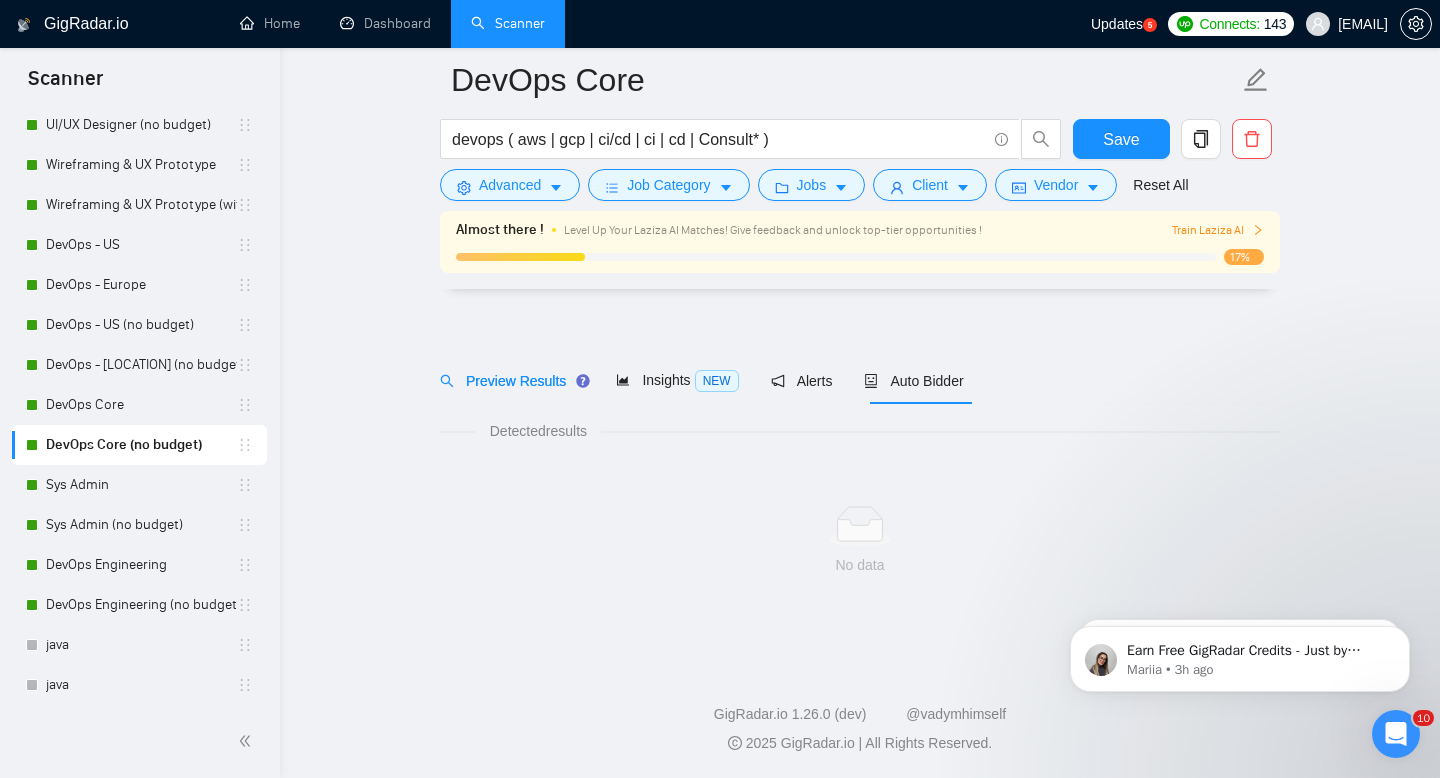 scroll, scrollTop: 14, scrollLeft: 0, axis: vertical 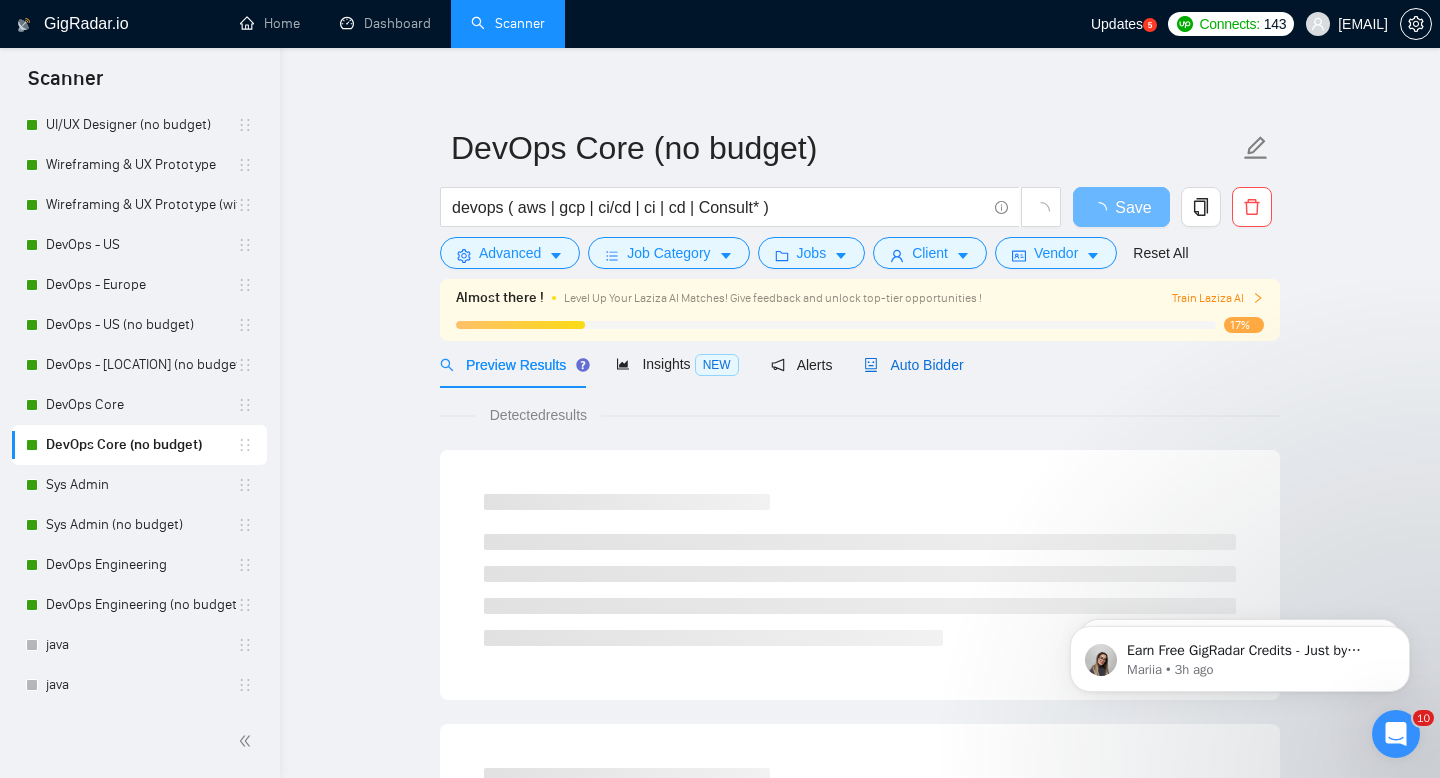 click on "Auto Bidder" at bounding box center (913, 365) 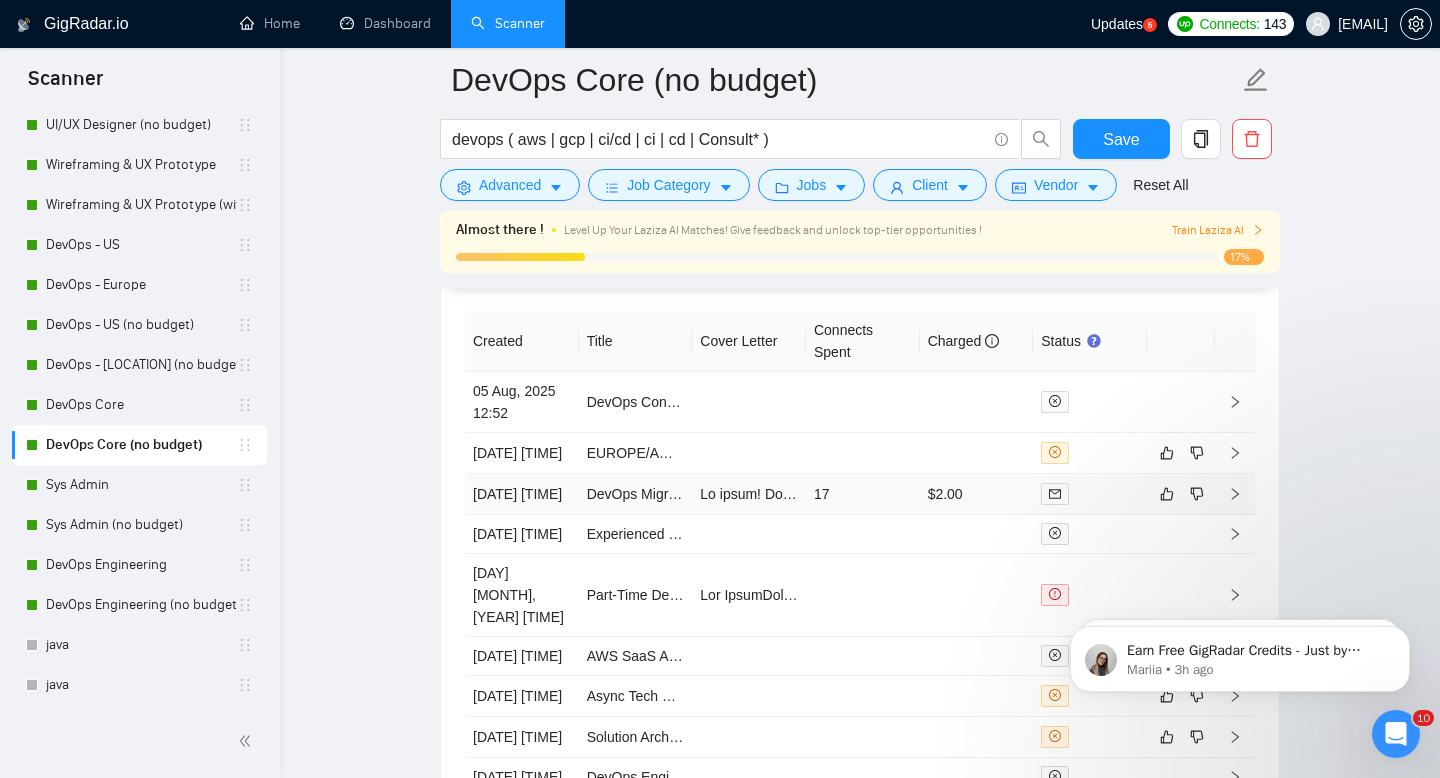 scroll, scrollTop: 4914, scrollLeft: 0, axis: vertical 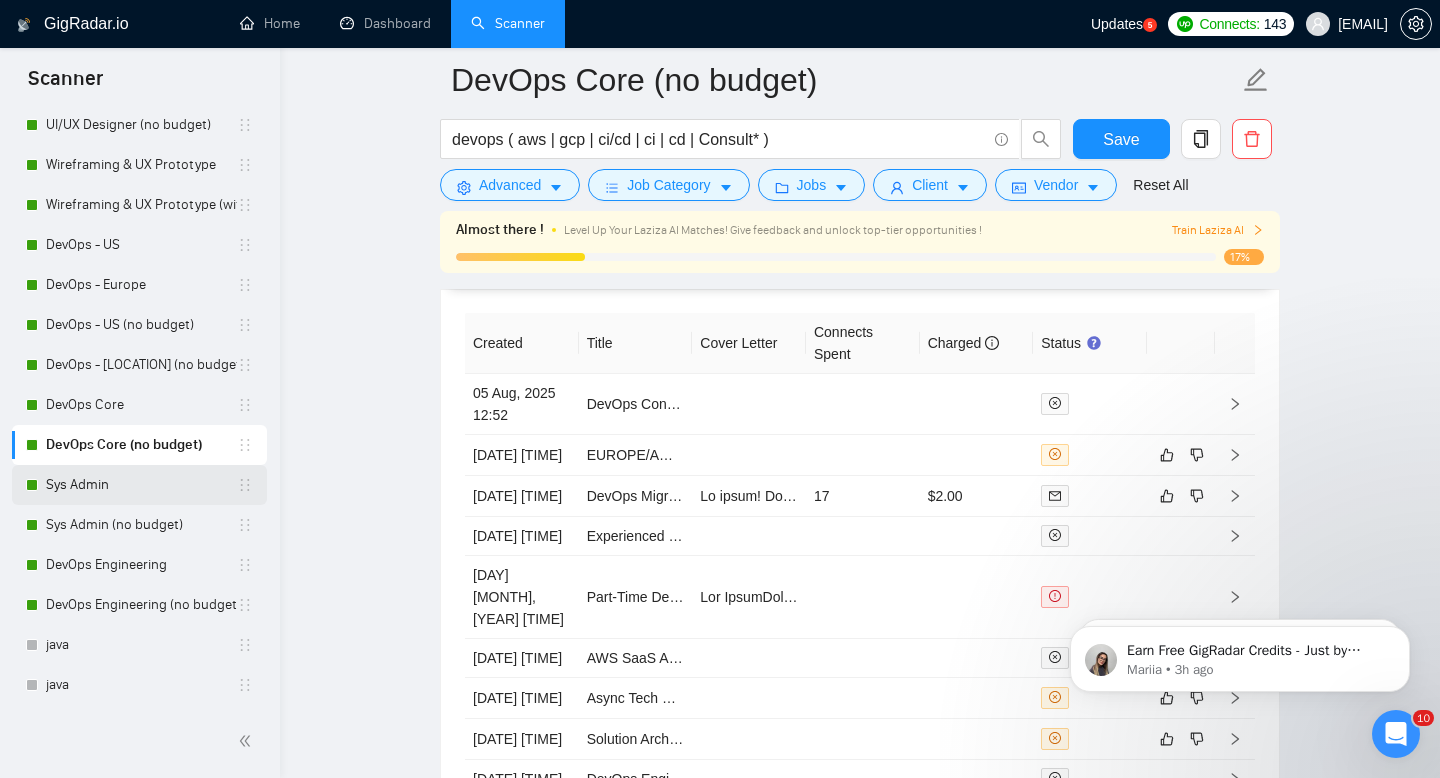 click on "Sys Admin" at bounding box center [141, 485] 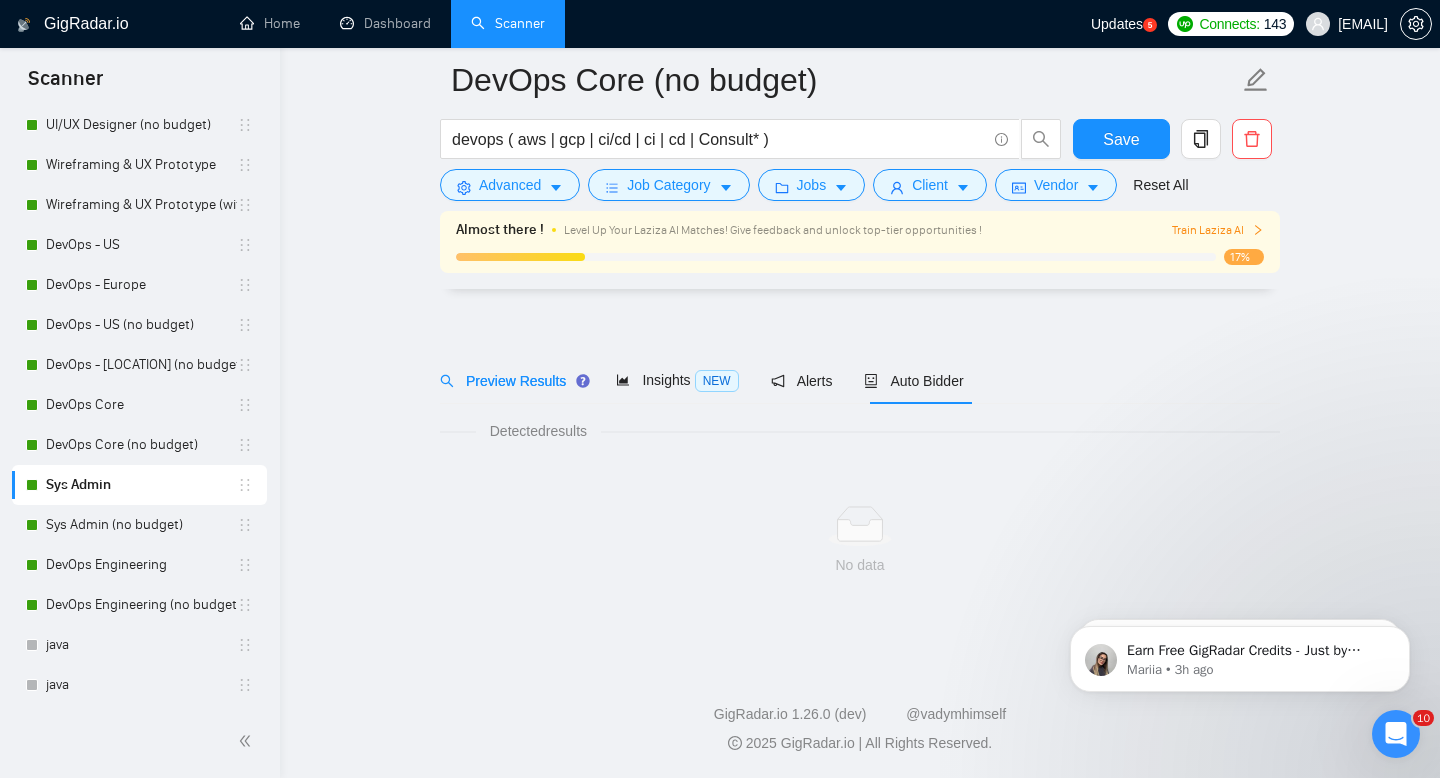 scroll, scrollTop: 14, scrollLeft: 0, axis: vertical 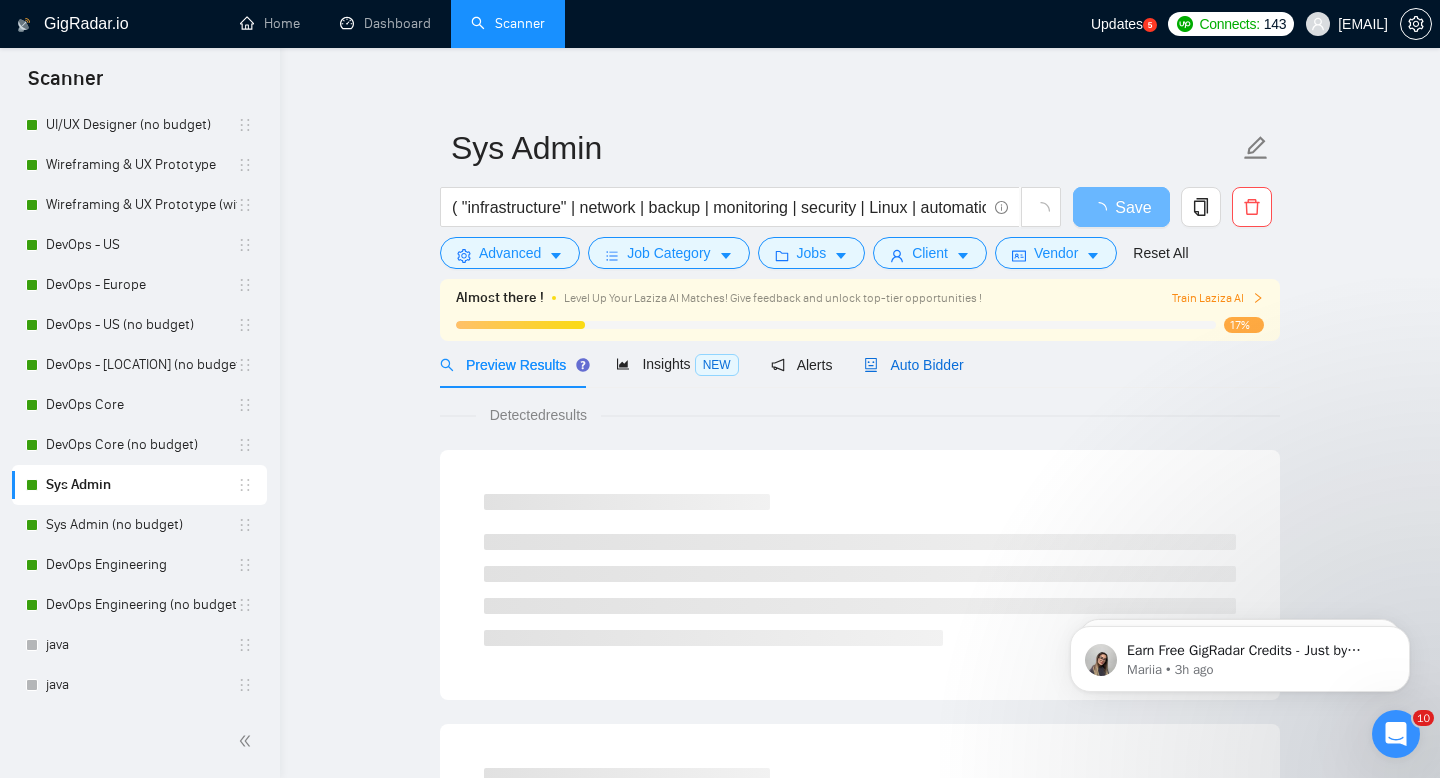 click on "Auto Bidder" at bounding box center (913, 365) 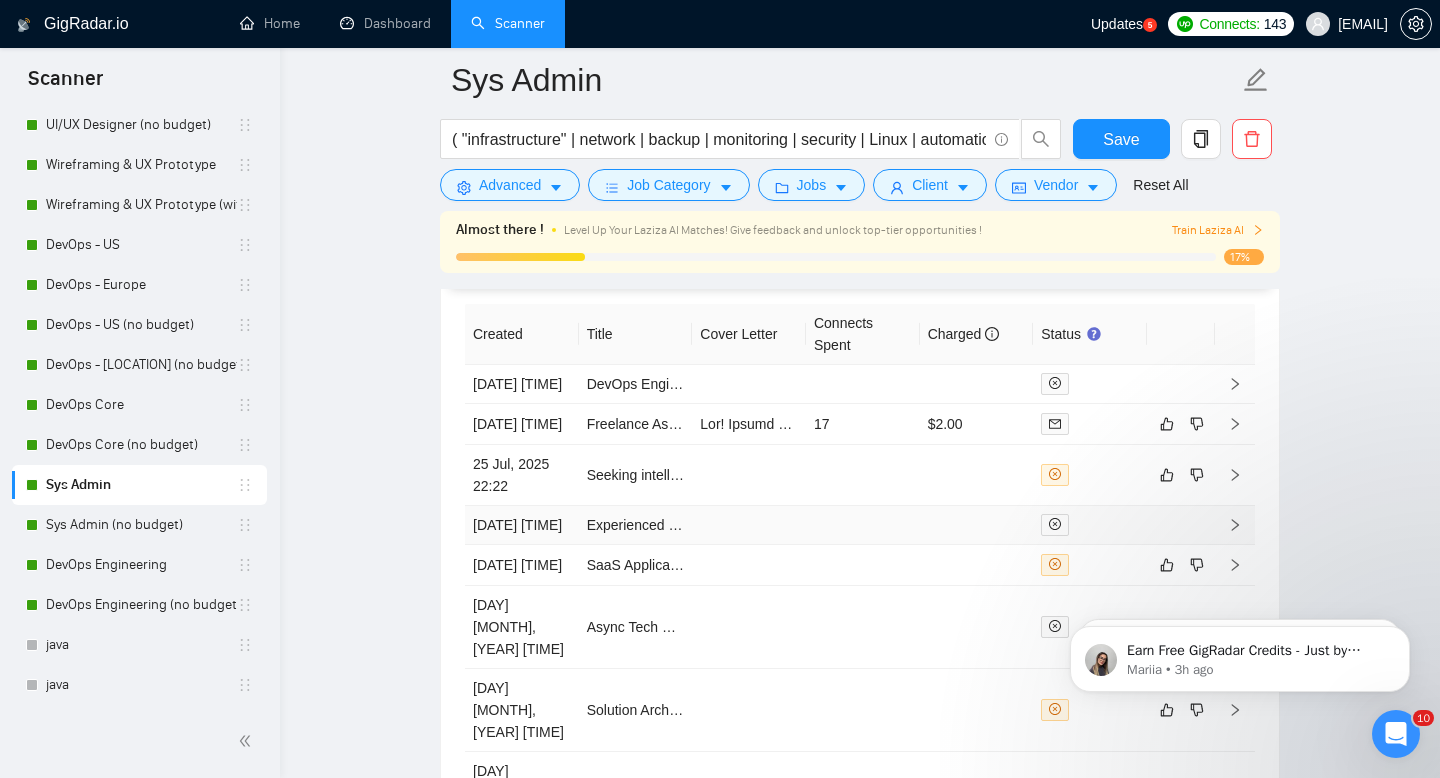 scroll, scrollTop: 4914, scrollLeft: 0, axis: vertical 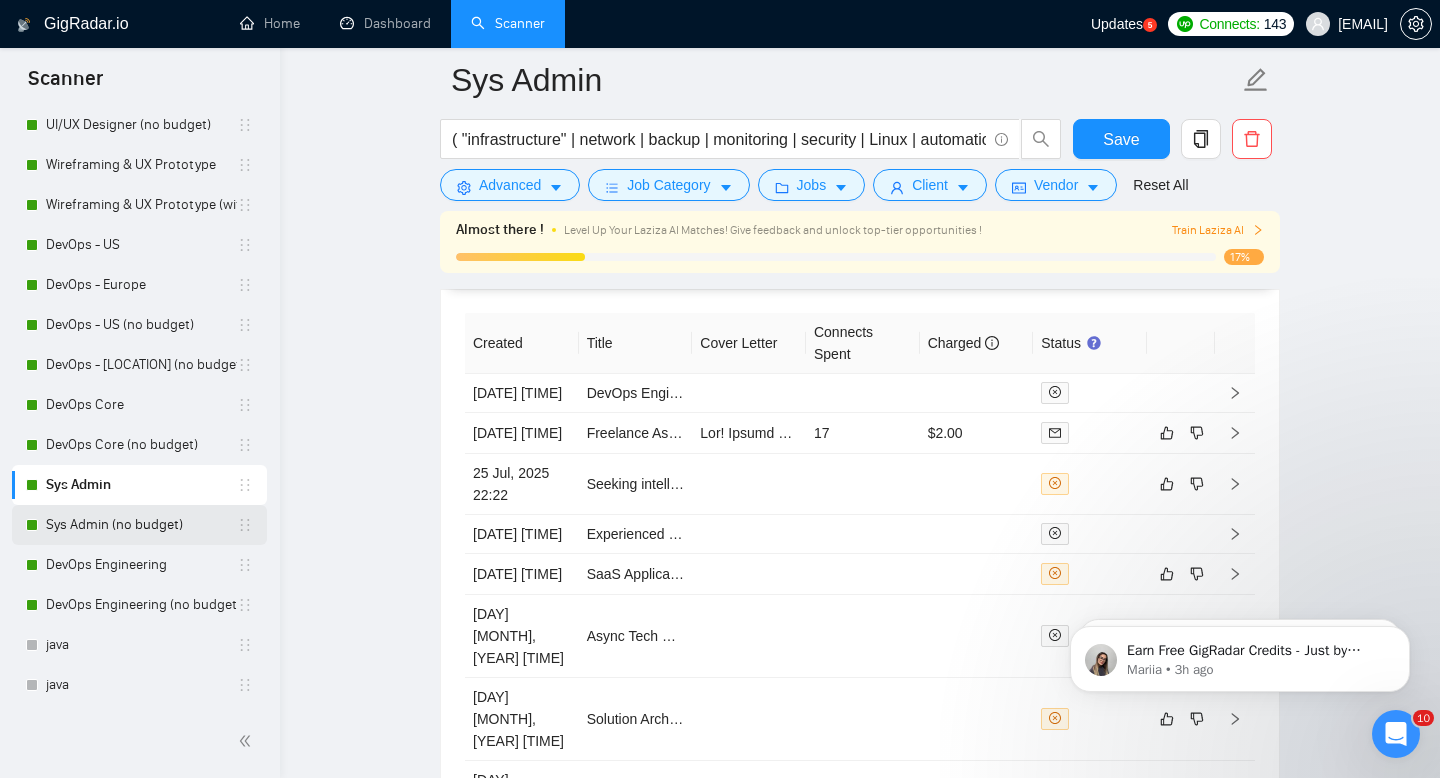 click on "Sys Admin (no budget)" at bounding box center (141, 525) 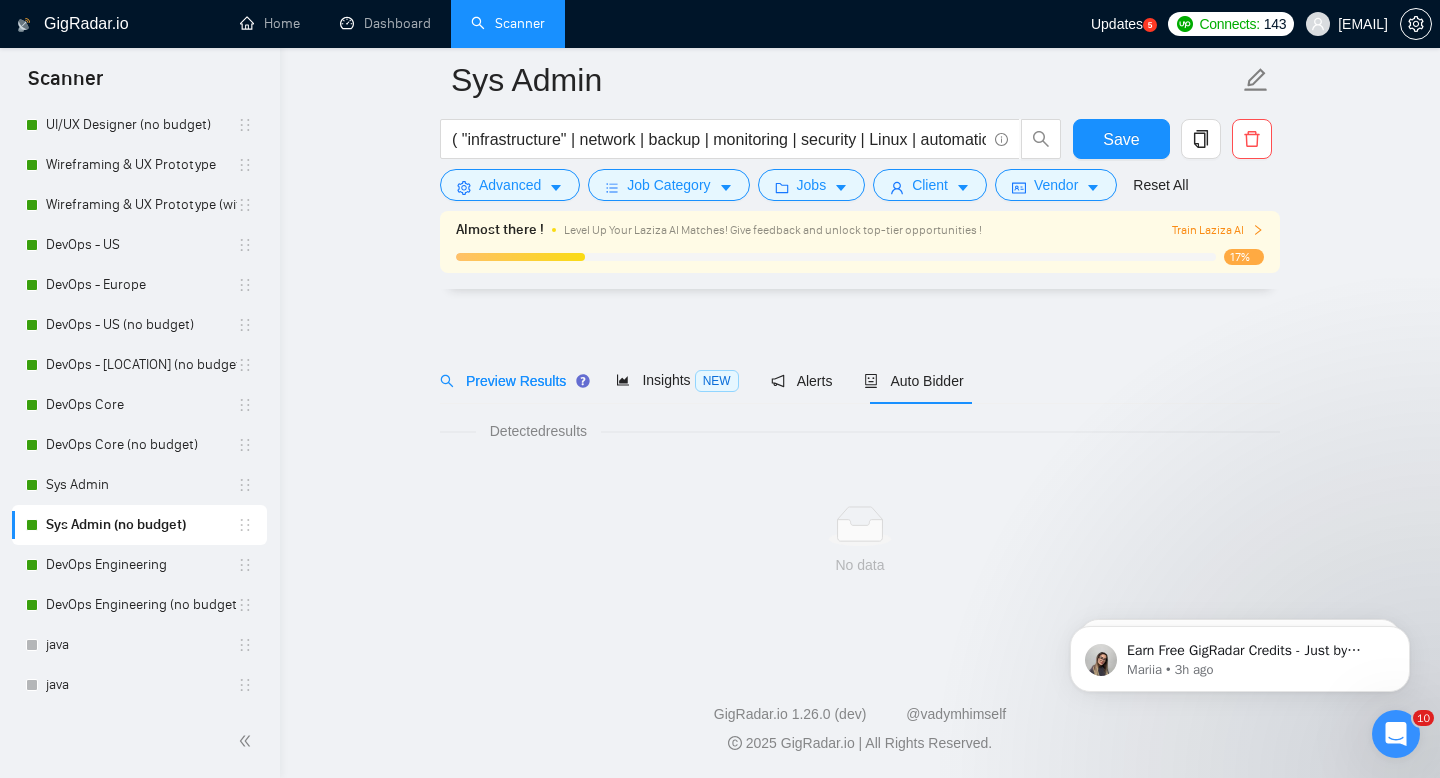 scroll, scrollTop: 14, scrollLeft: 0, axis: vertical 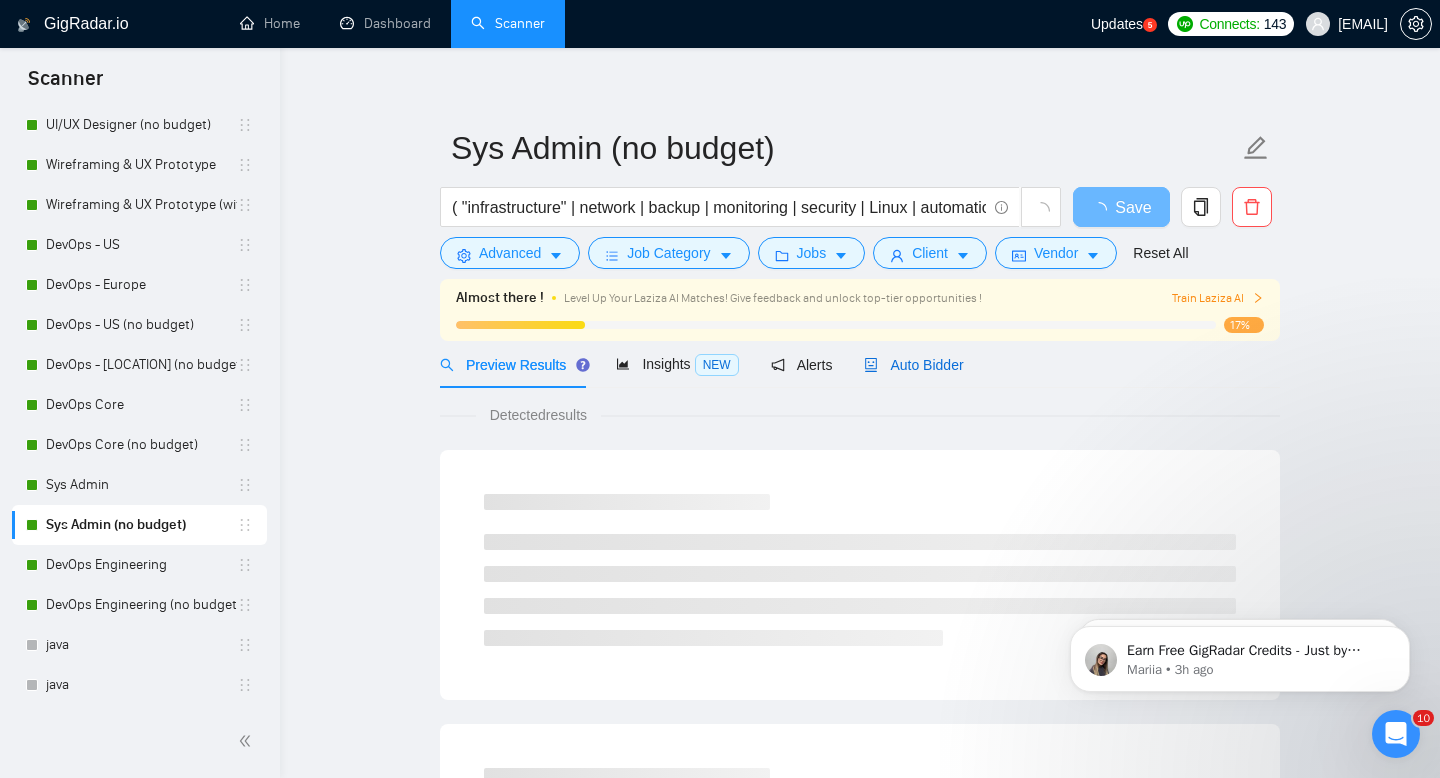 click on "Auto Bidder" at bounding box center (913, 365) 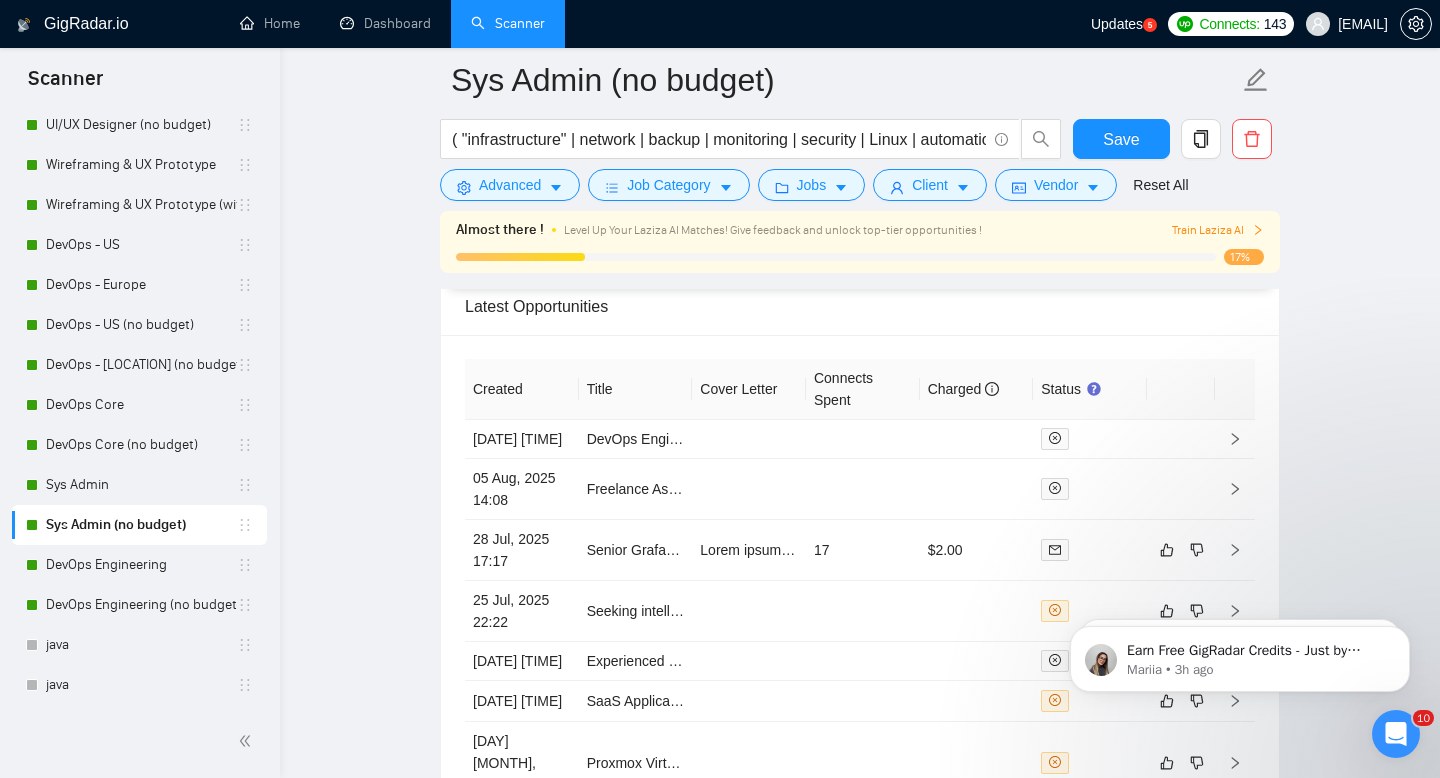 scroll, scrollTop: 4858, scrollLeft: 0, axis: vertical 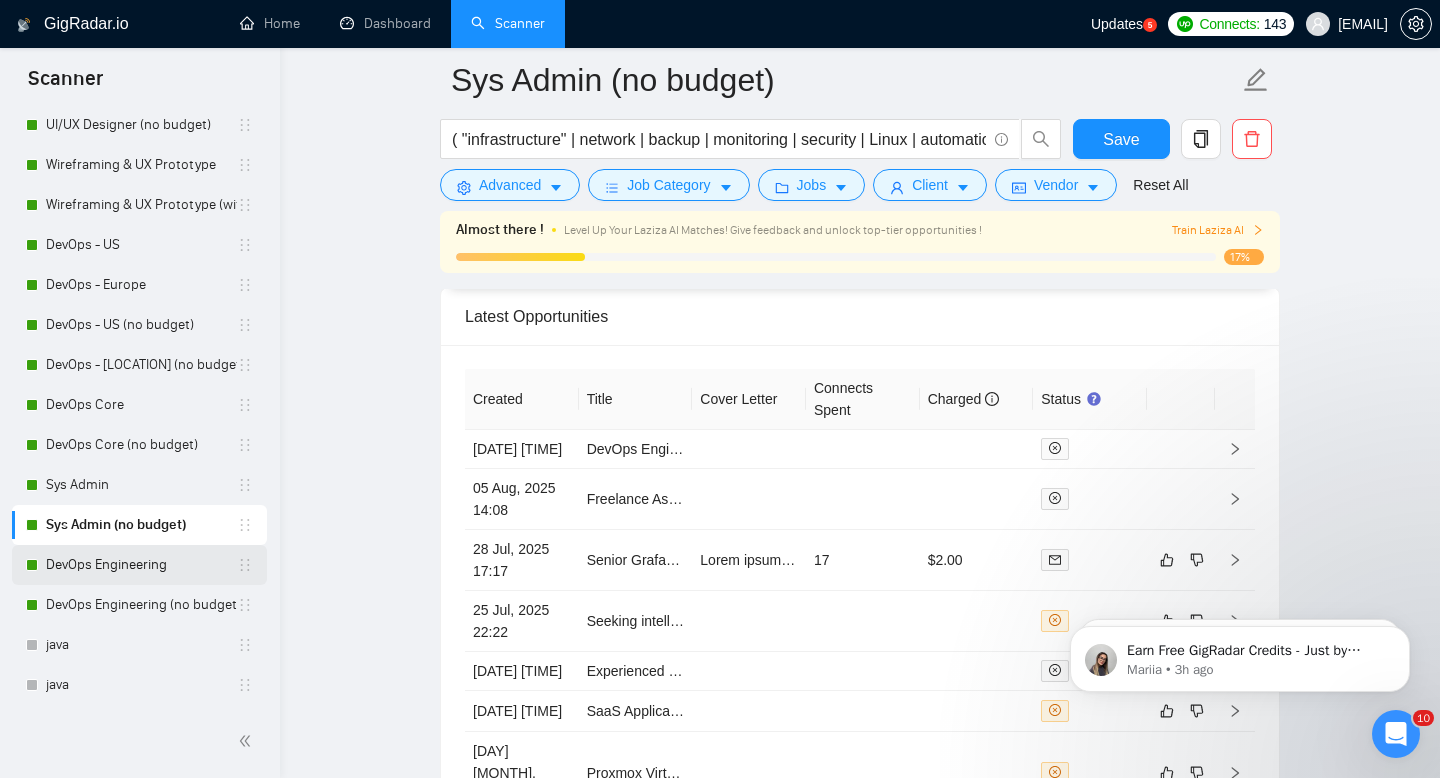 click on "DevOps Engineering" at bounding box center [141, 565] 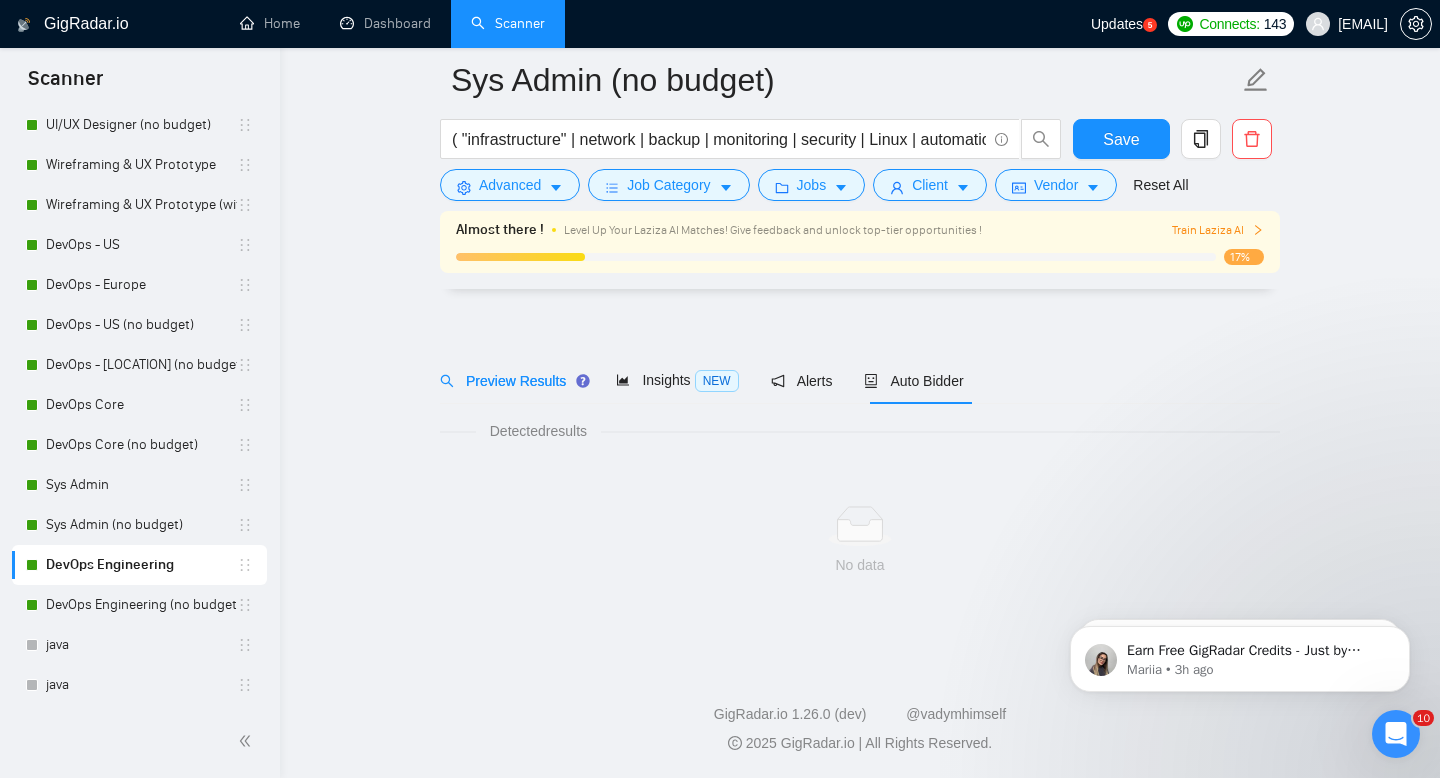 scroll, scrollTop: 14, scrollLeft: 0, axis: vertical 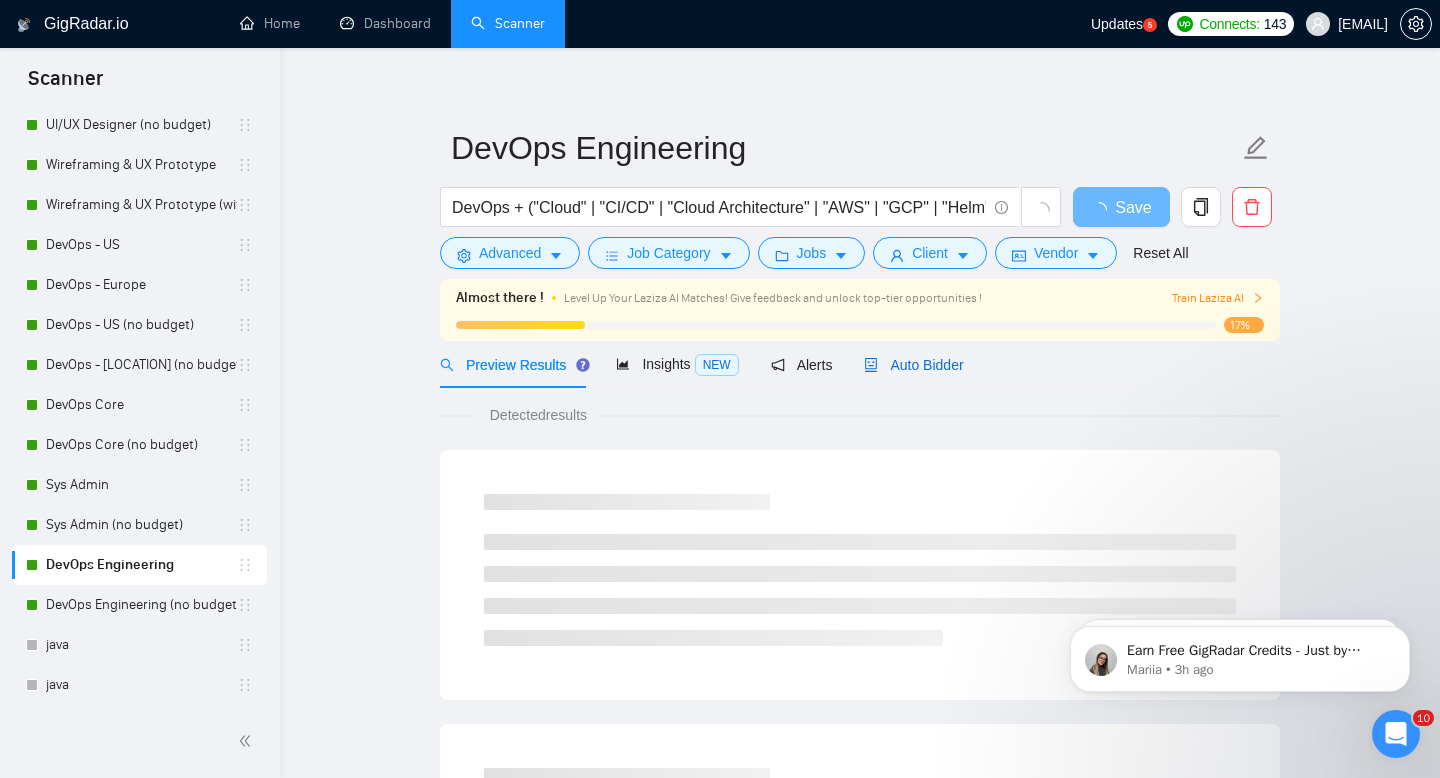 click on "Auto Bidder" at bounding box center [913, 365] 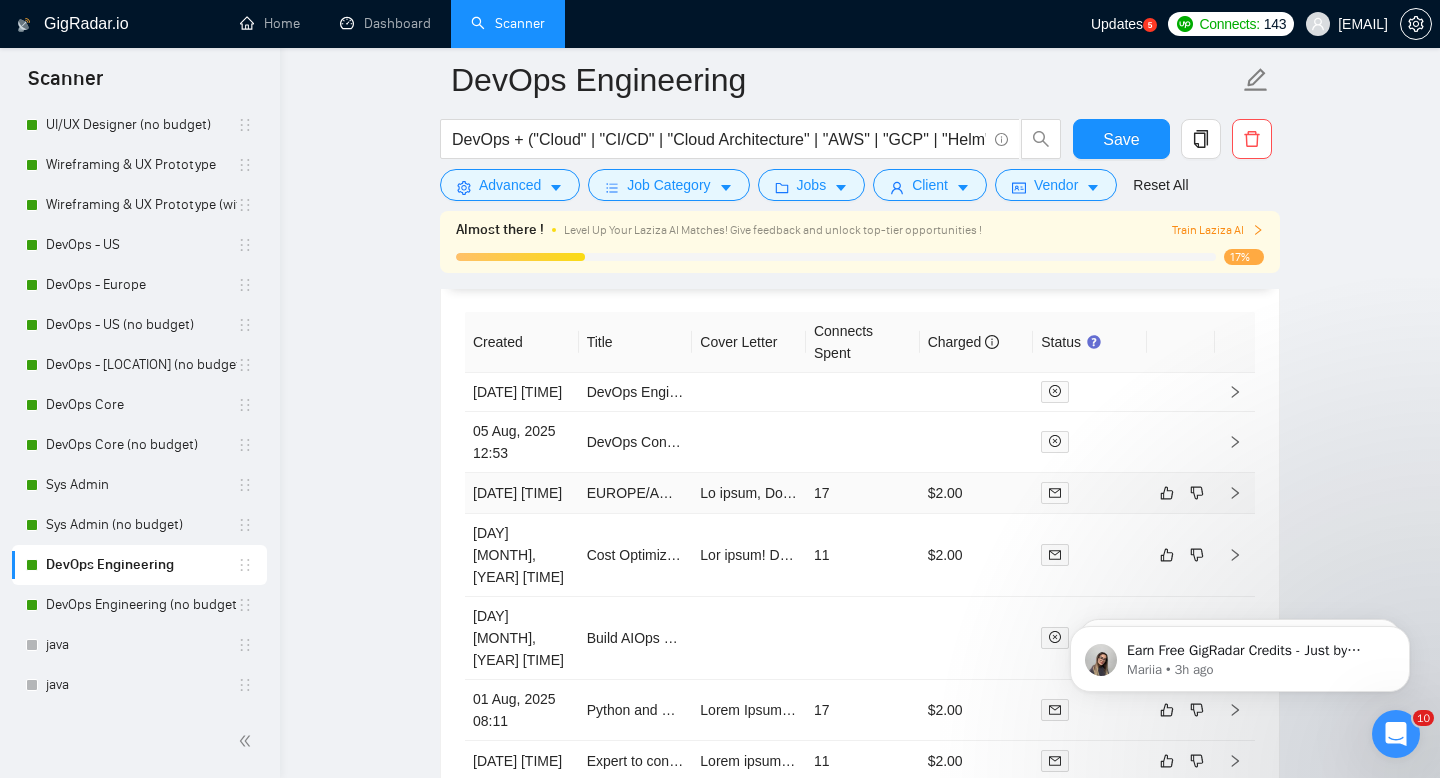 scroll, scrollTop: 4964, scrollLeft: 0, axis: vertical 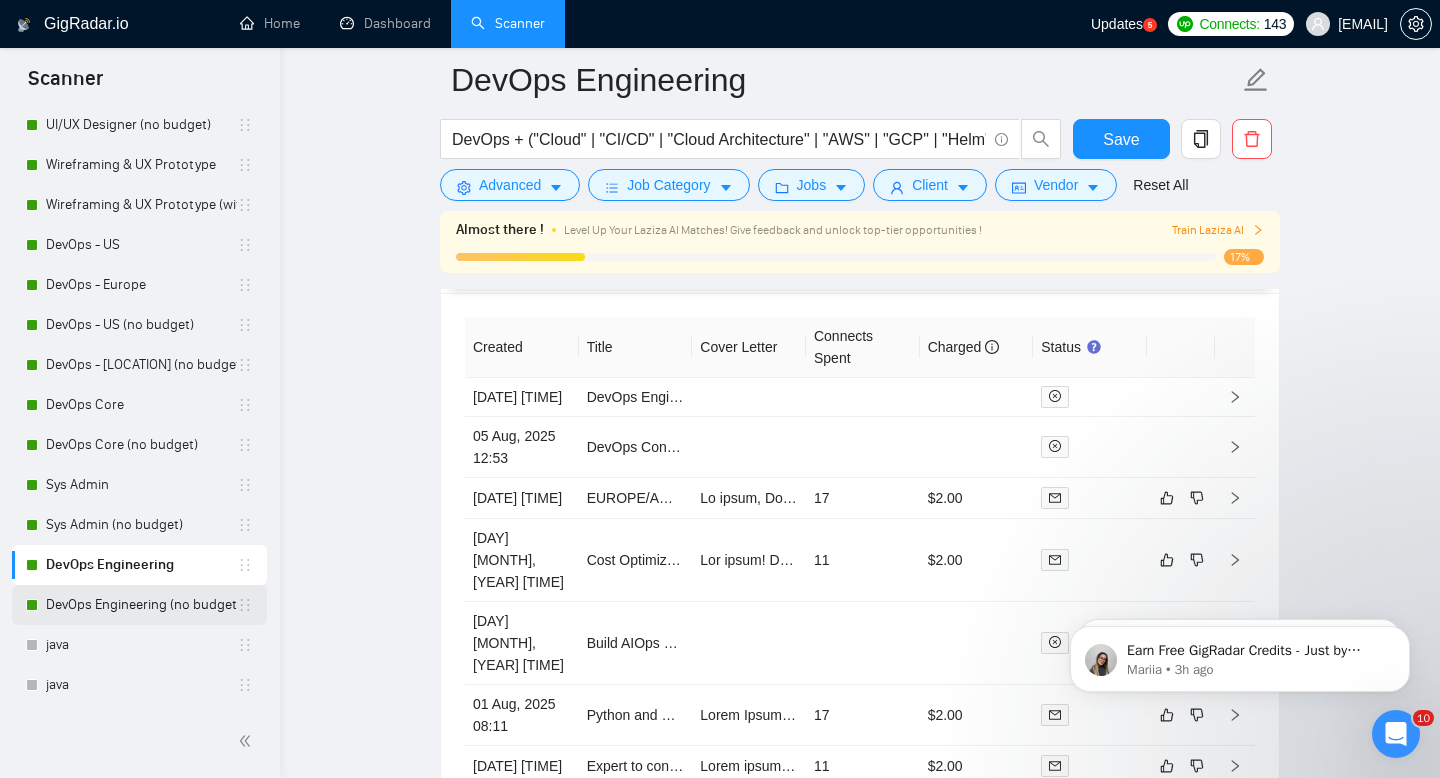 click on "DevOps Engineering (no budget)" at bounding box center (141, 605) 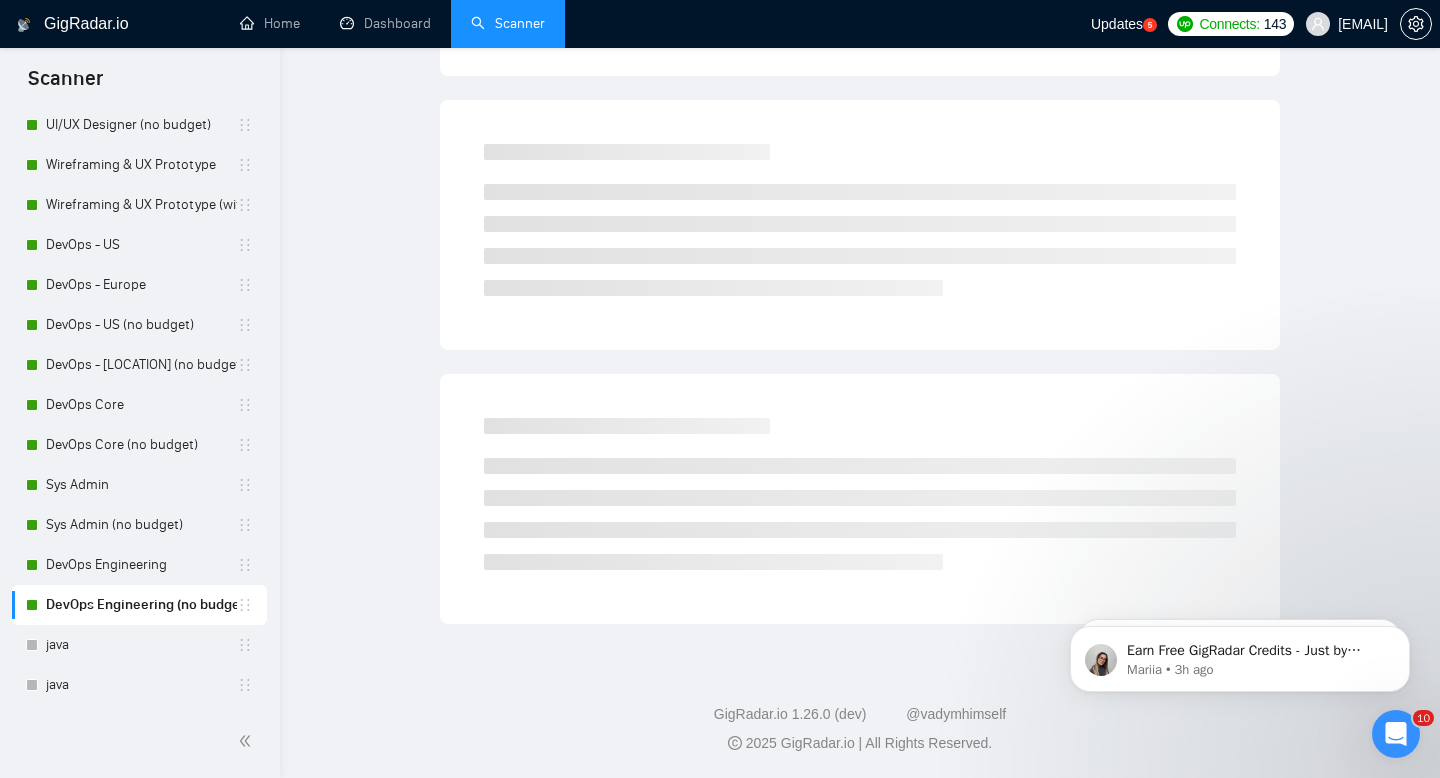 scroll, scrollTop: 14, scrollLeft: 0, axis: vertical 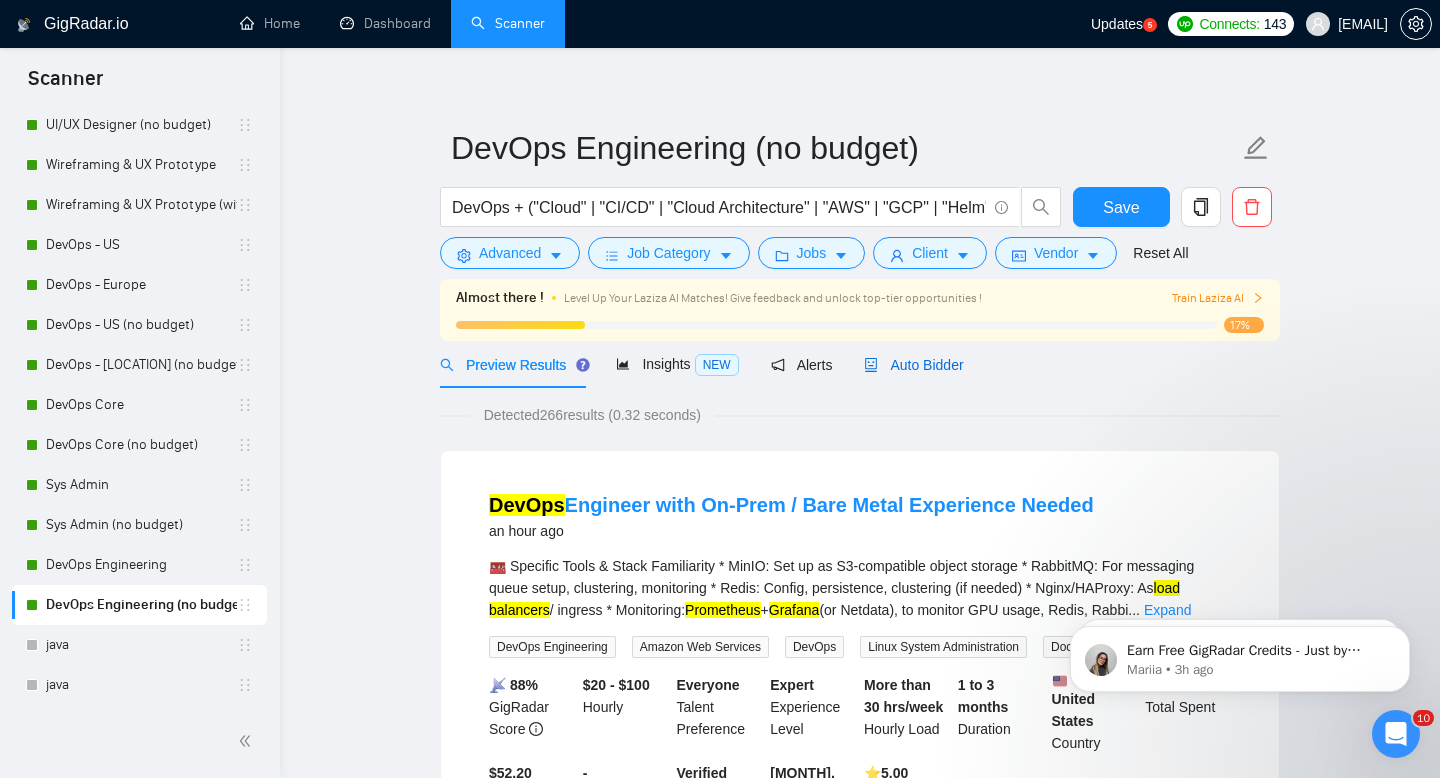 click on "Auto Bidder" at bounding box center (913, 365) 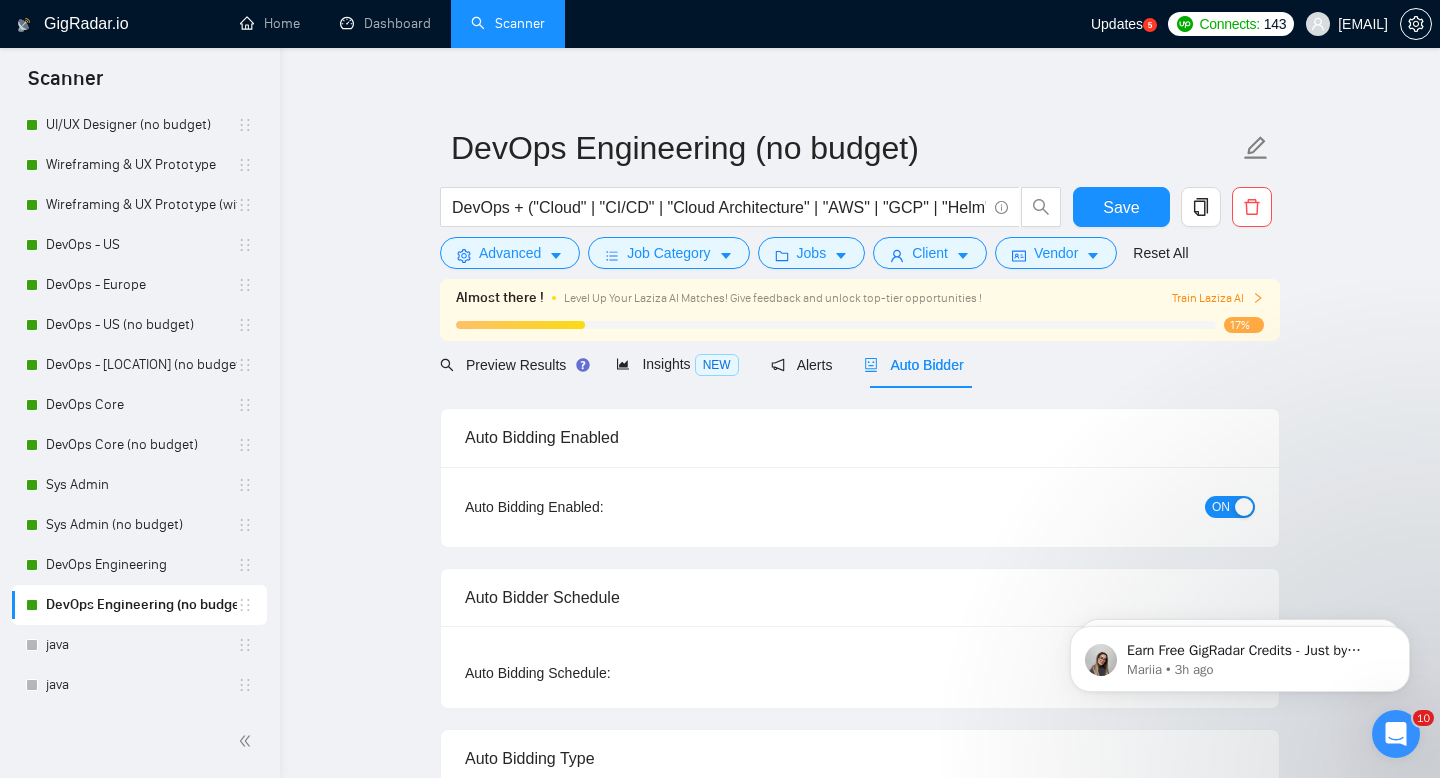 type 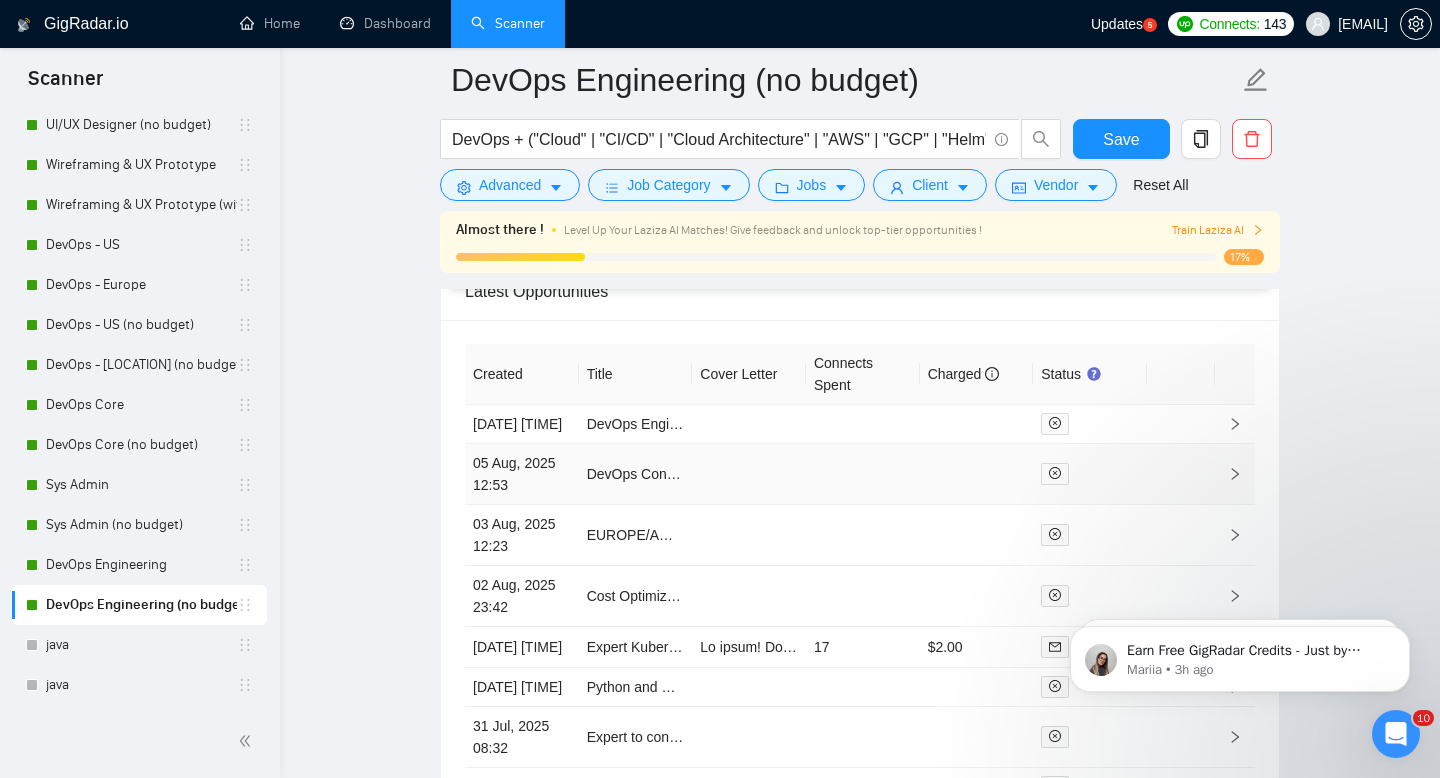 scroll, scrollTop: 5006, scrollLeft: 0, axis: vertical 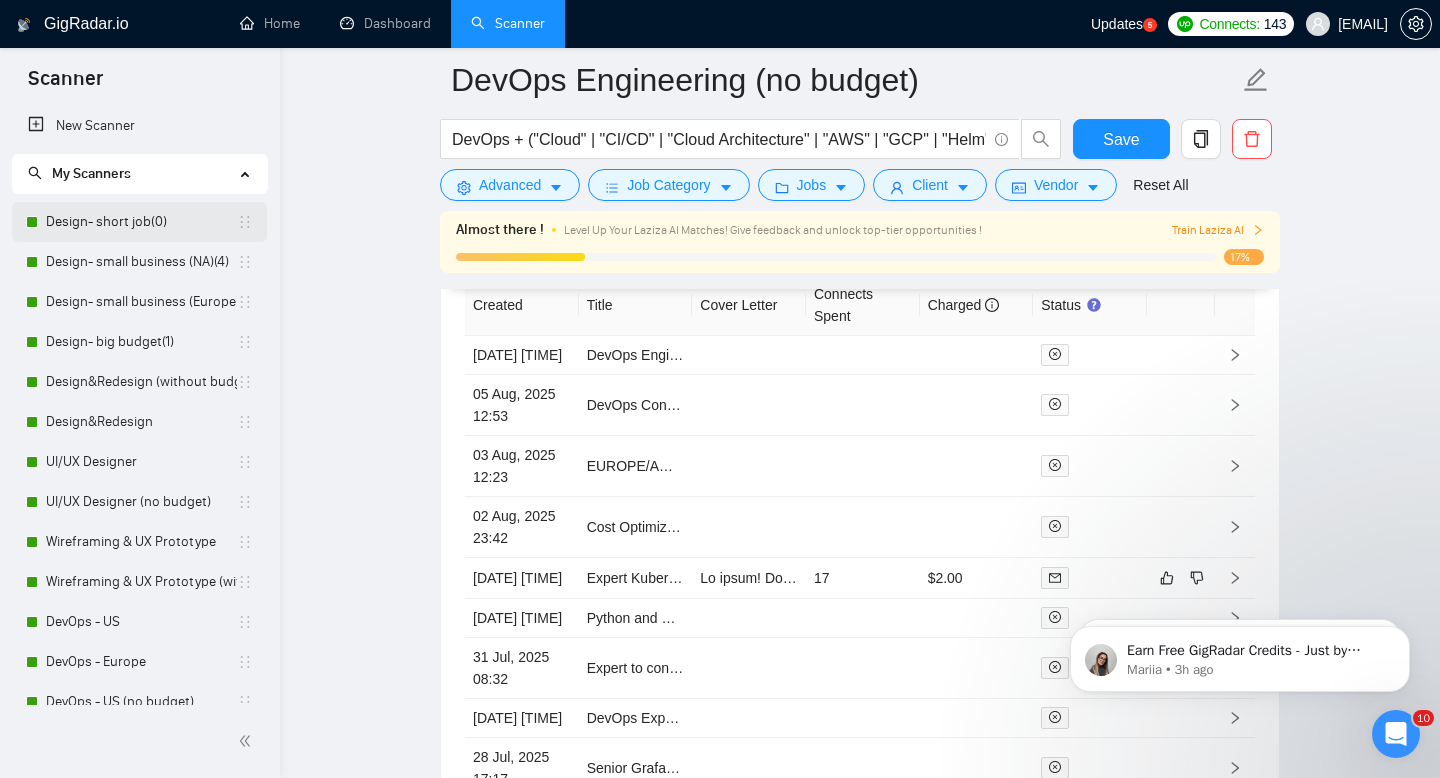 click on "Design- short job(0)" at bounding box center [141, 222] 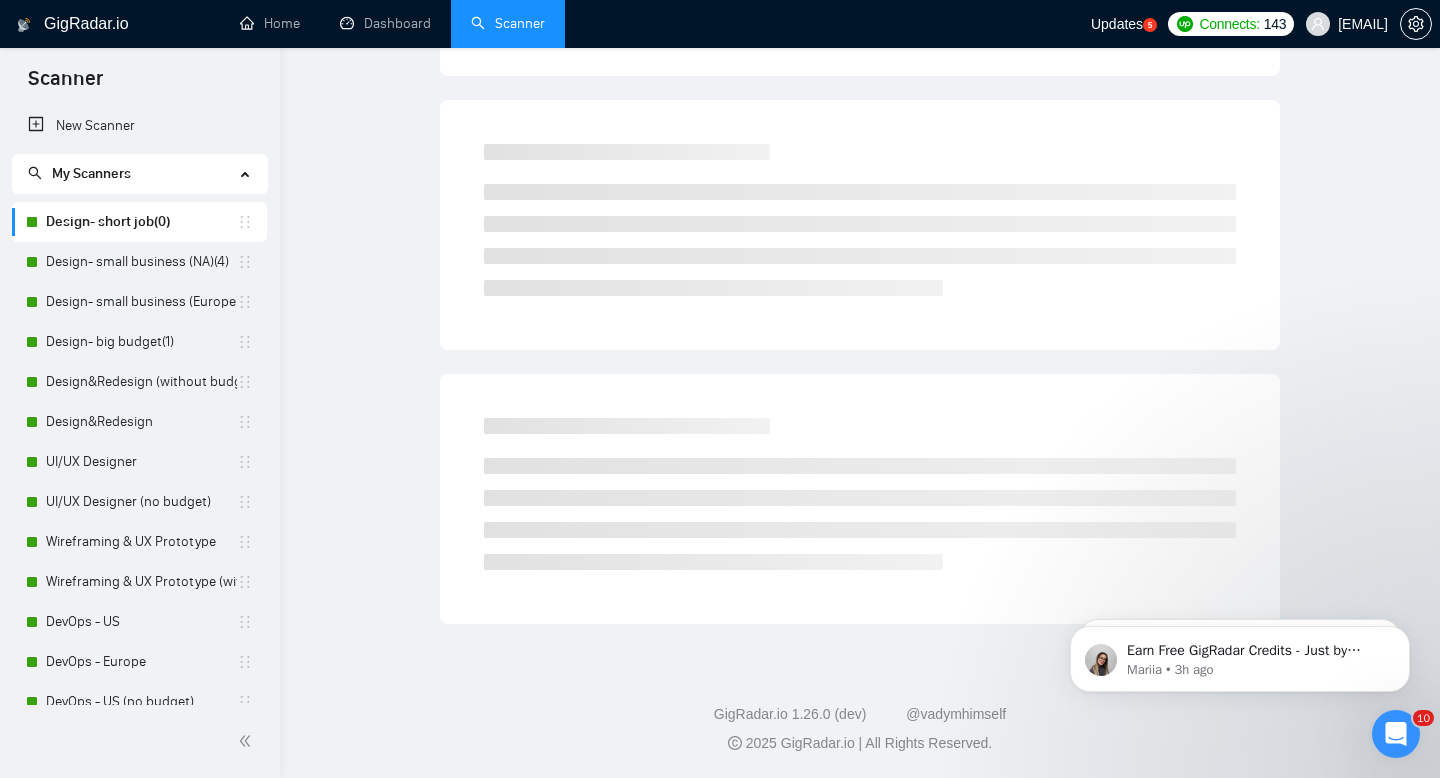 scroll, scrollTop: 14, scrollLeft: 0, axis: vertical 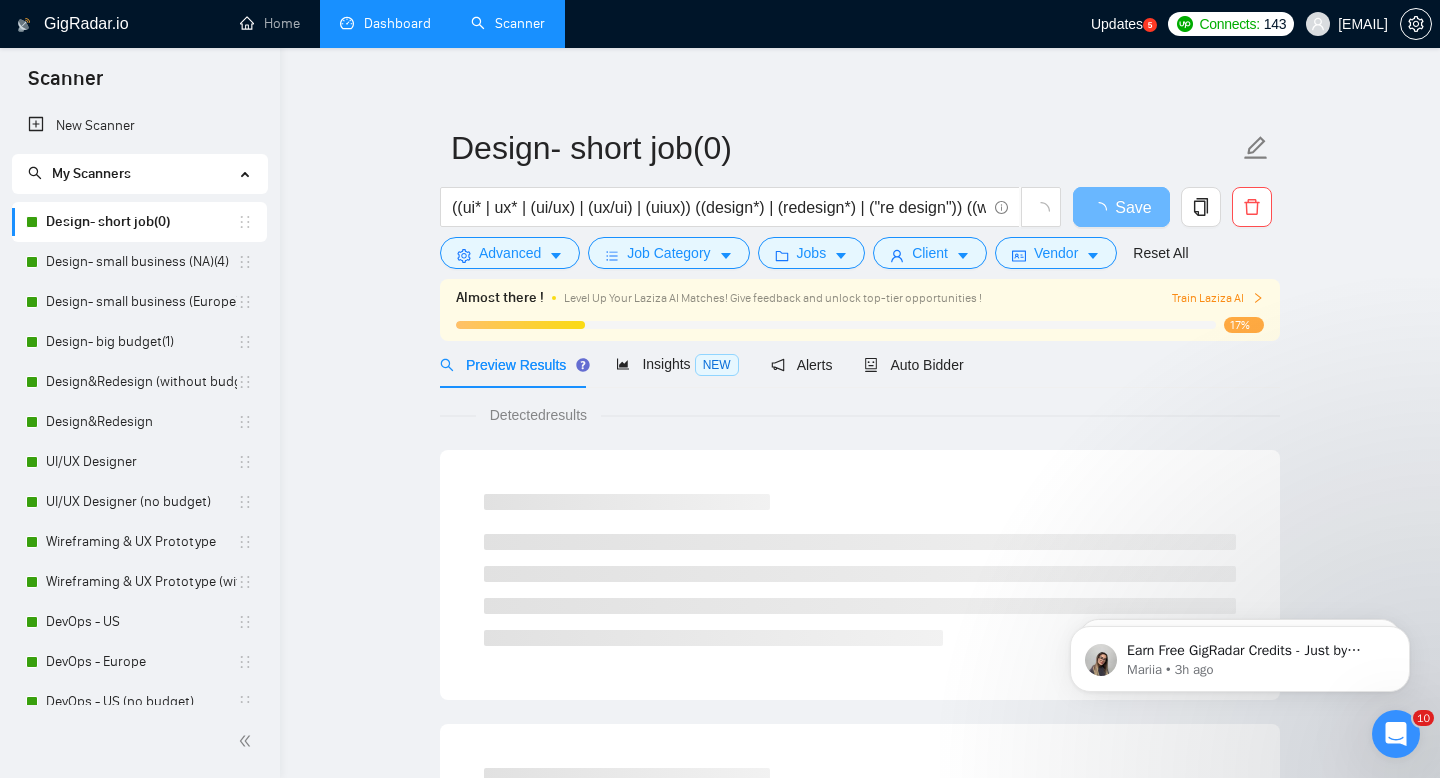 click on "Dashboard" at bounding box center (385, 23) 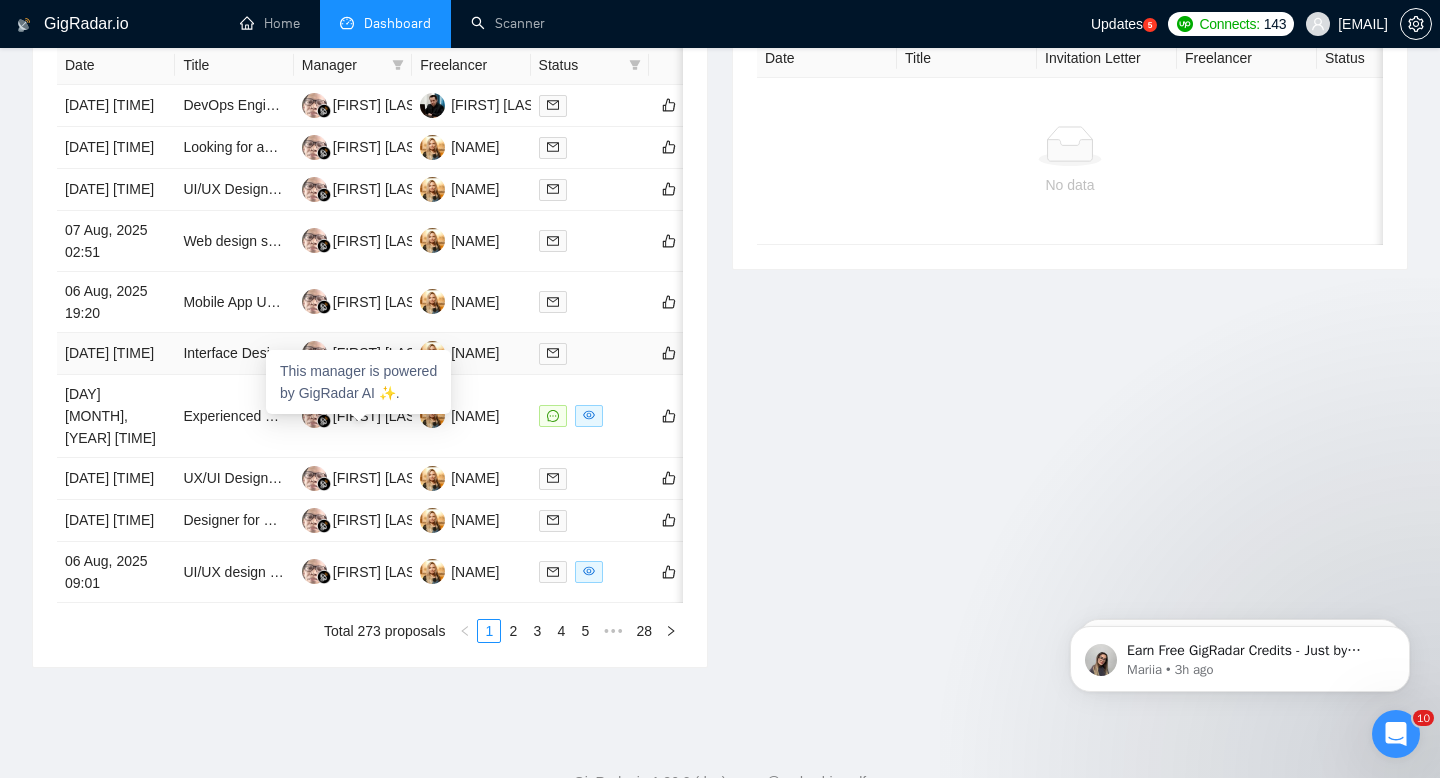scroll, scrollTop: 939, scrollLeft: 0, axis: vertical 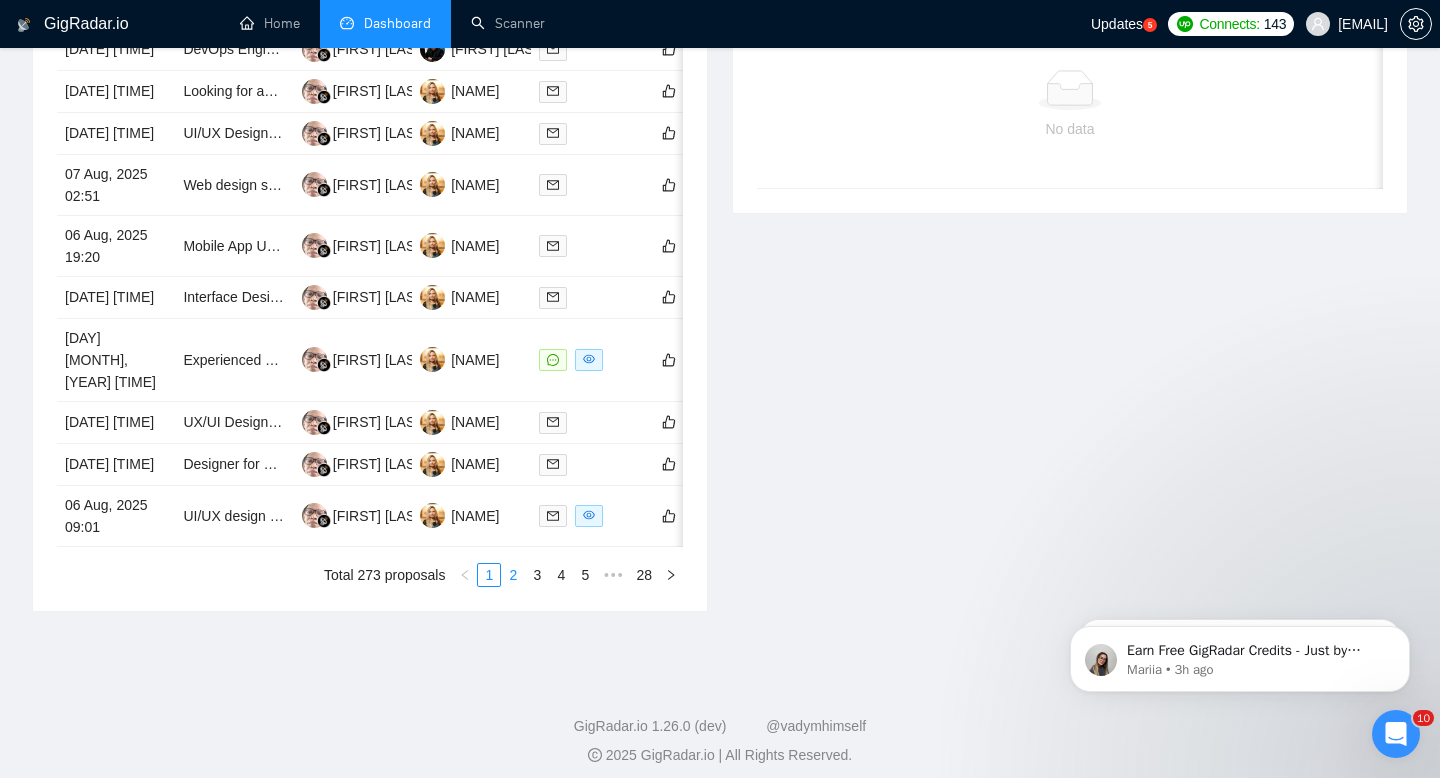 click on "2" at bounding box center (513, 575) 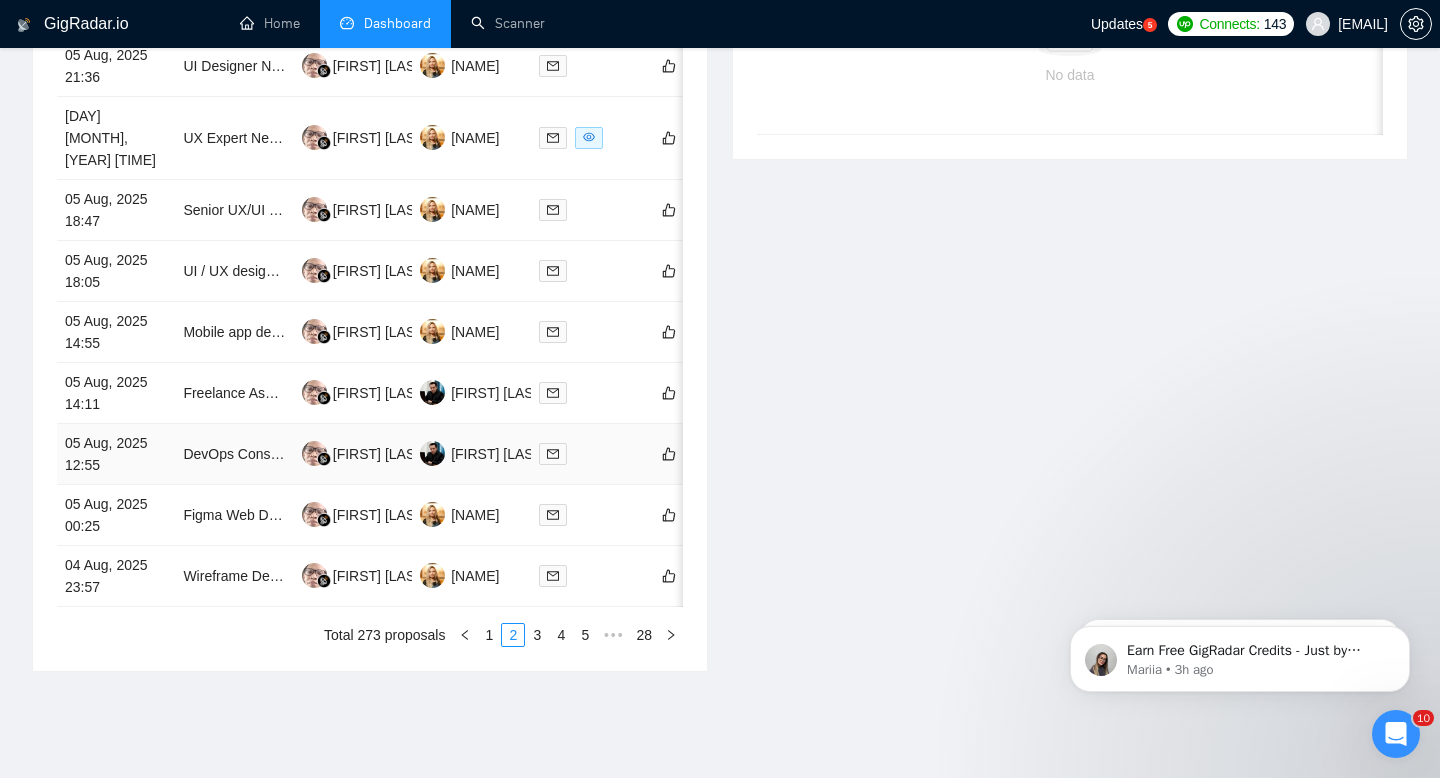 scroll, scrollTop: 1001, scrollLeft: 0, axis: vertical 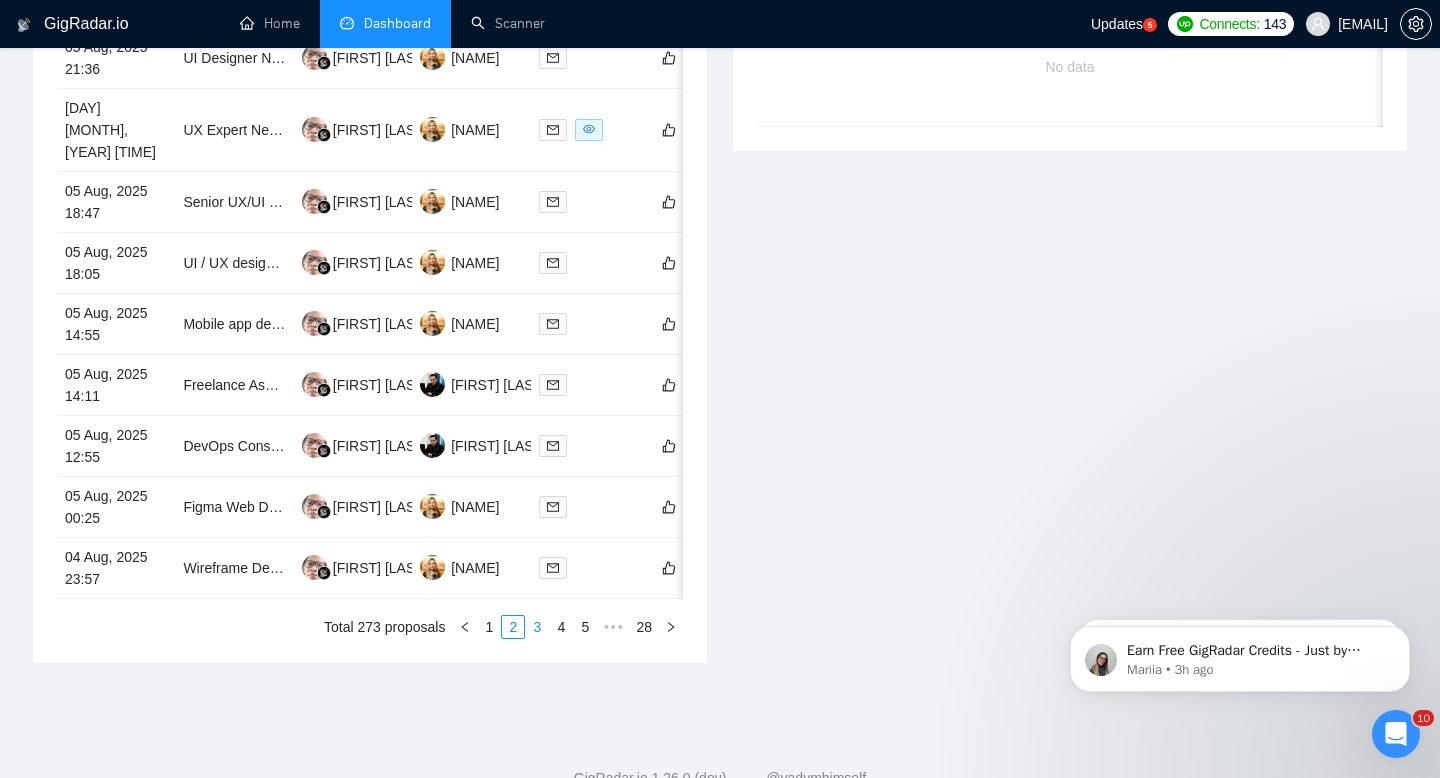 click on "3" at bounding box center [537, 627] 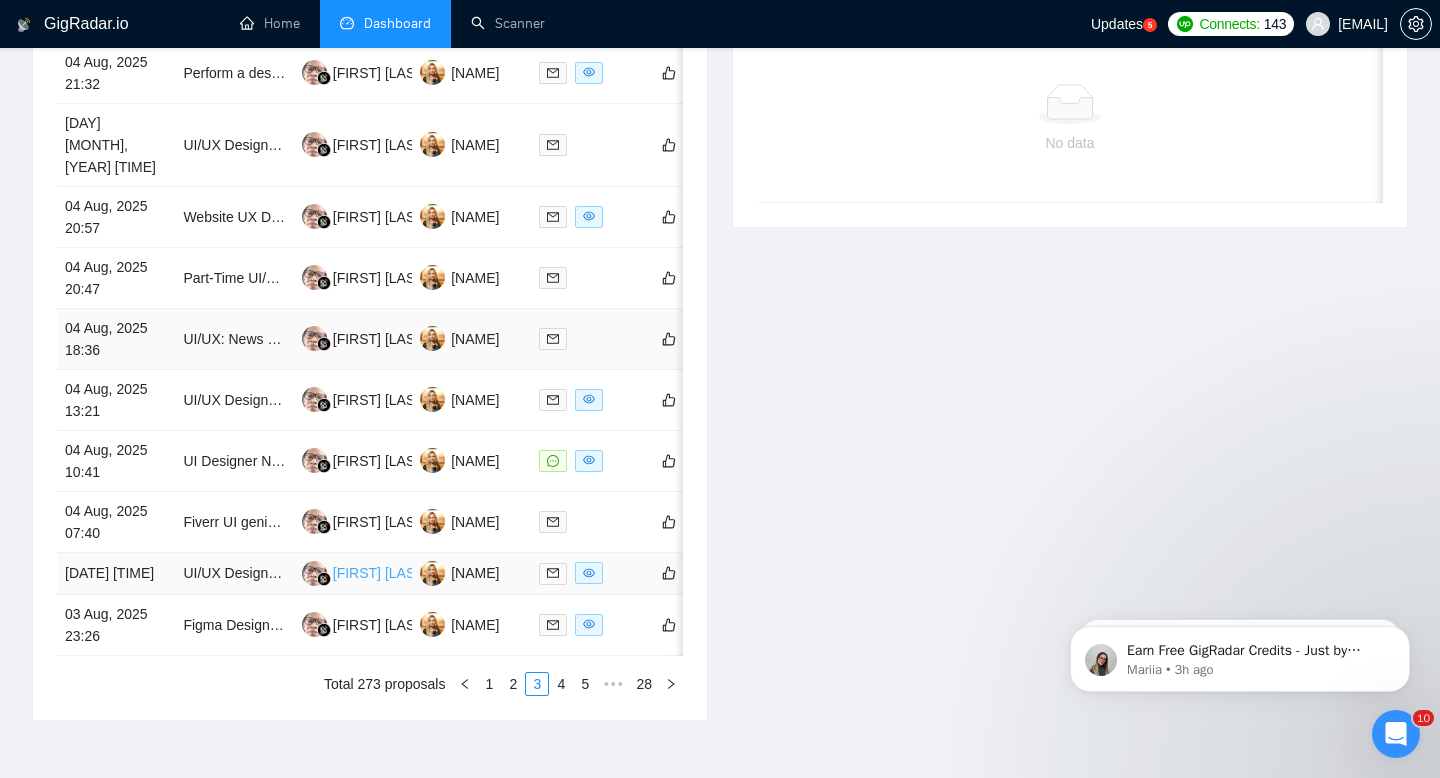 scroll, scrollTop: 930, scrollLeft: 0, axis: vertical 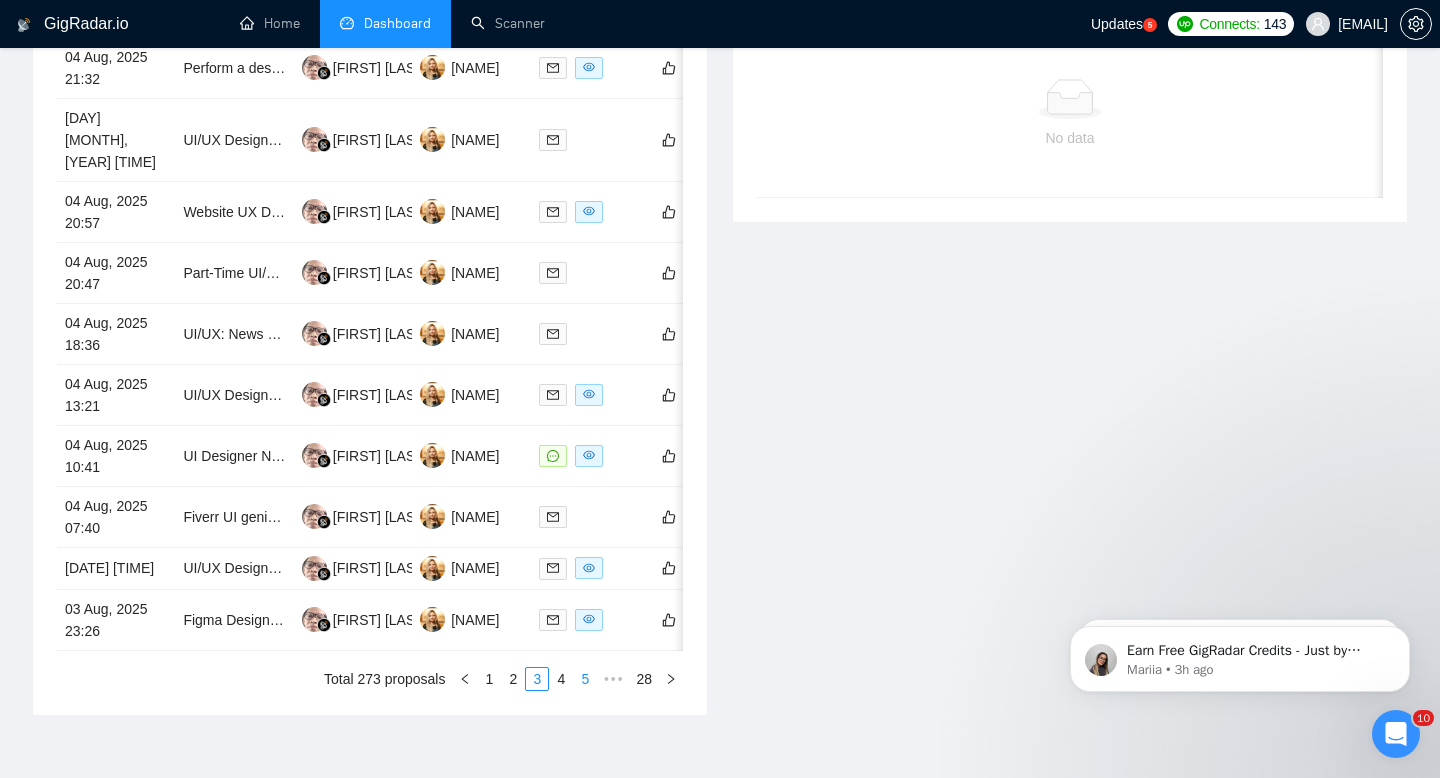 click on "5" at bounding box center (585, 679) 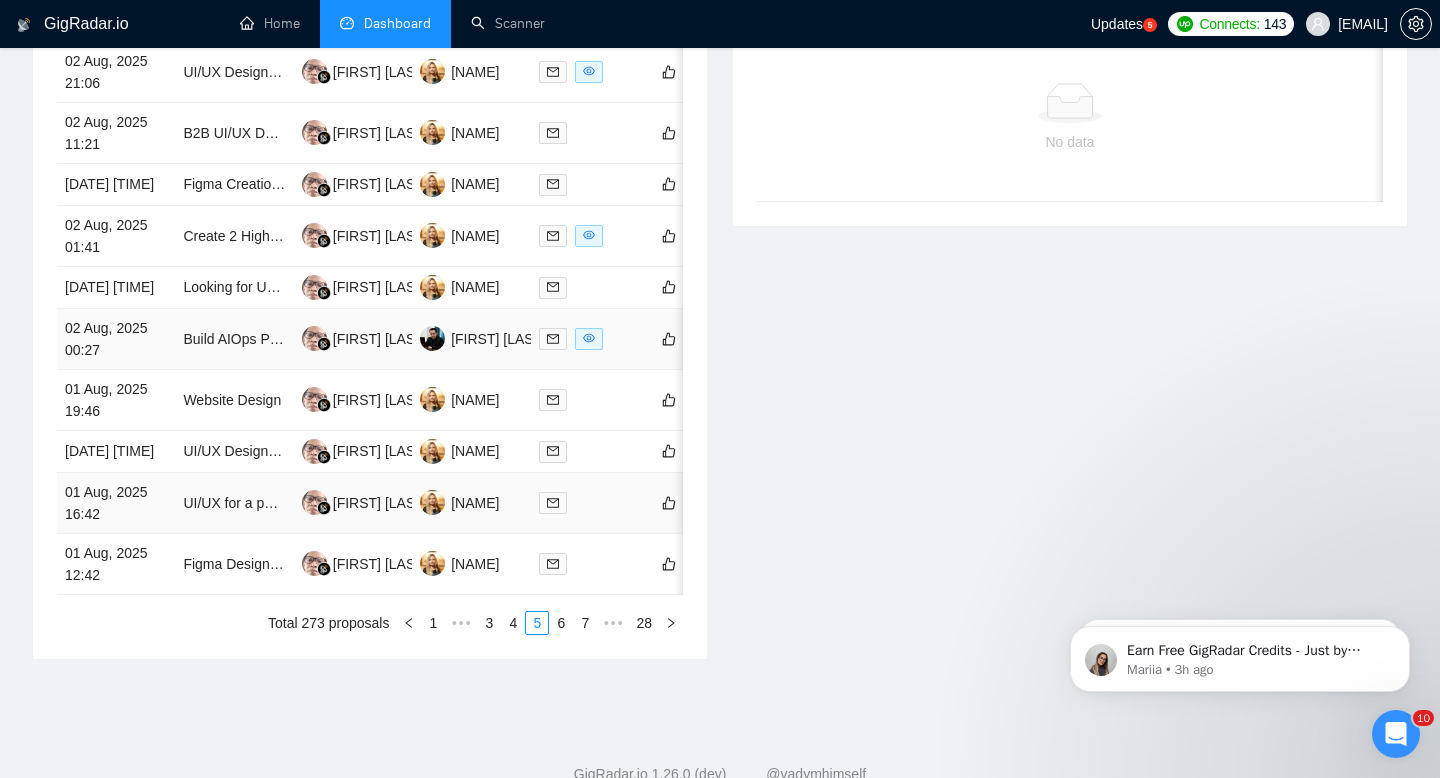 scroll, scrollTop: 938, scrollLeft: 0, axis: vertical 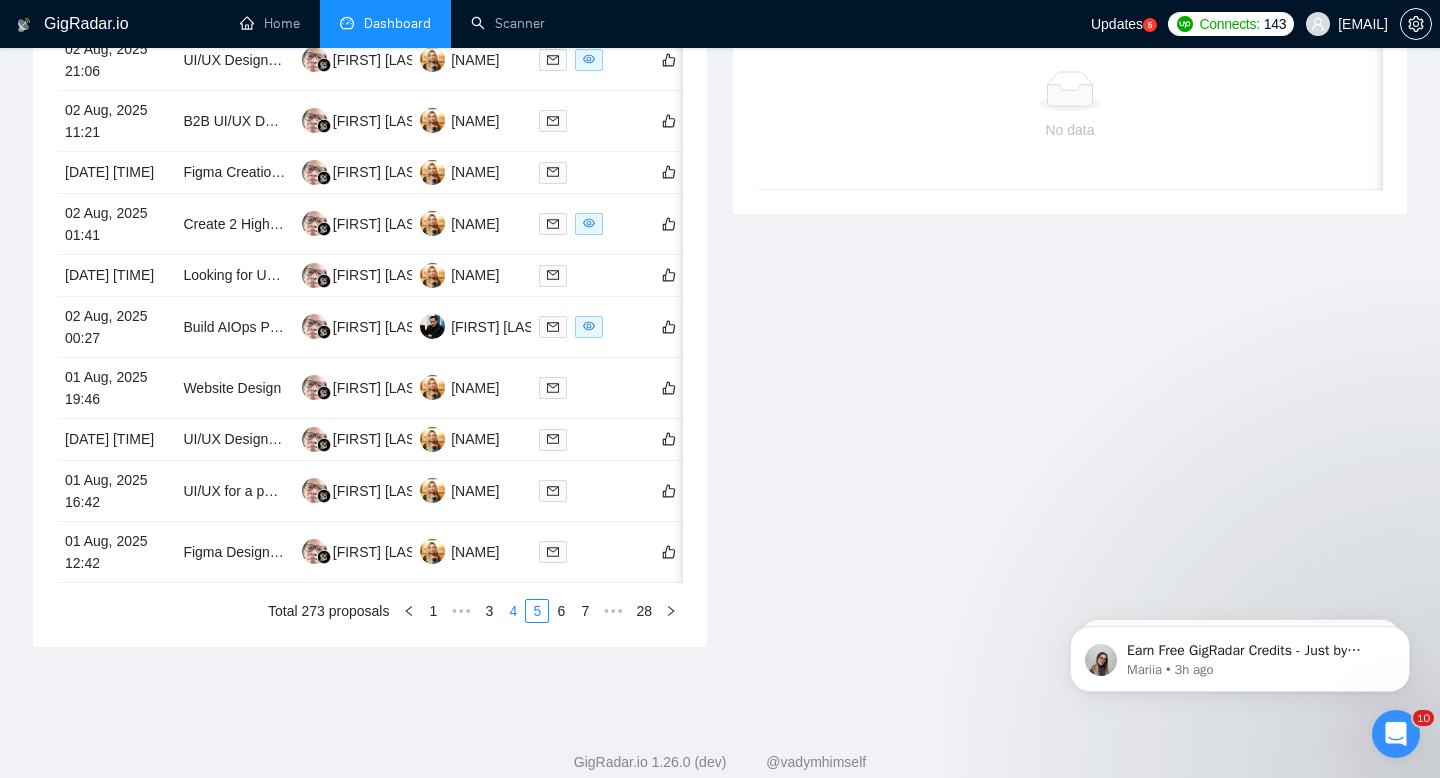 click on "4" at bounding box center (513, 611) 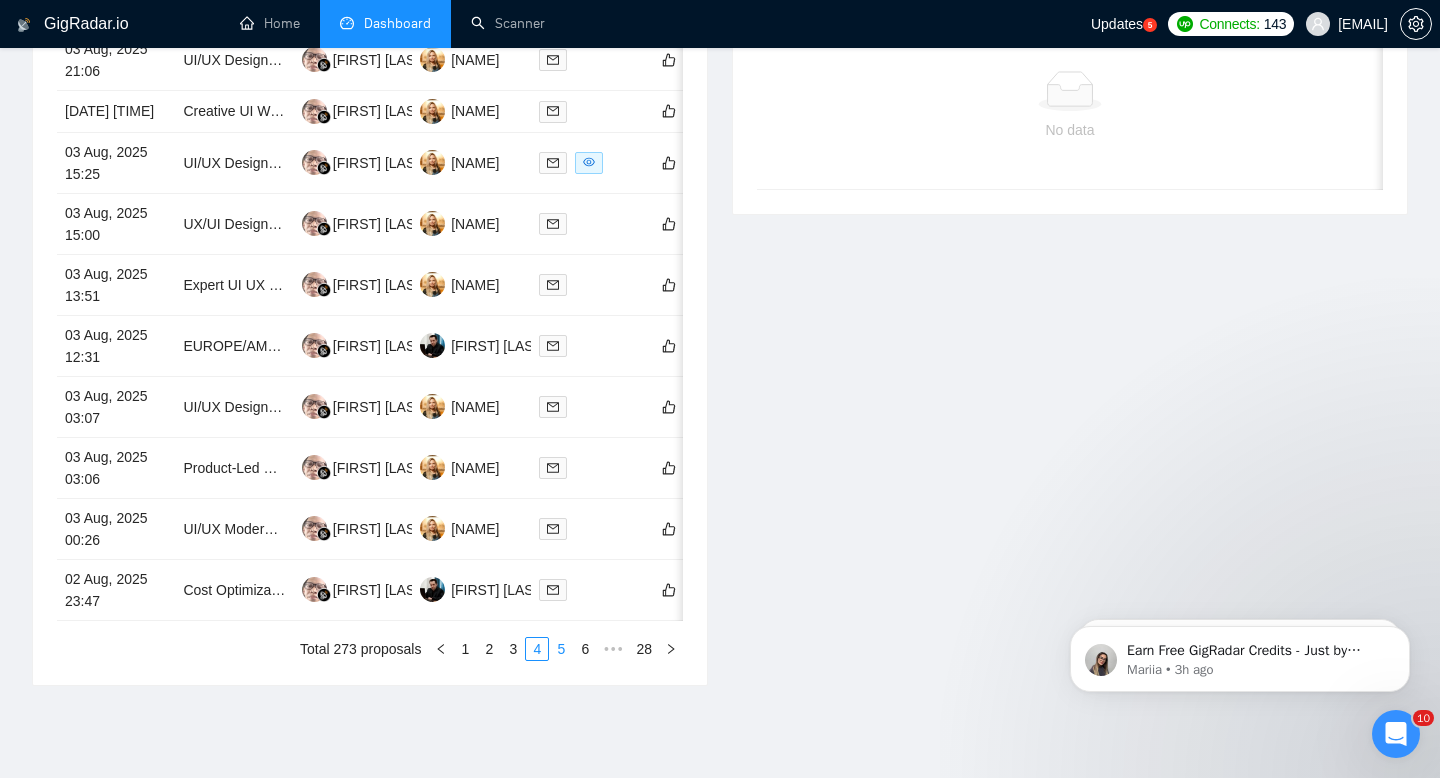 click on "5" at bounding box center [561, 649] 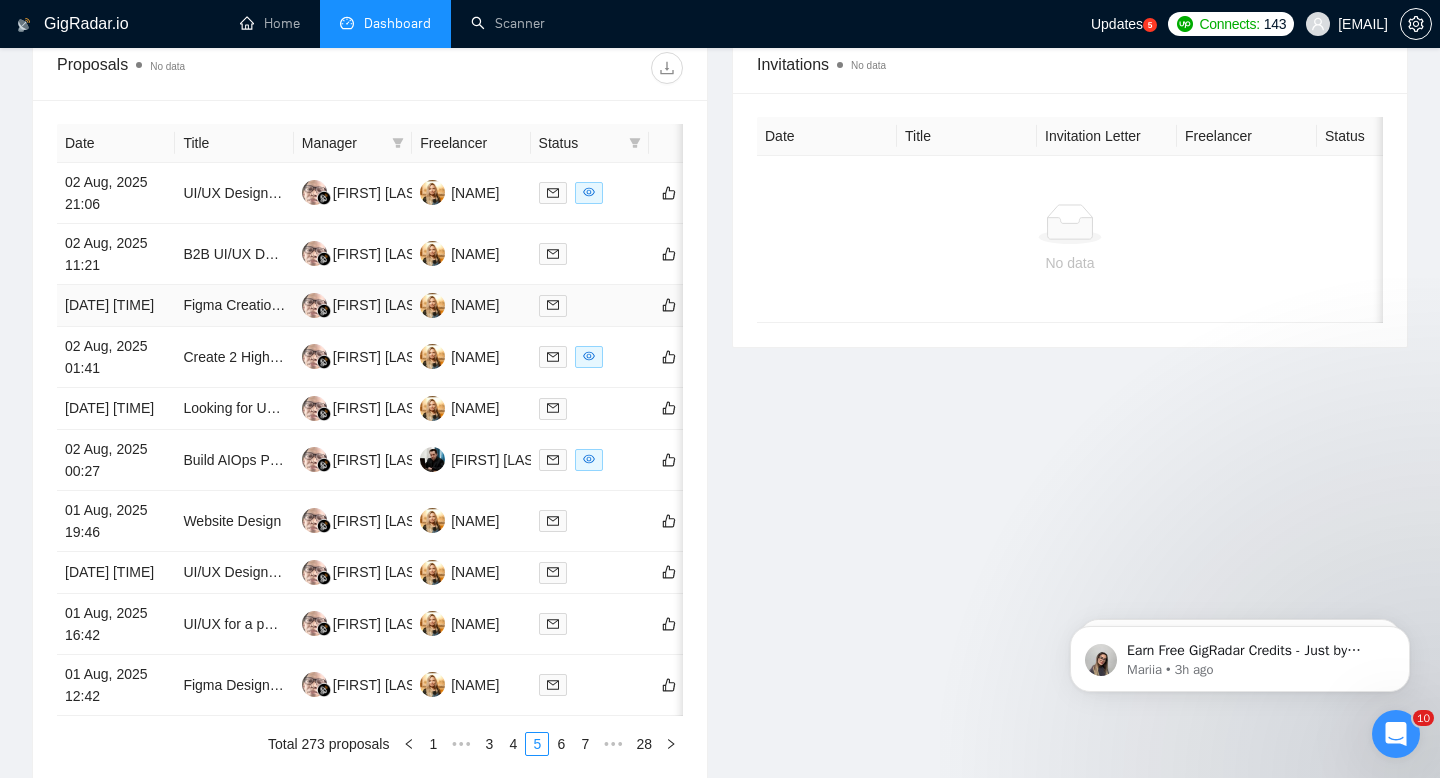 scroll, scrollTop: 807, scrollLeft: 0, axis: vertical 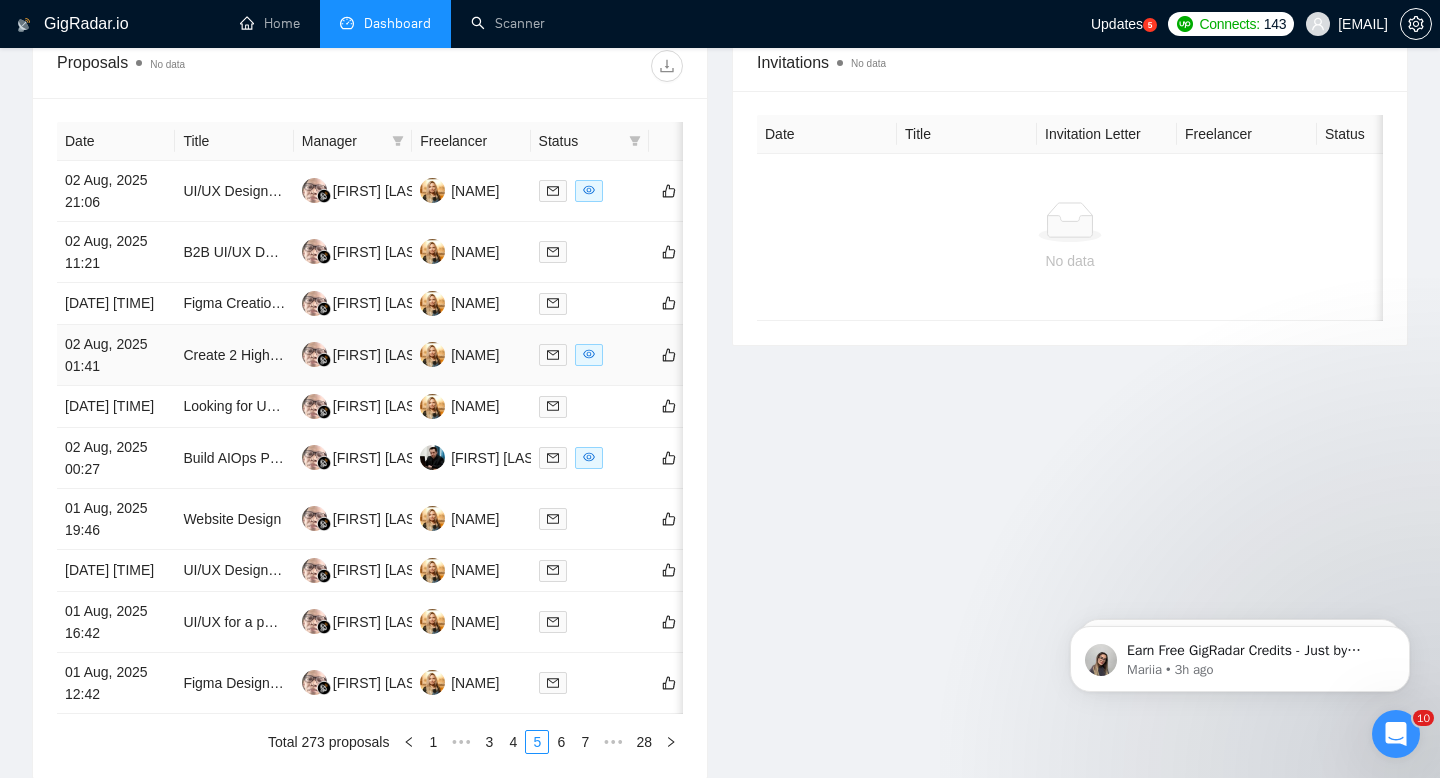click on "Create 2 High-End Website Hero Sections Per Day (MidJourney + GPT + Framer)" at bounding box center [234, 355] 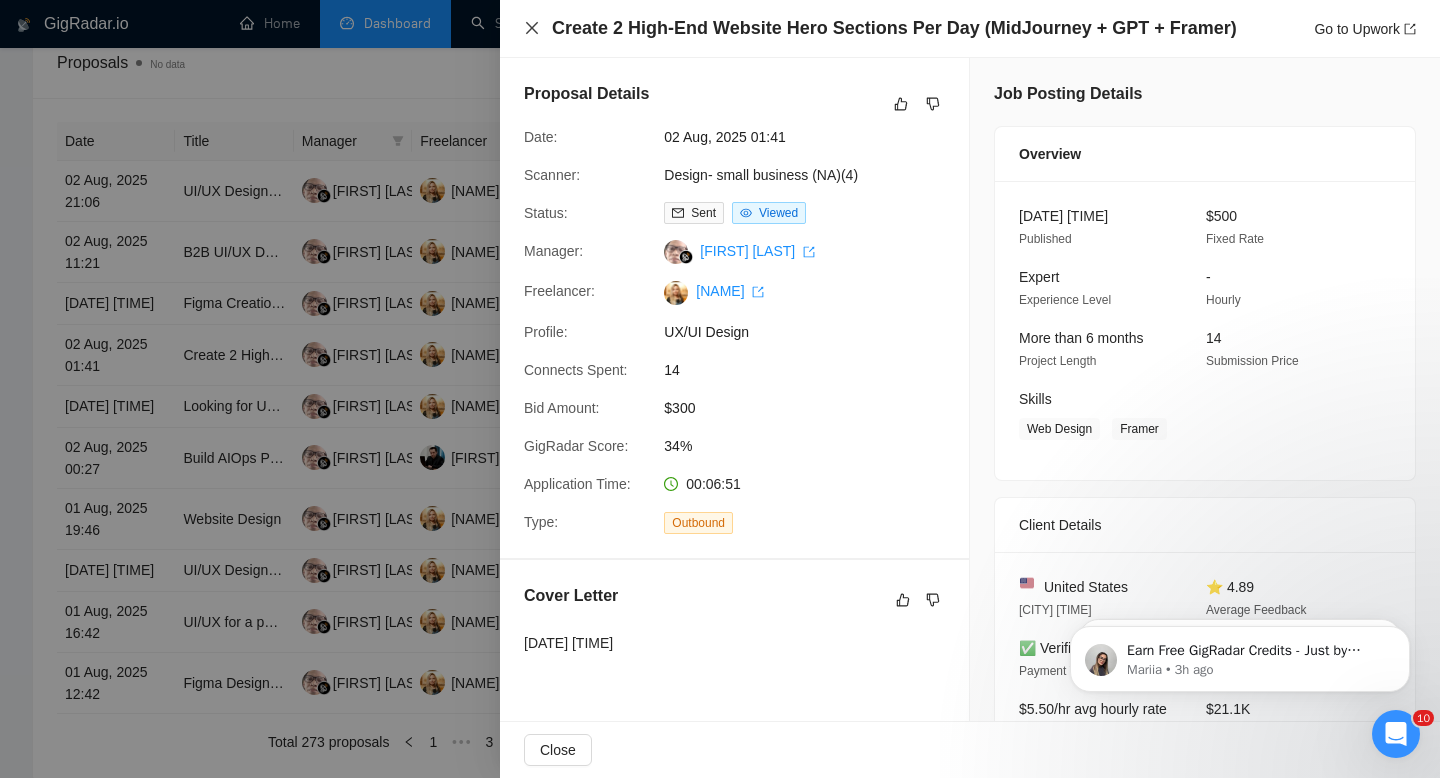 click 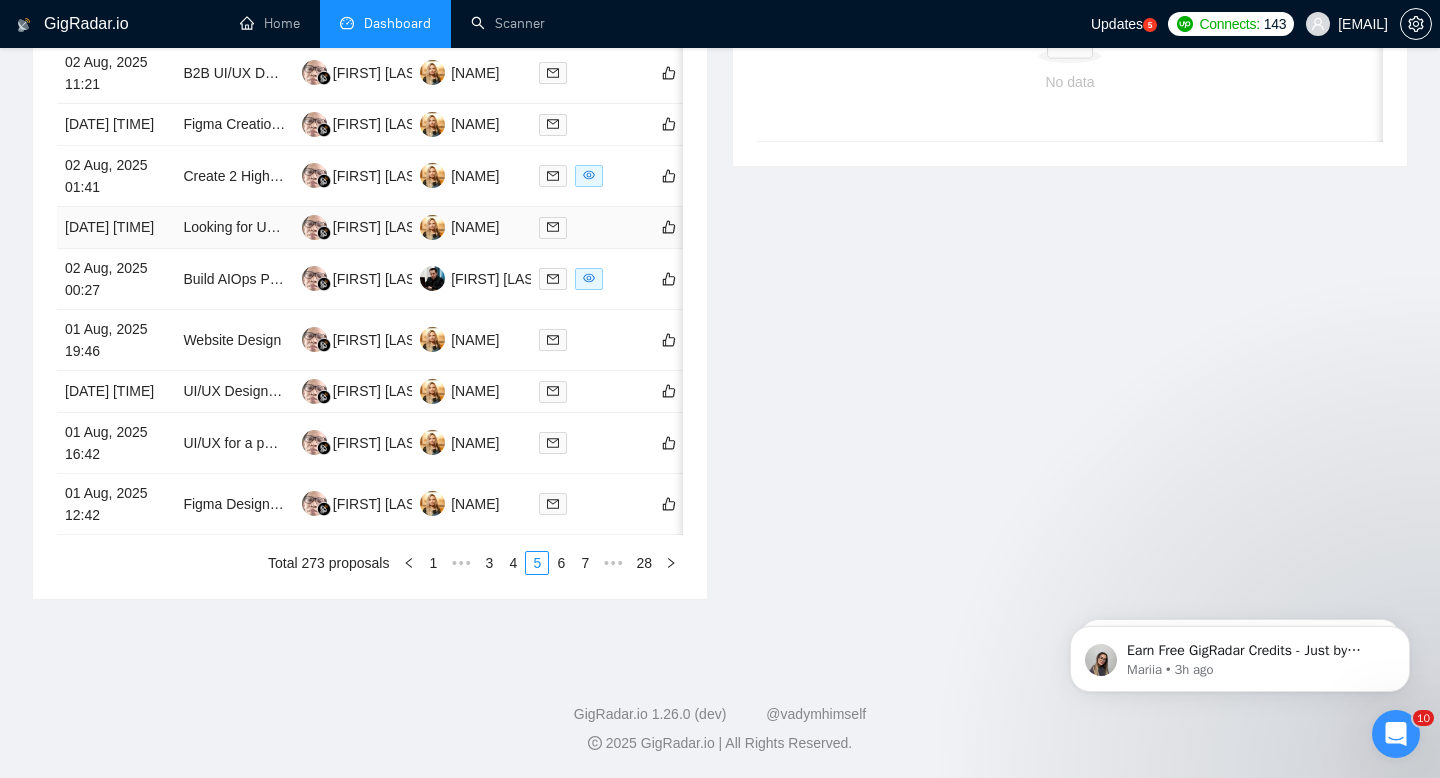 scroll, scrollTop: 993, scrollLeft: 0, axis: vertical 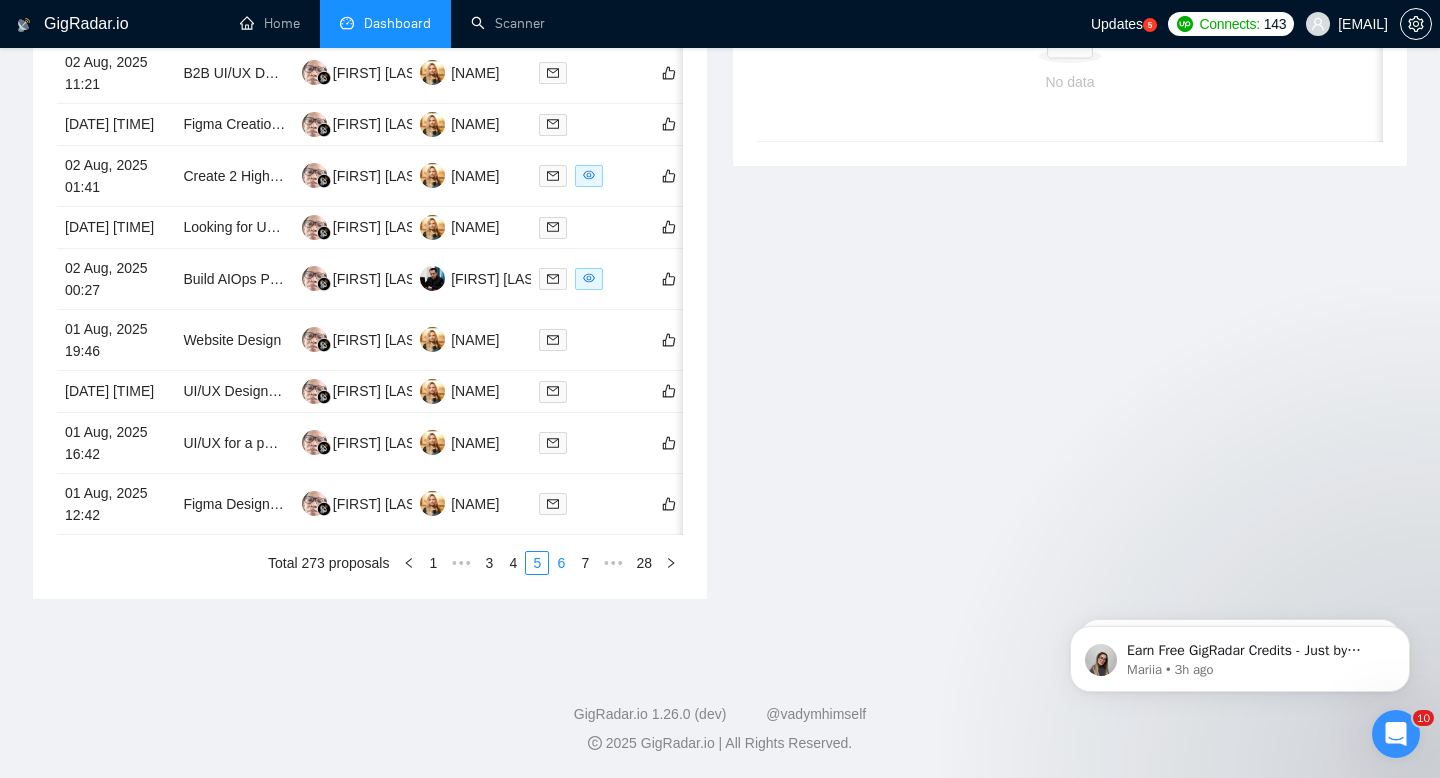 click on "6" at bounding box center [561, 563] 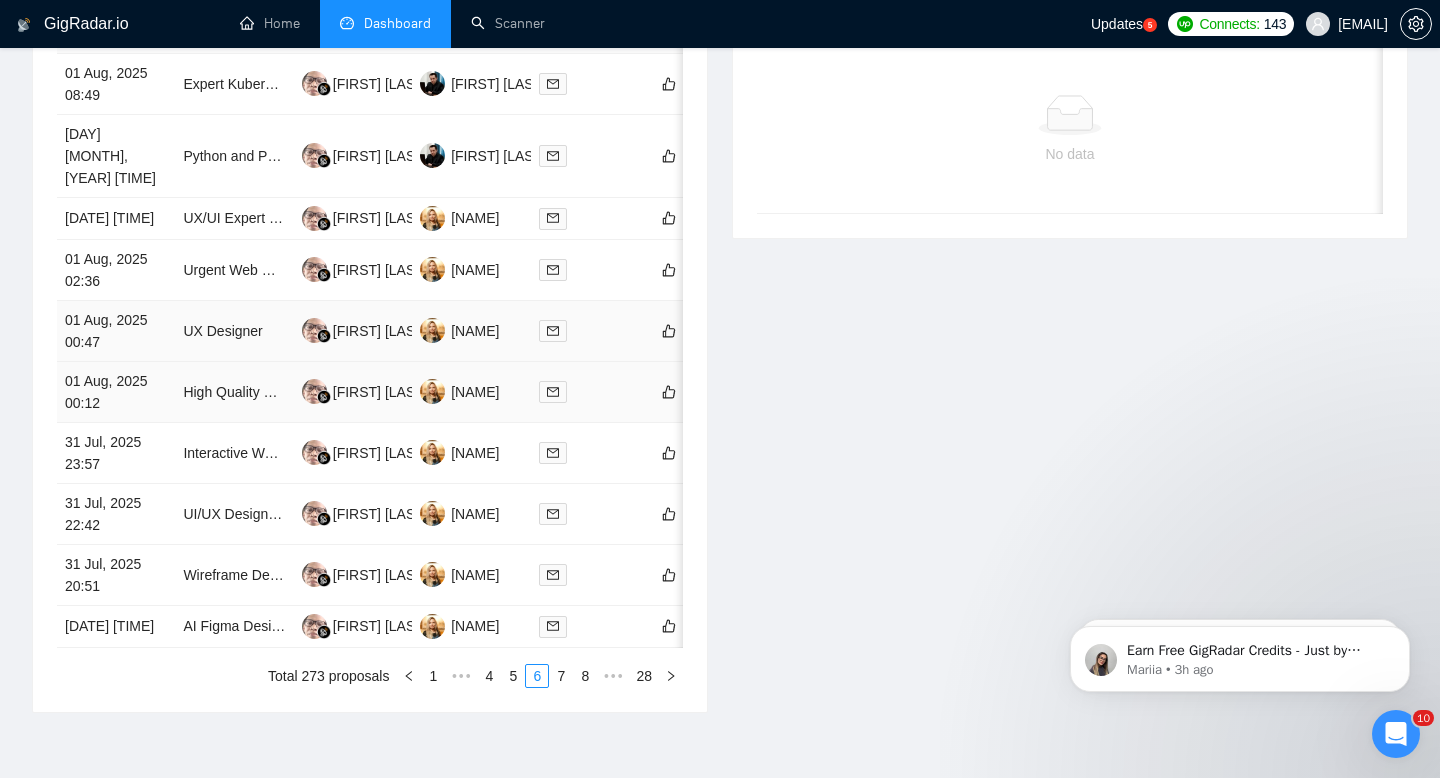 scroll, scrollTop: 915, scrollLeft: 0, axis: vertical 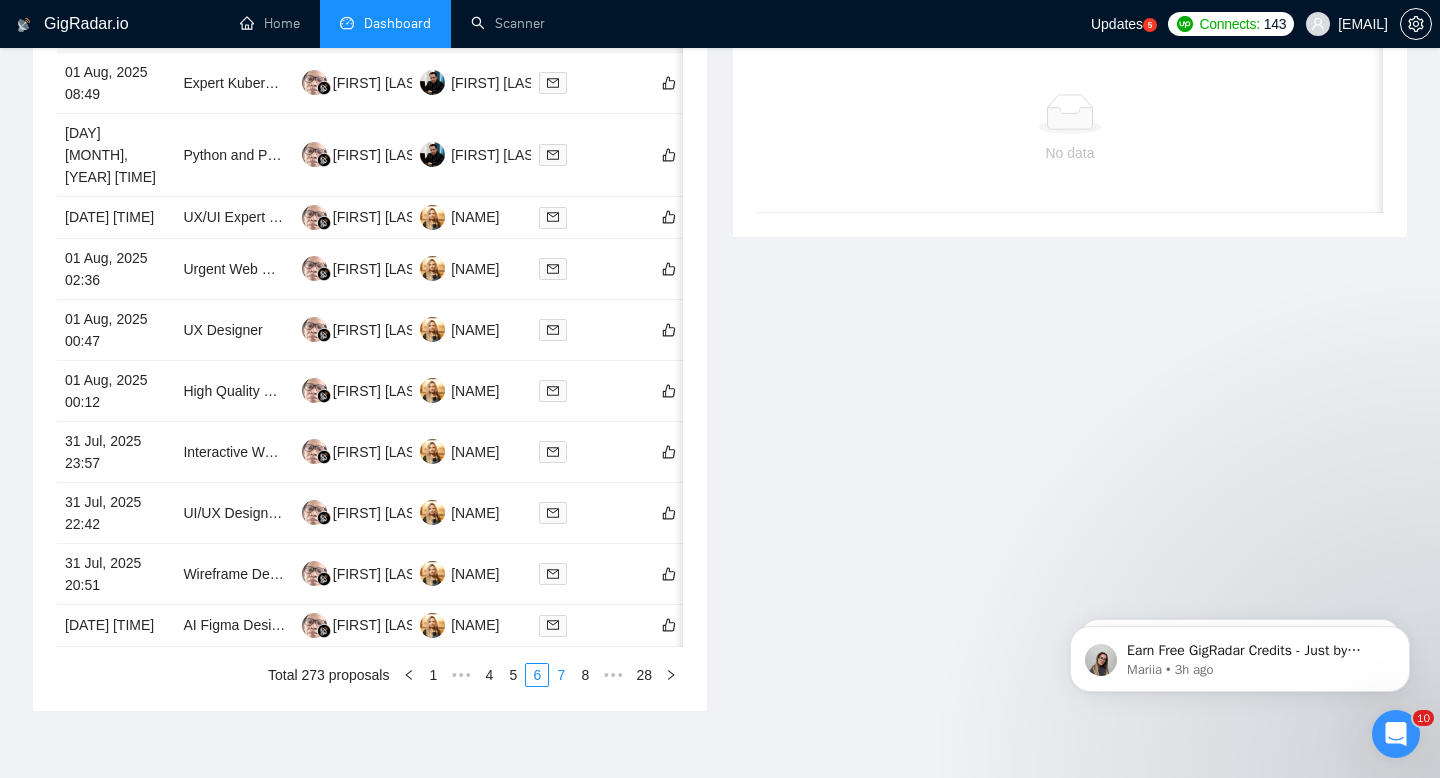 click on "7" at bounding box center (561, 675) 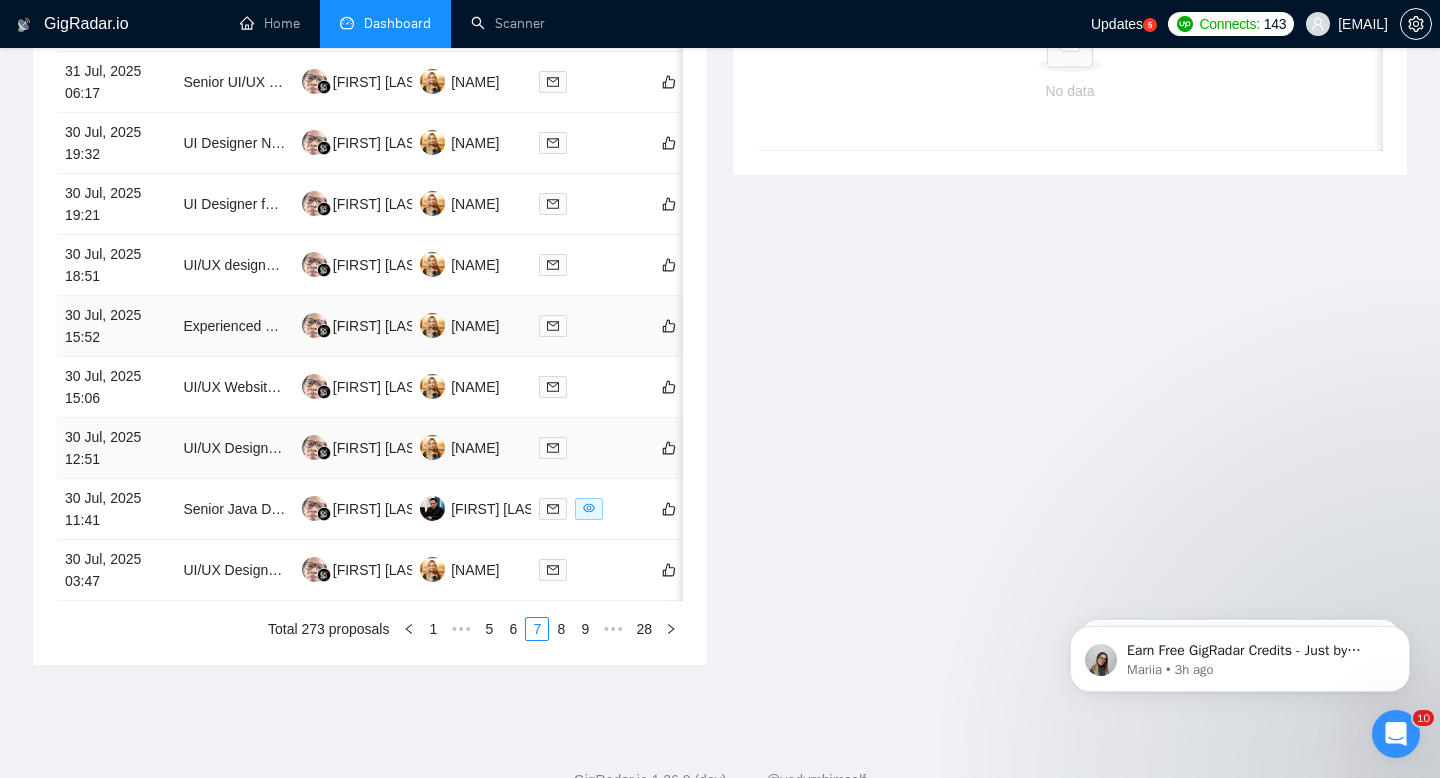 scroll, scrollTop: 1040, scrollLeft: 0, axis: vertical 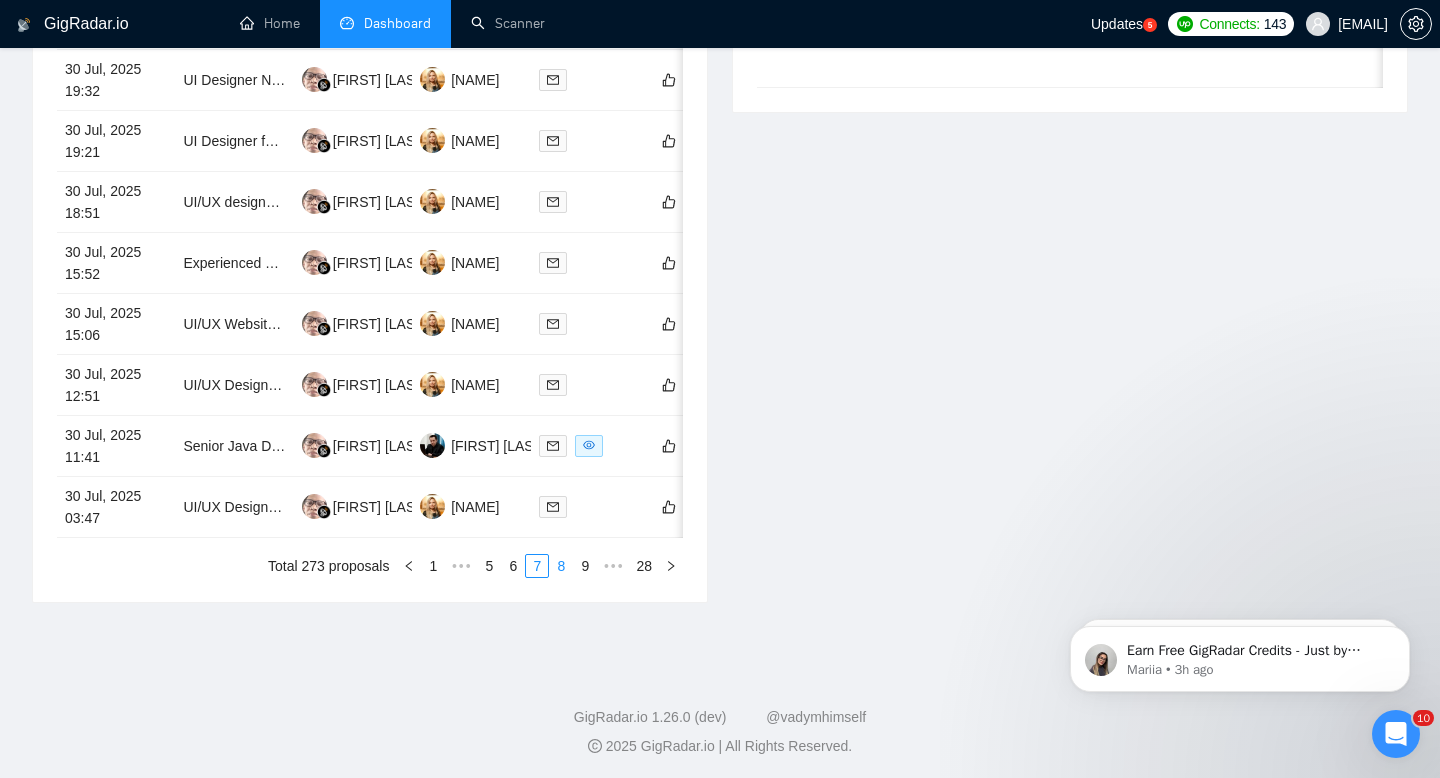 click on "8" at bounding box center [561, 566] 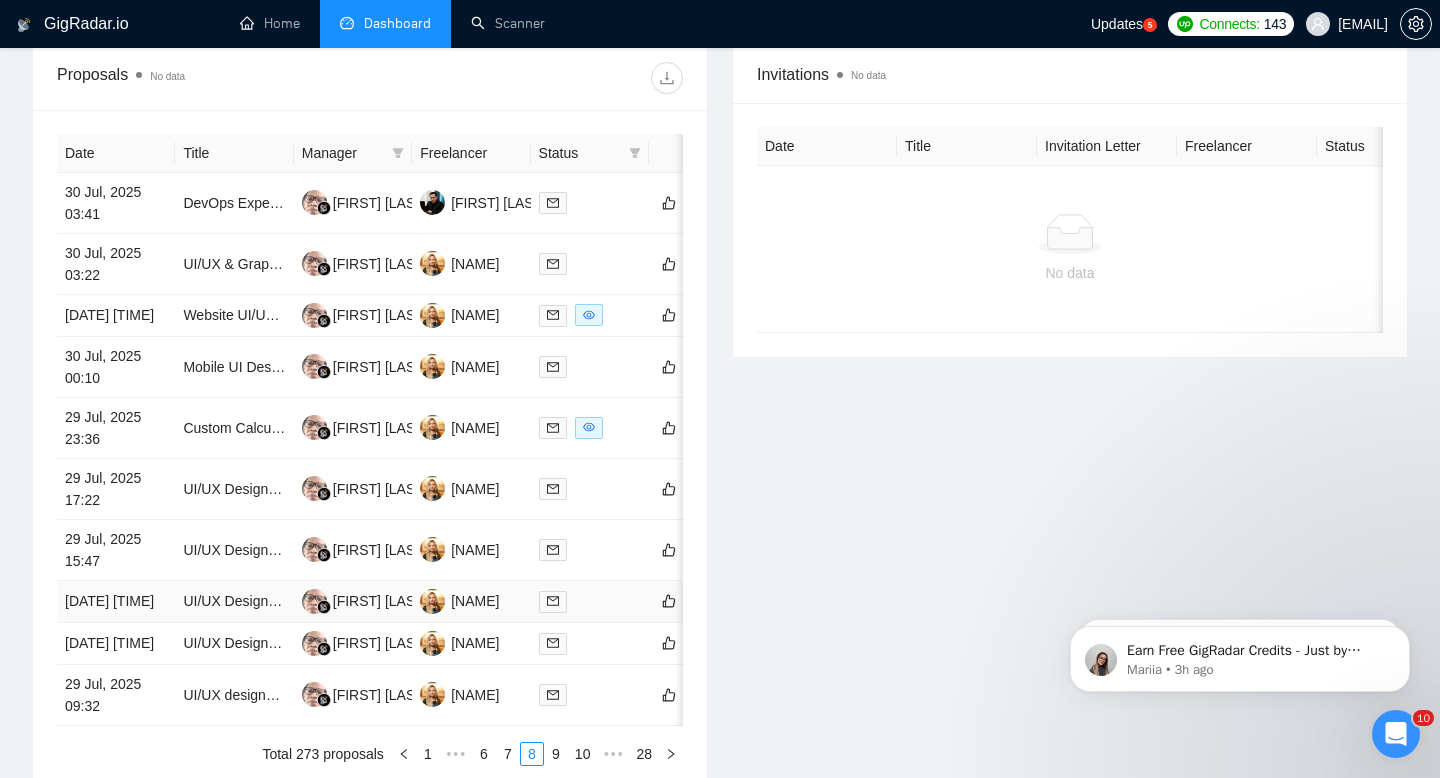 scroll, scrollTop: 792, scrollLeft: 0, axis: vertical 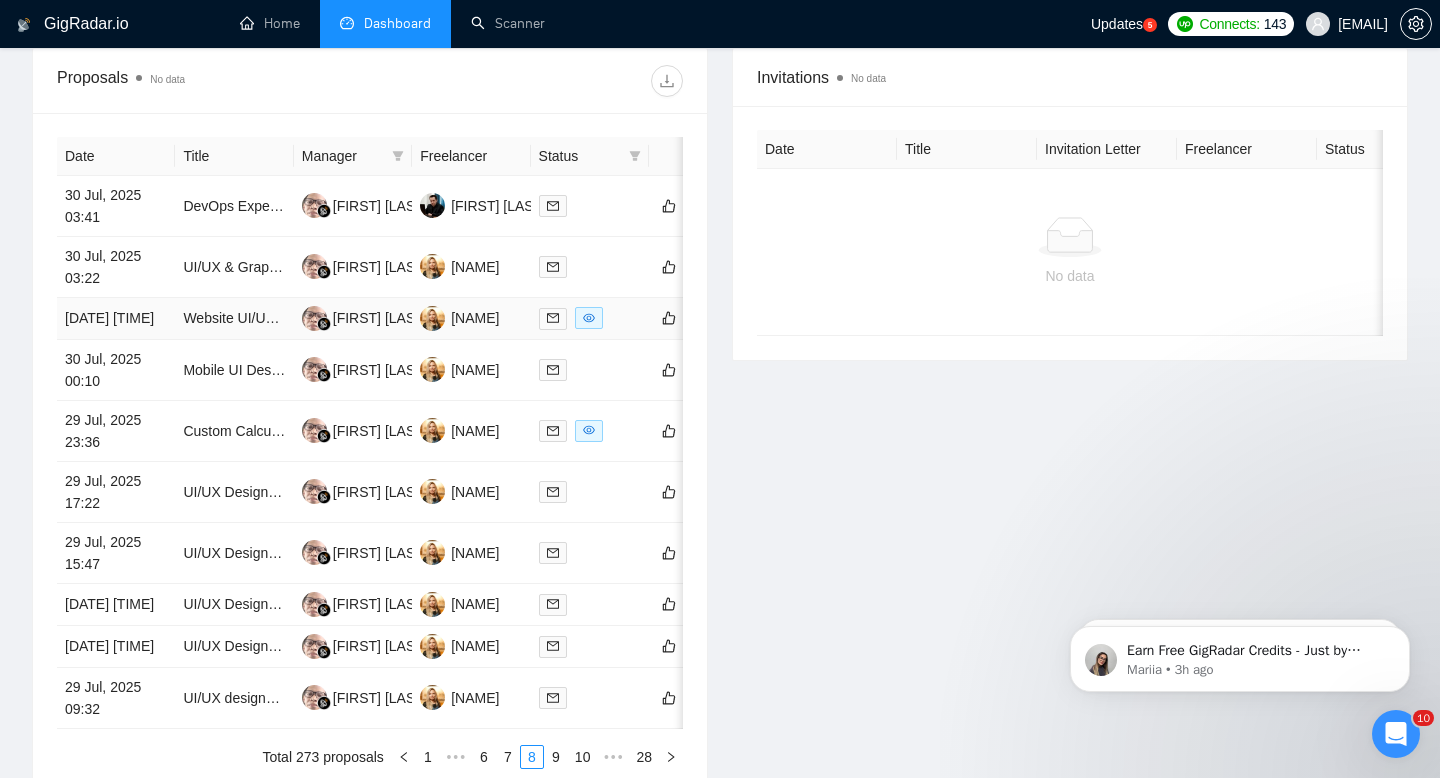 click on "[DATE] [TIME]" at bounding box center [116, 319] 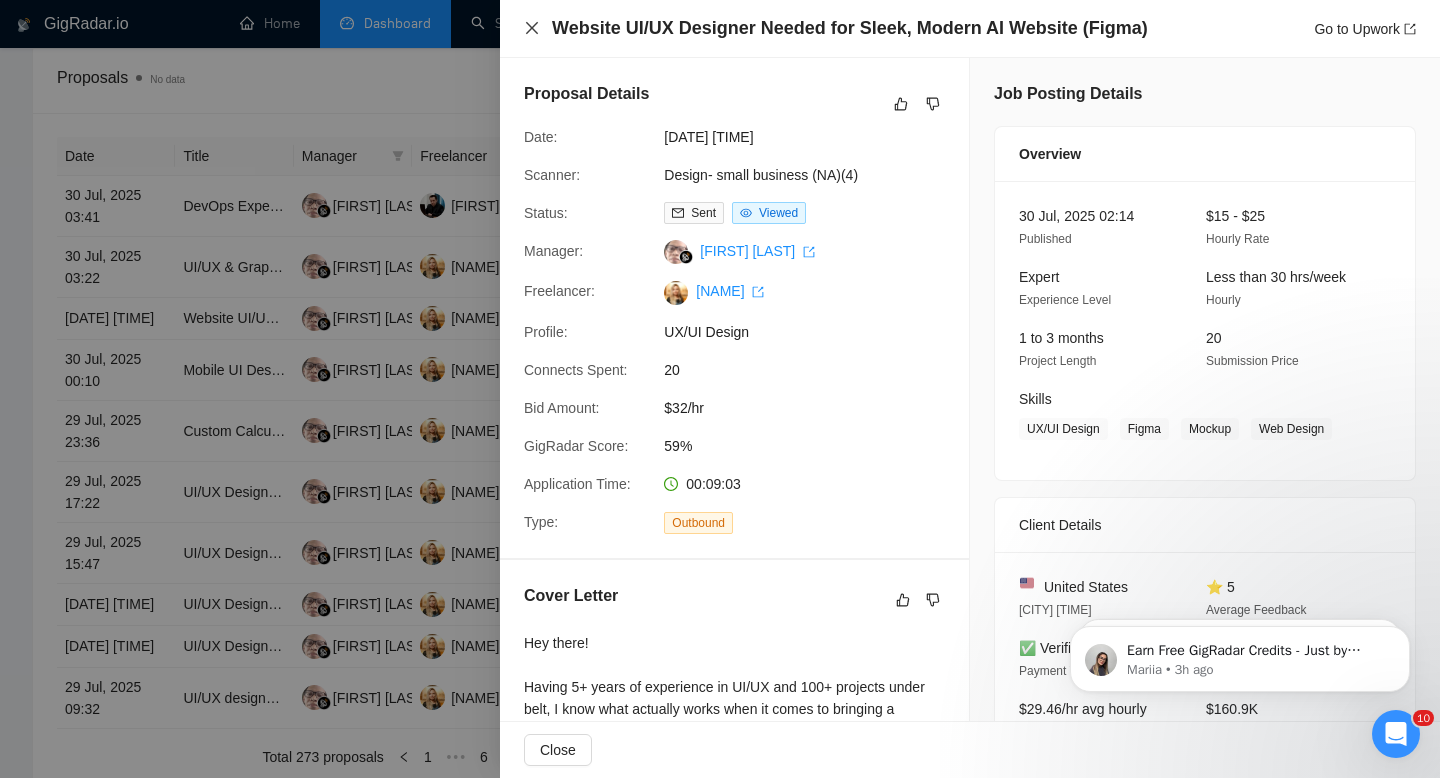 click 